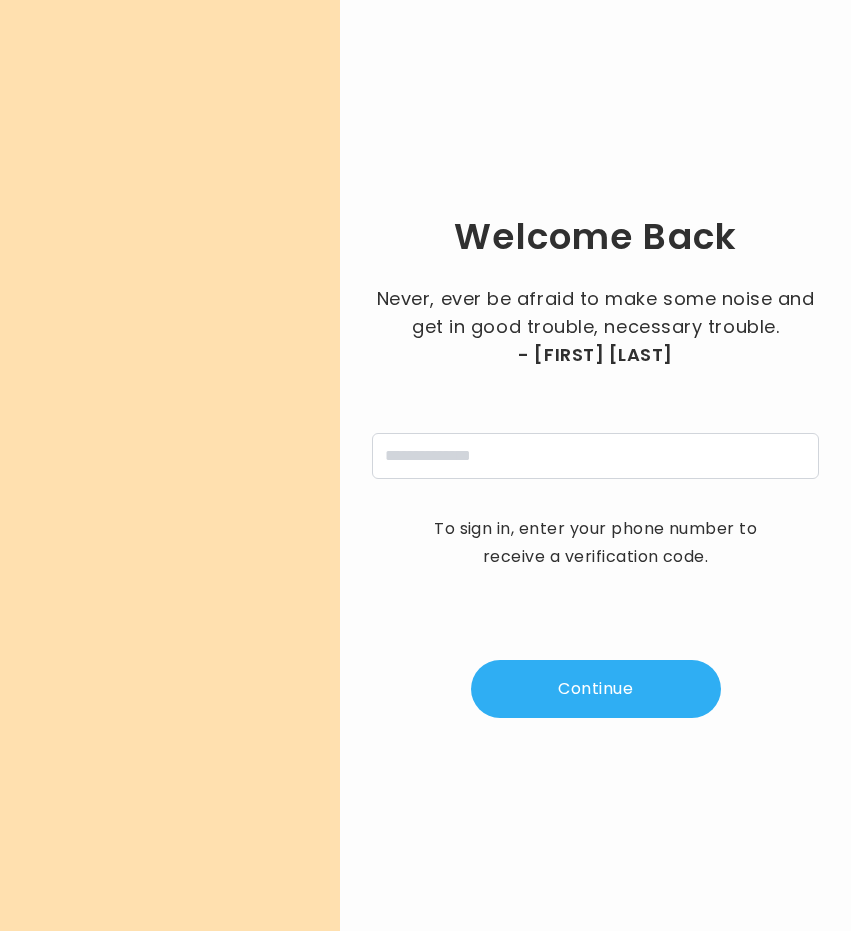 scroll, scrollTop: 0, scrollLeft: 0, axis: both 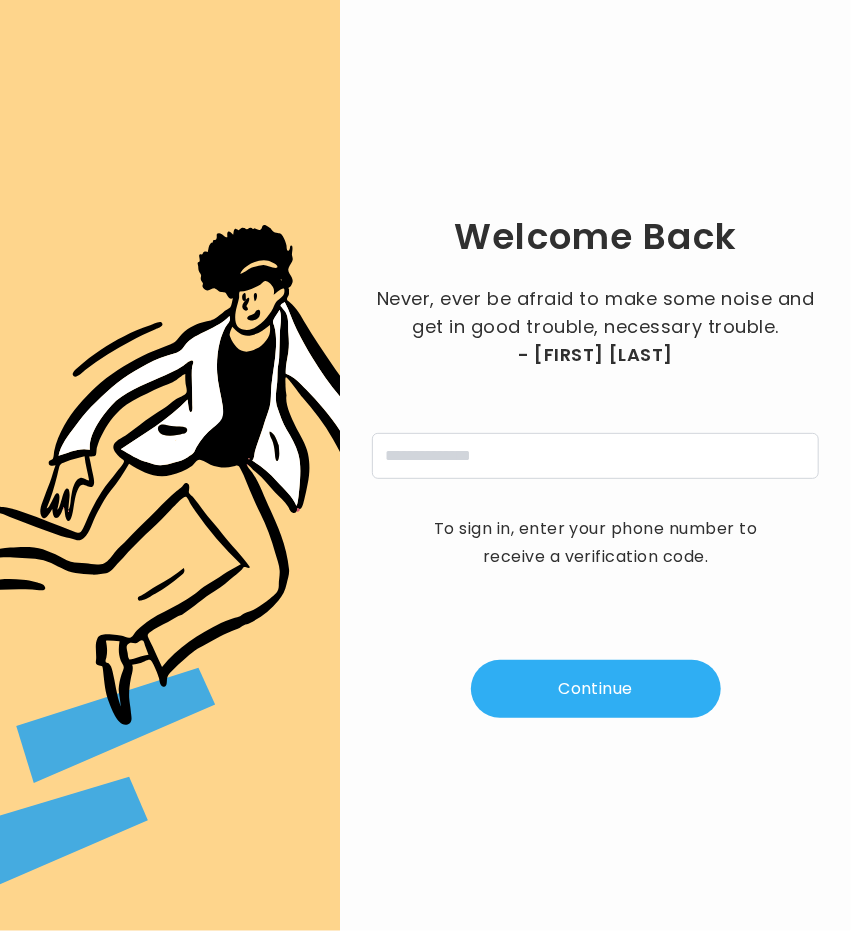 click on "Welcome Back Never, ever be afraid to make some noise and get in good trouble, necessary trouble.   - [FIRST] [LAST] To sign in, enter your [PHONE] to receive a verification code. Continue" at bounding box center (595, 465) 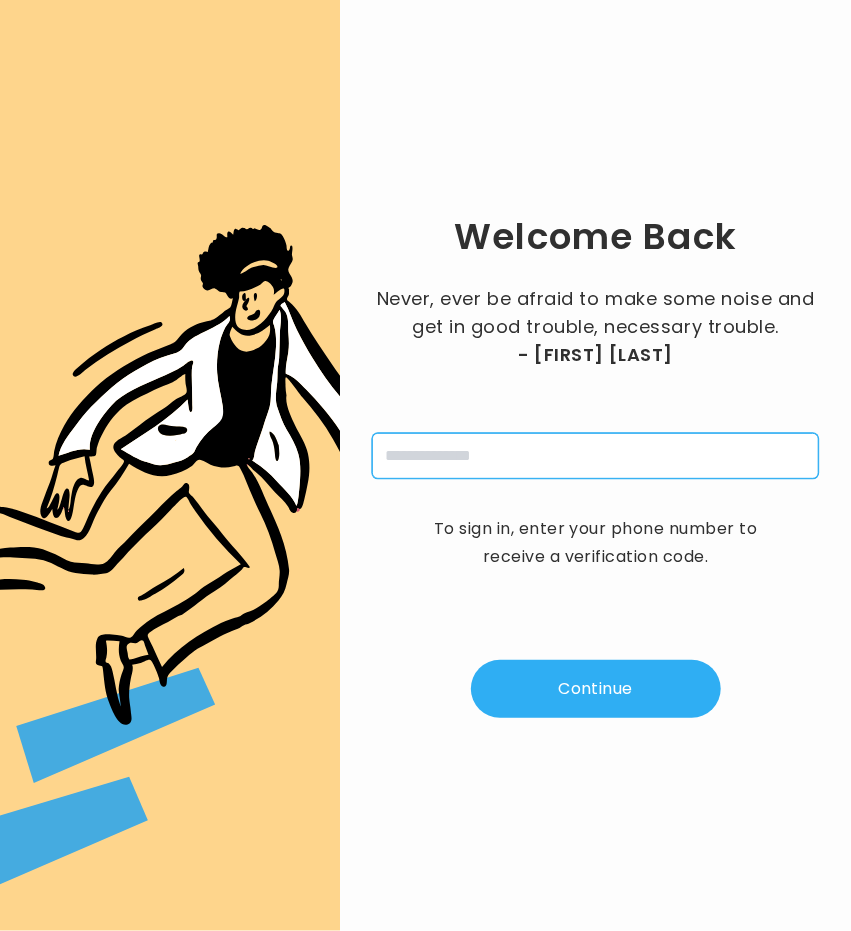 click at bounding box center (595, 456) 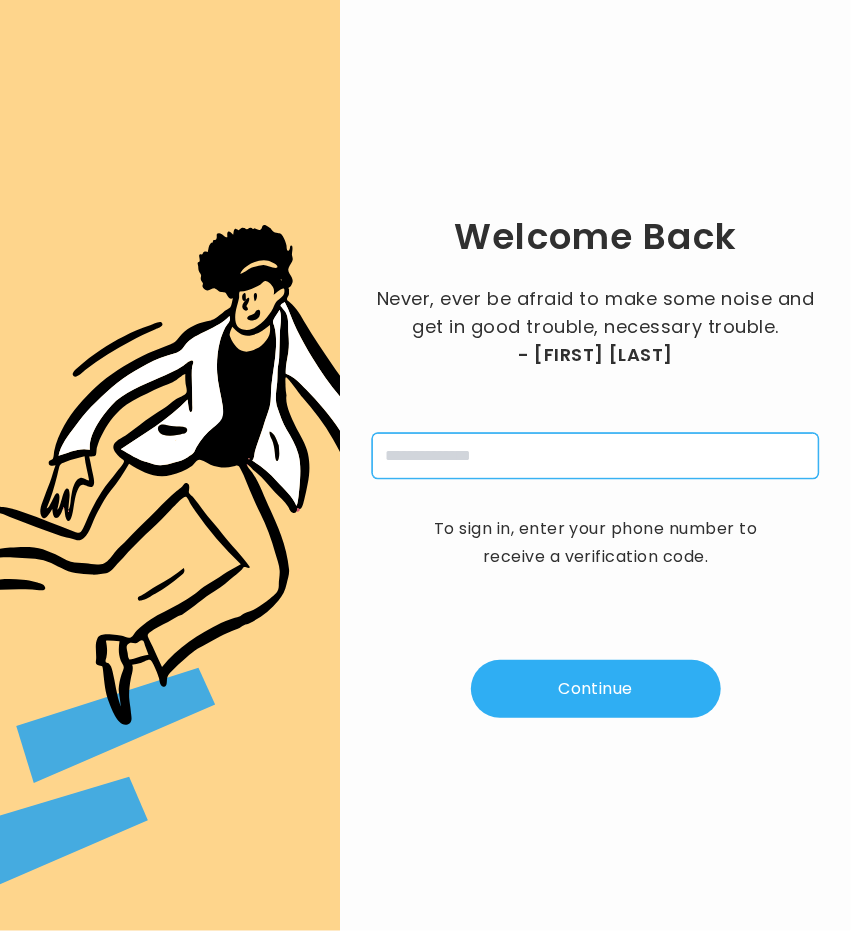 type on "**********" 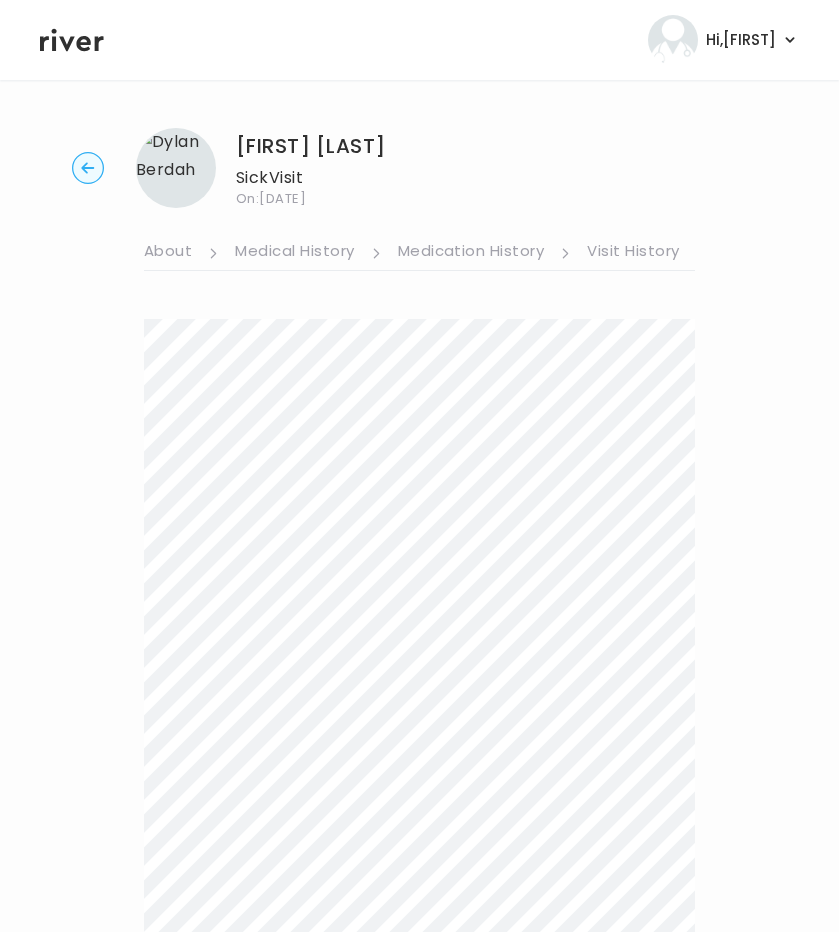 scroll, scrollTop: 208, scrollLeft: 0, axis: vertical 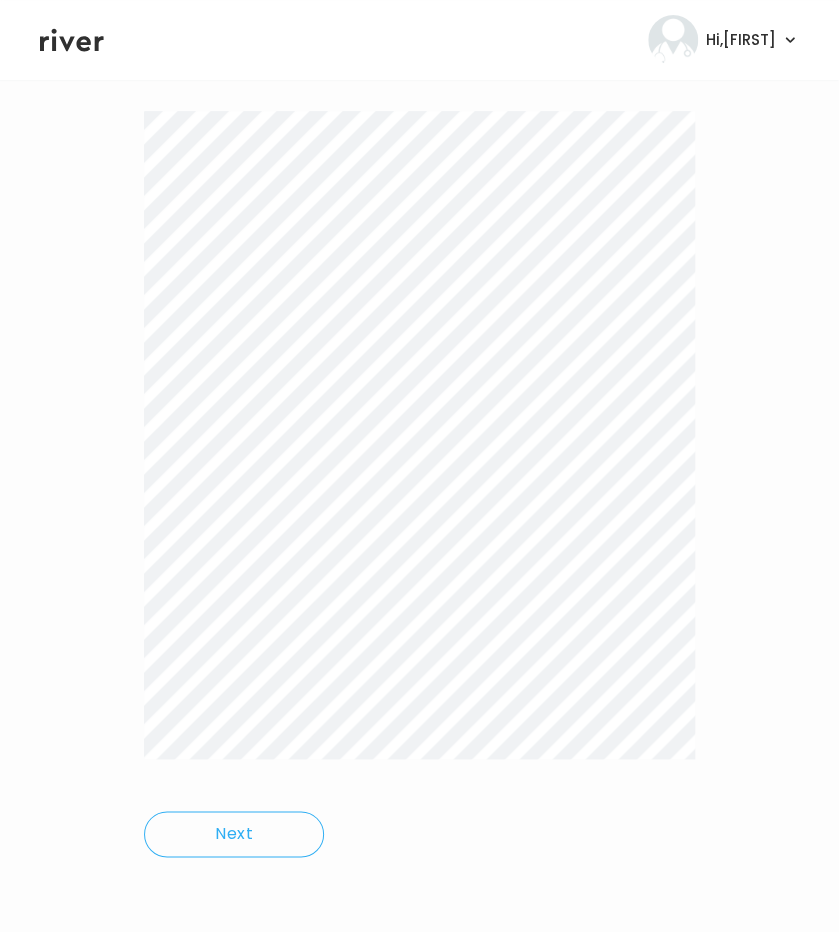 click on "[FIRST] [LAST] Visit On: [DATE] About Medical History Medication History Visit History Labs Notes Symptoms Chat Treatment Plan Next" at bounding box center [419, 402] 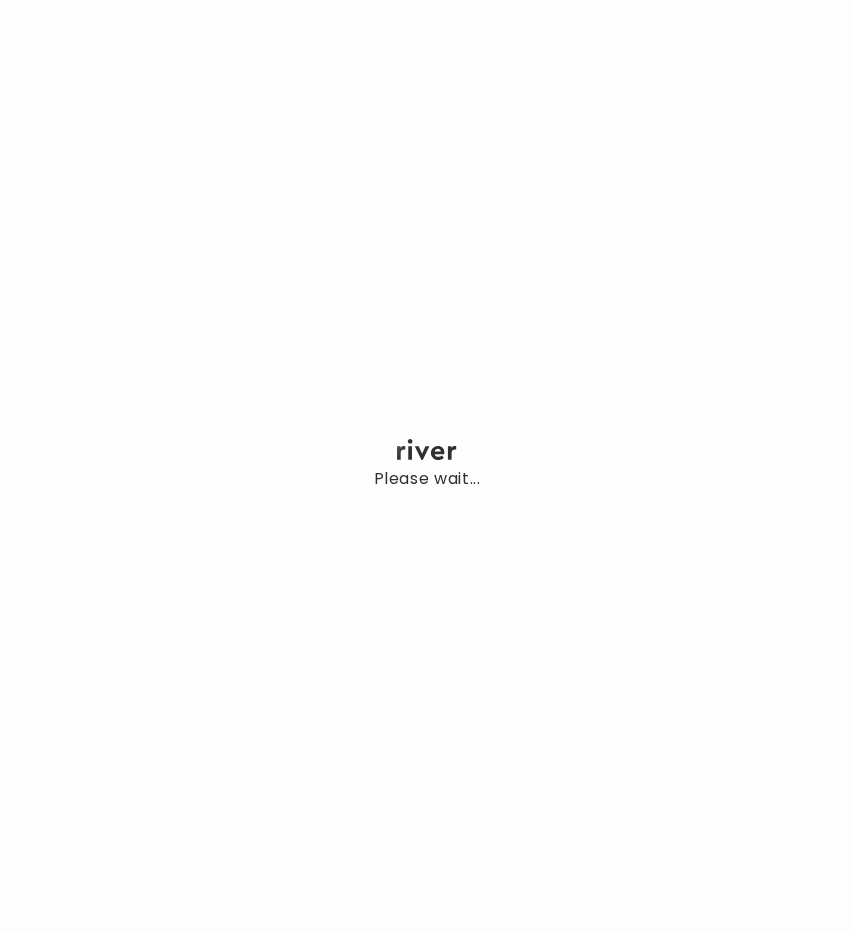 scroll, scrollTop: 0, scrollLeft: 0, axis: both 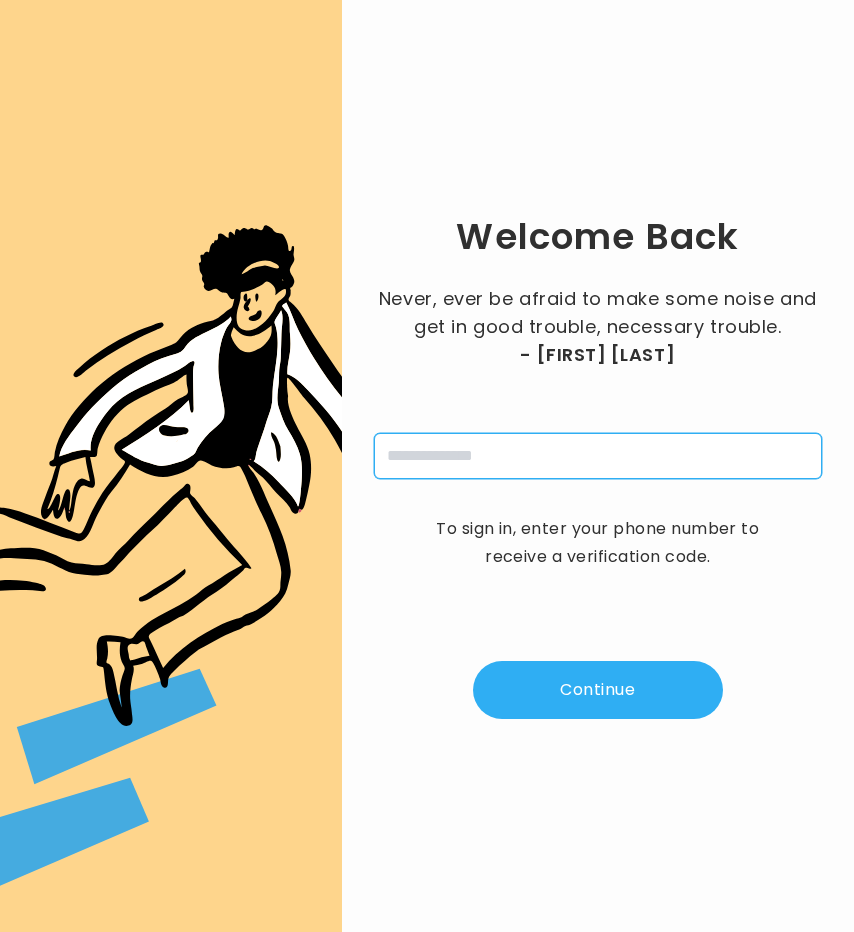 click at bounding box center [598, 456] 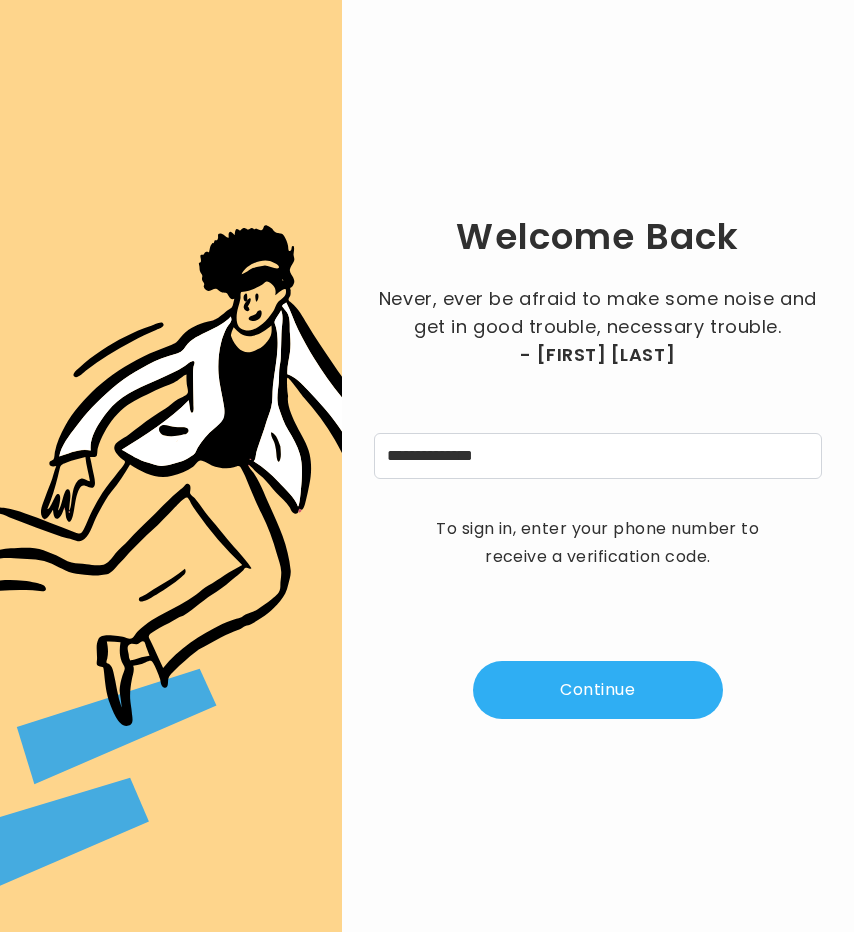 click on "Continue" at bounding box center [598, 690] 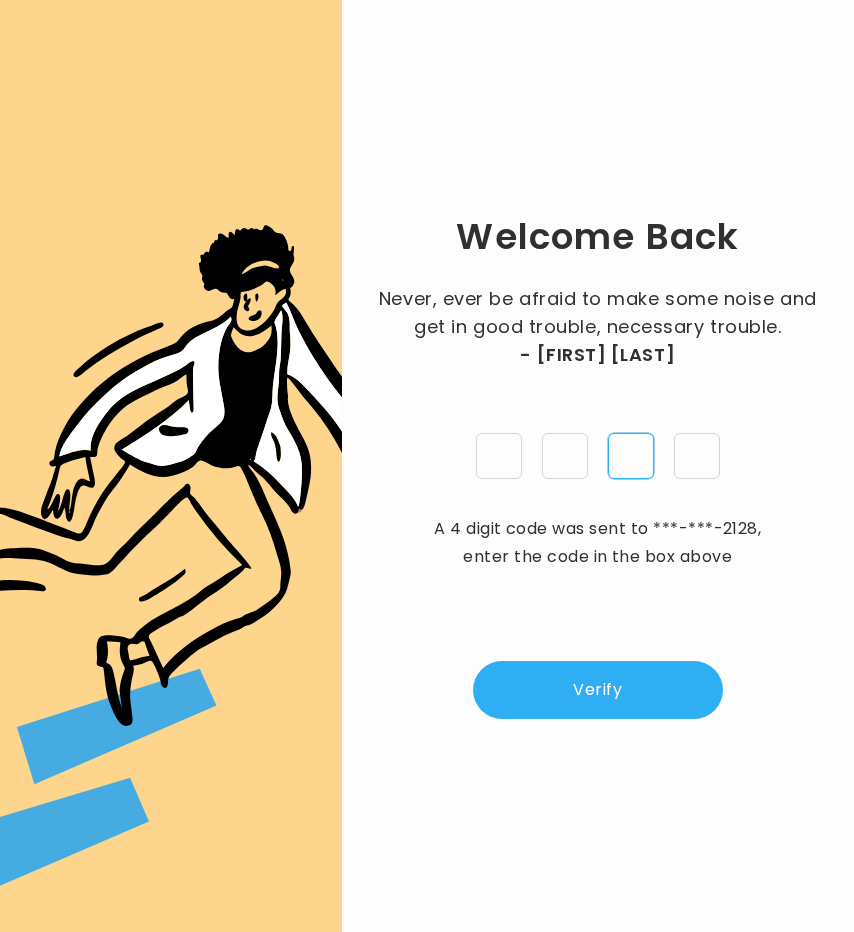click at bounding box center [631, 456] 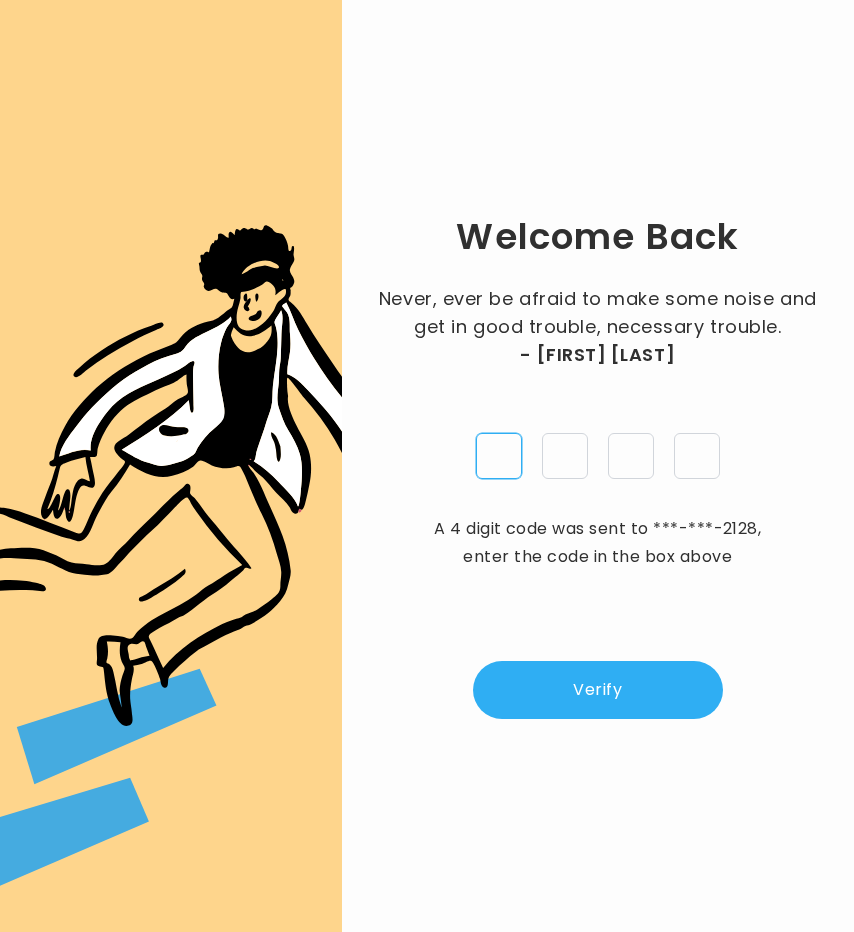 click at bounding box center [499, 456] 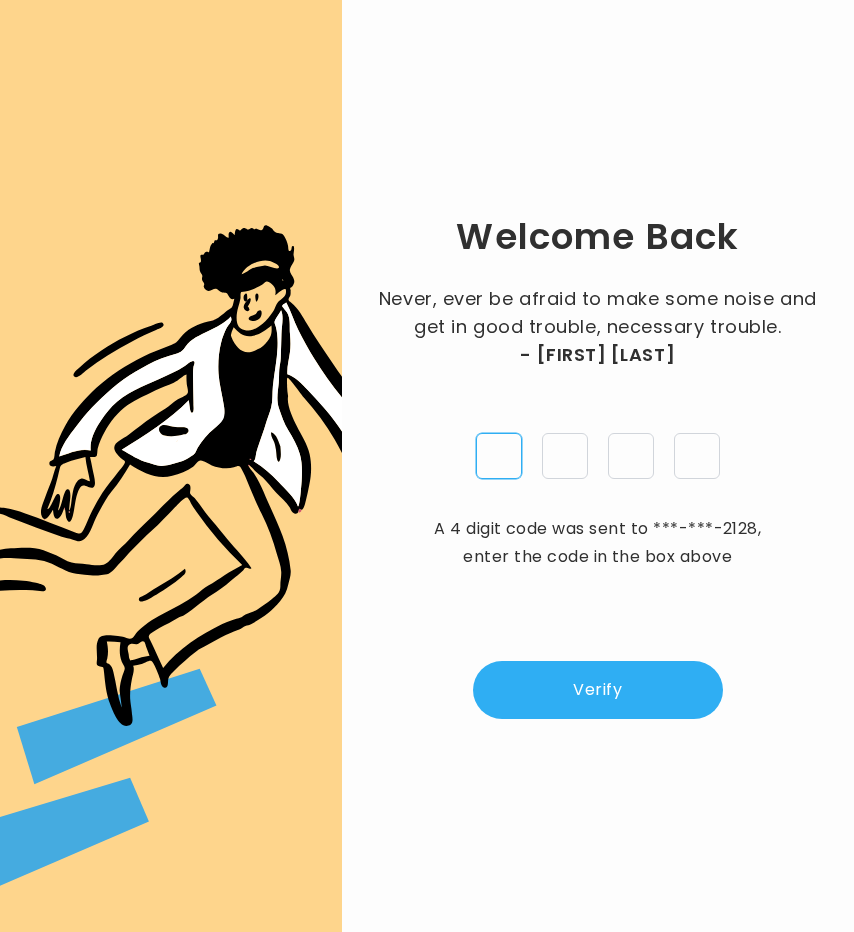 type on "*" 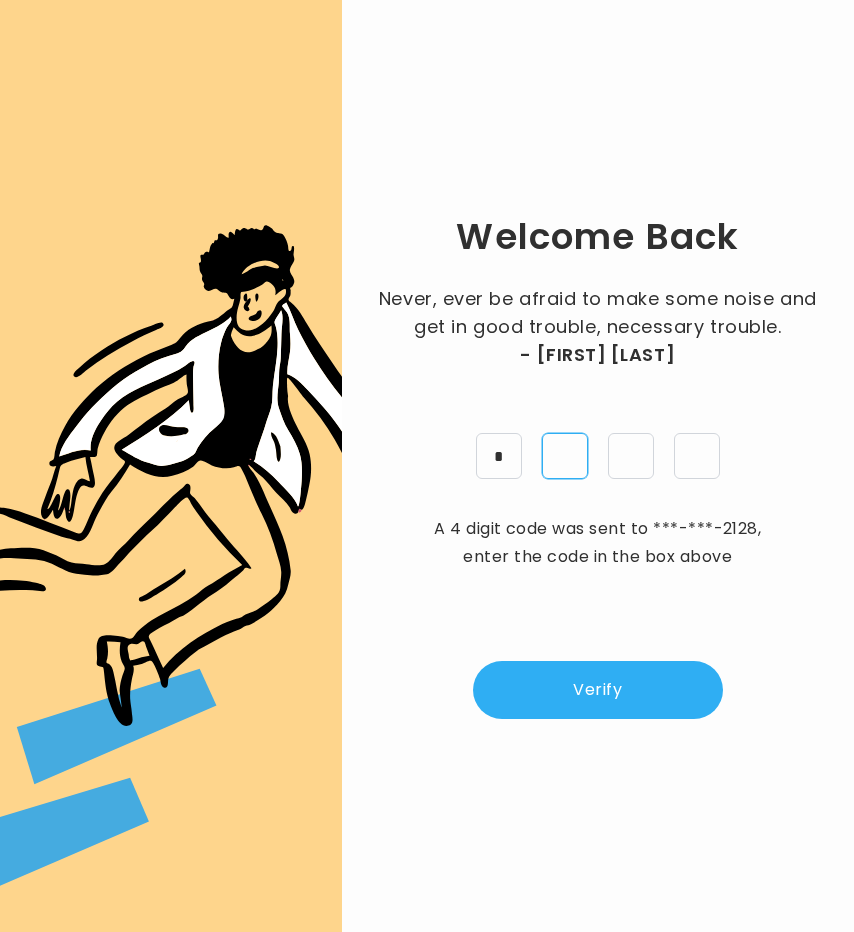 type on "*" 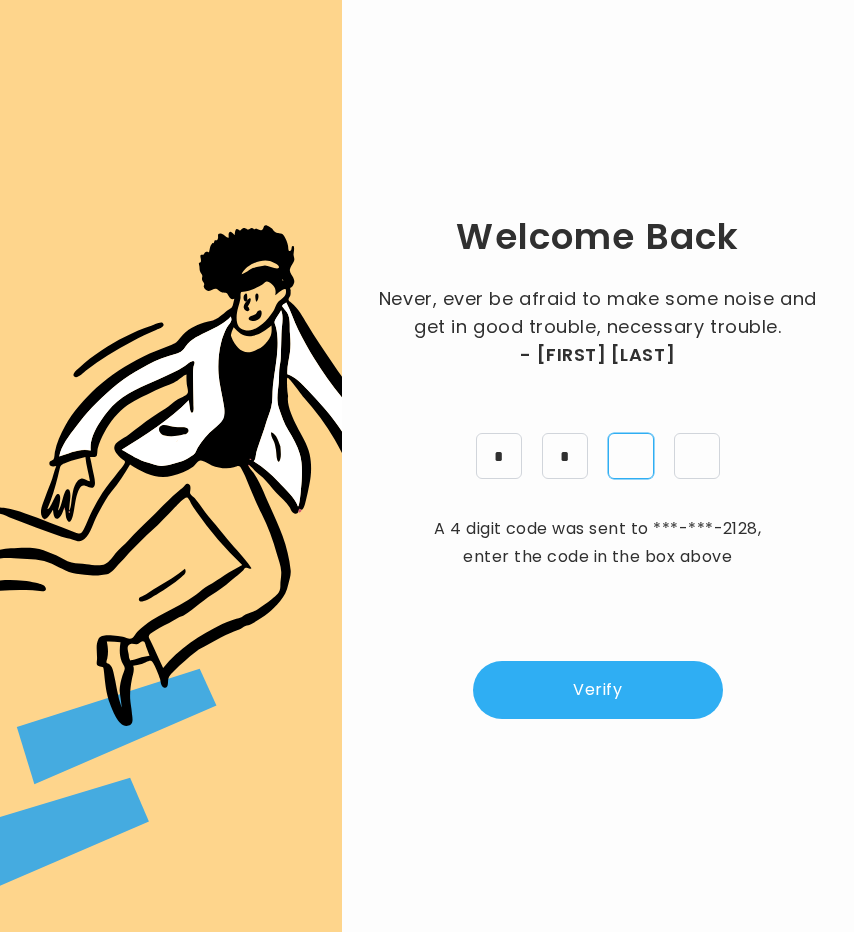type on "*" 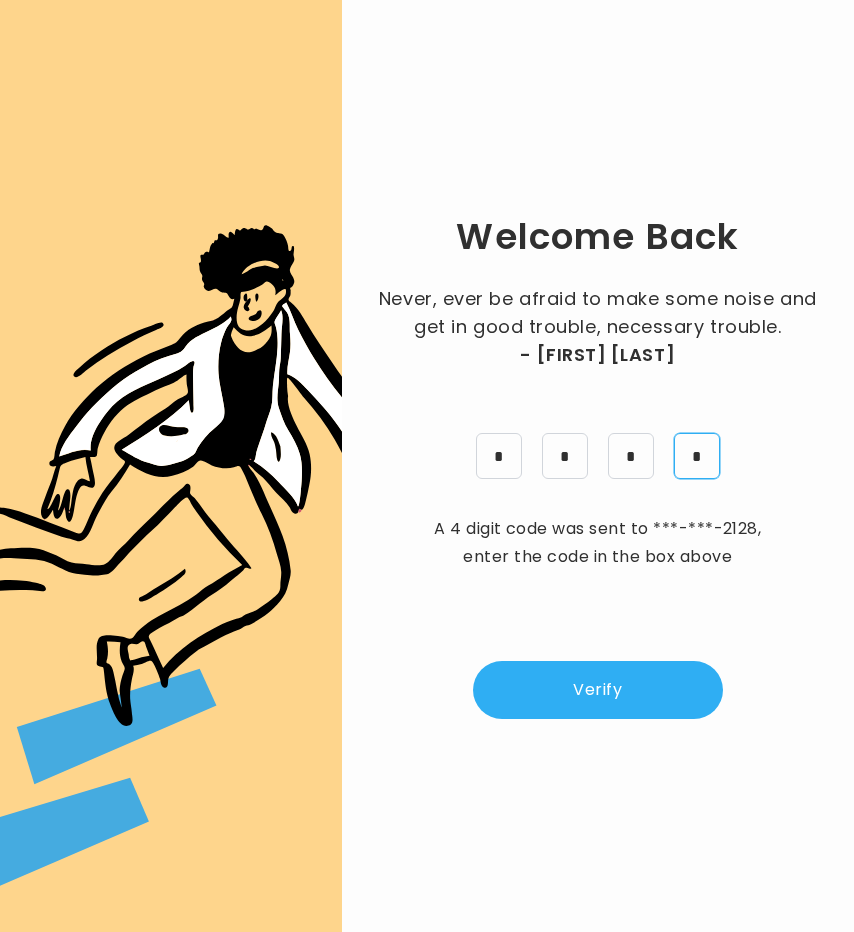 type on "*" 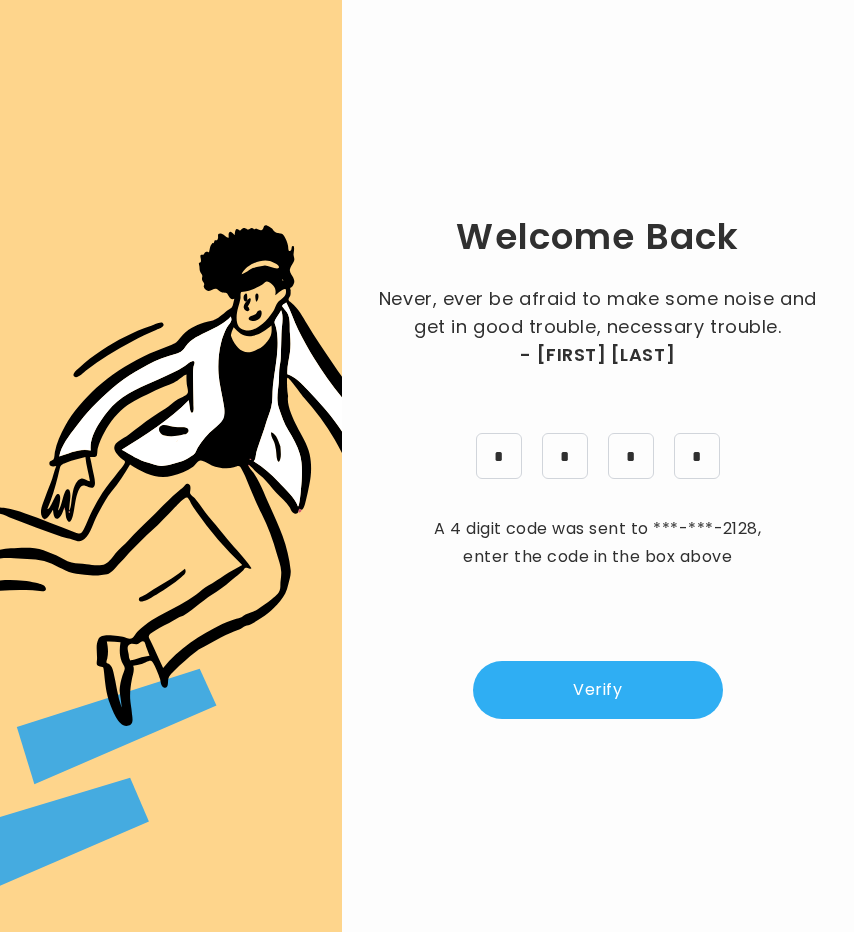 click on "Verify" at bounding box center (598, 690) 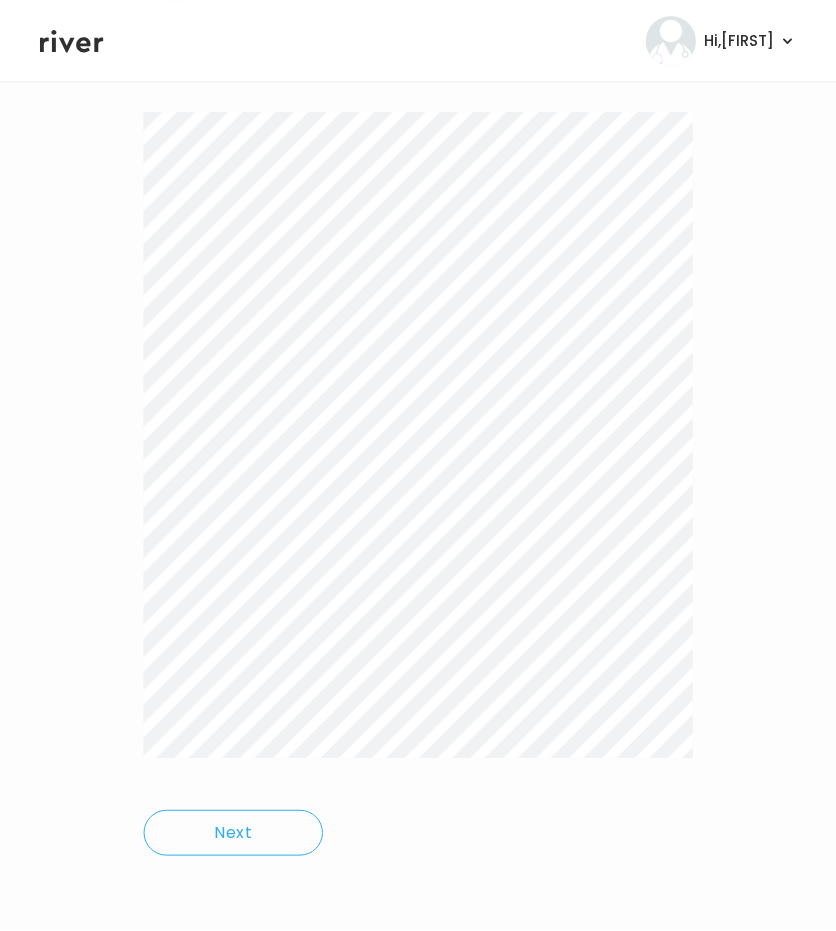scroll, scrollTop: 0, scrollLeft: 0, axis: both 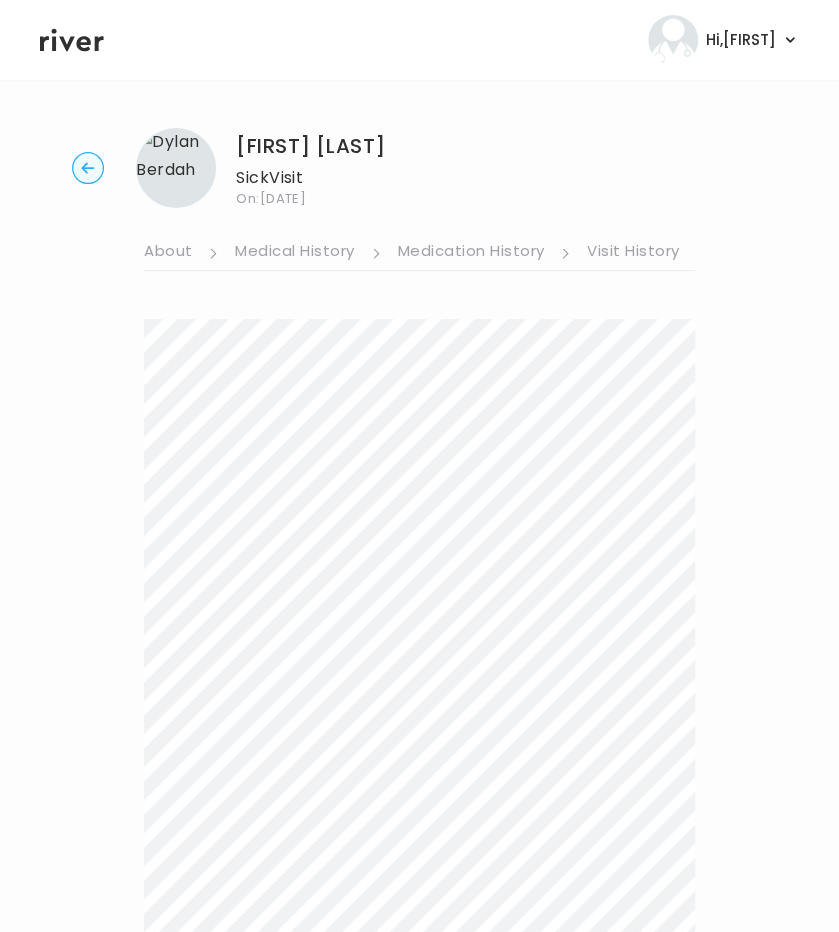 click on "Dylan Berdah Sick  Visit On:  18 Jul 2025" at bounding box center (419, 168) 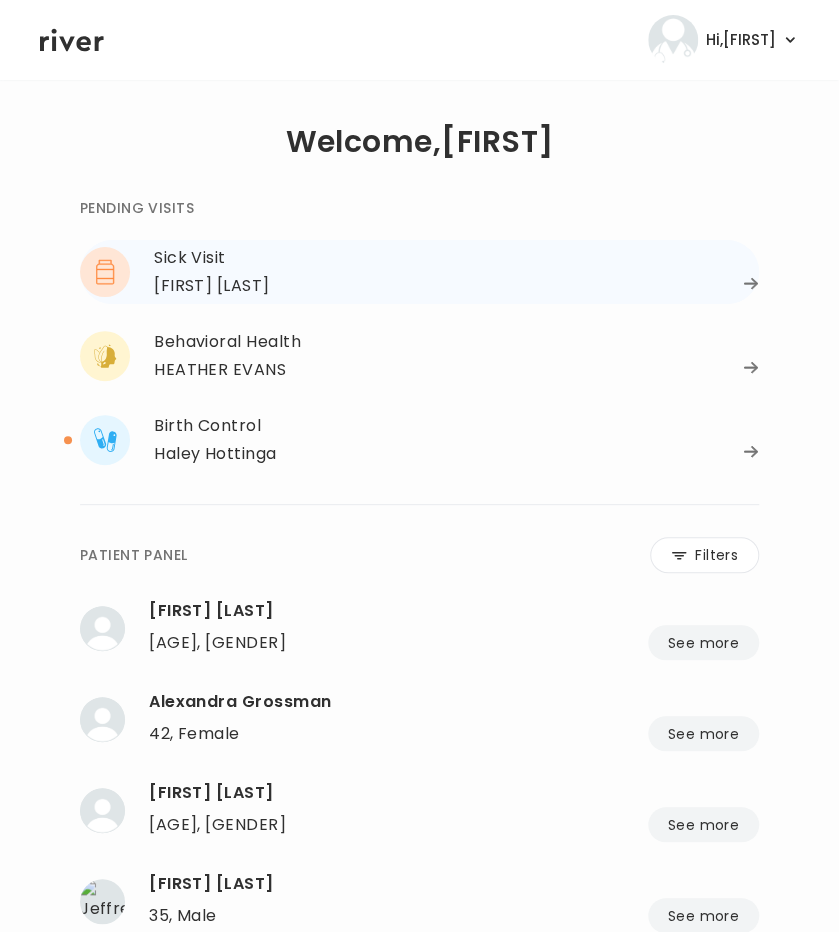 click on "Dylan Berdah" at bounding box center [456, 286] 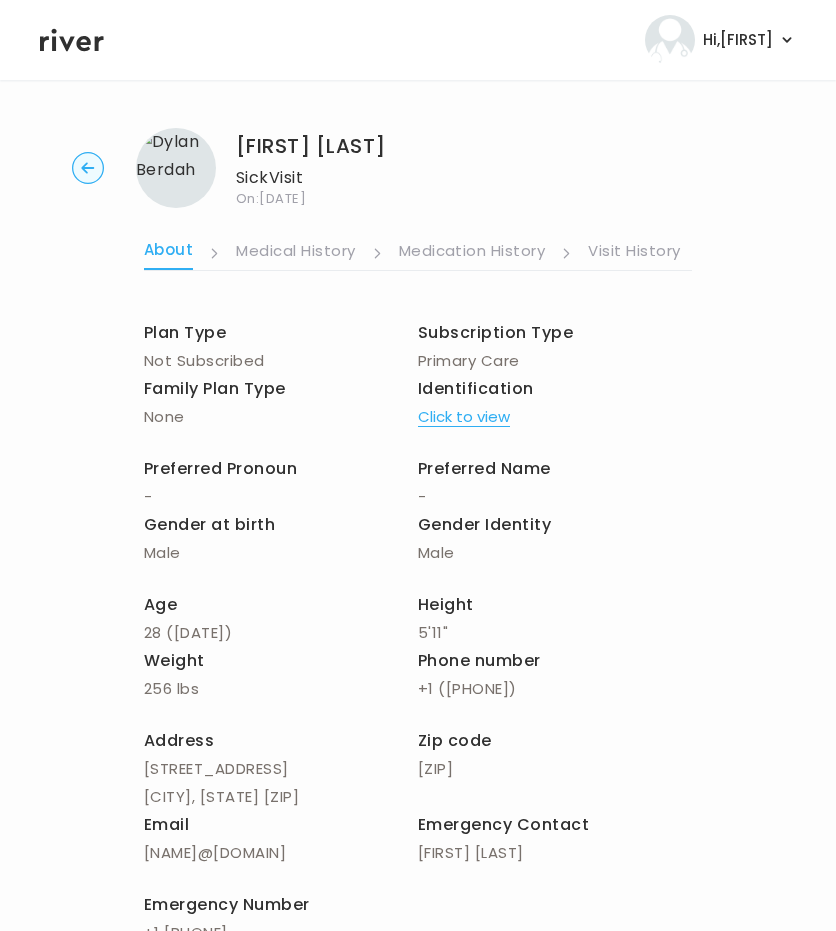 scroll, scrollTop: 162, scrollLeft: 0, axis: vertical 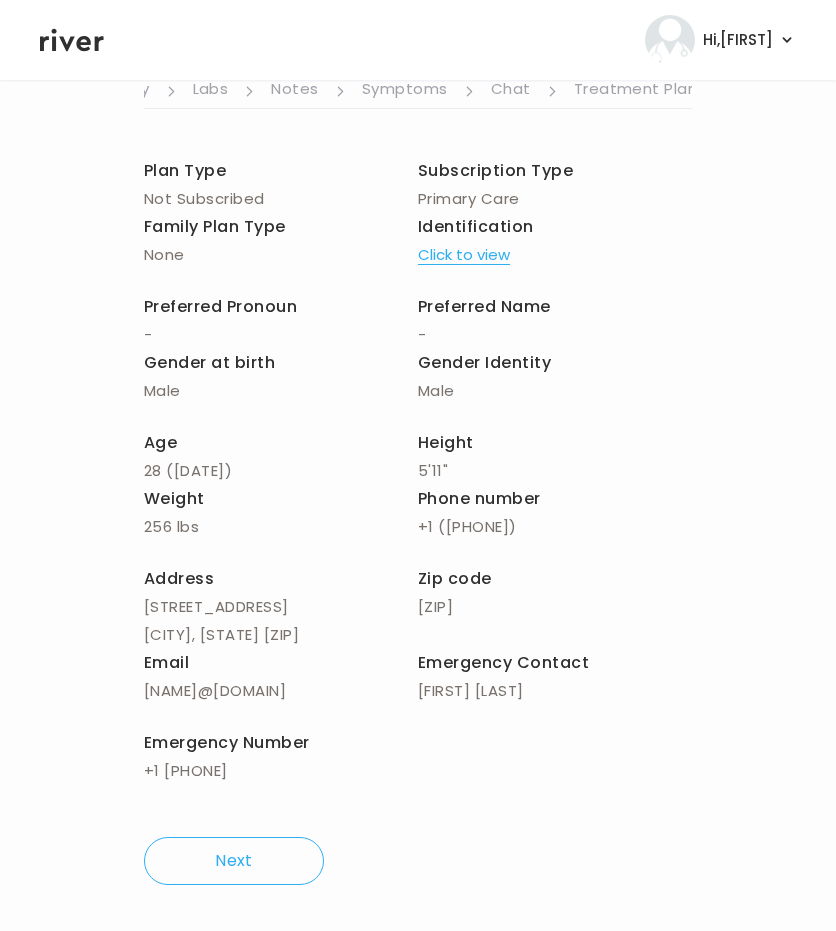 click on "Treatment Plan" at bounding box center [636, 91] 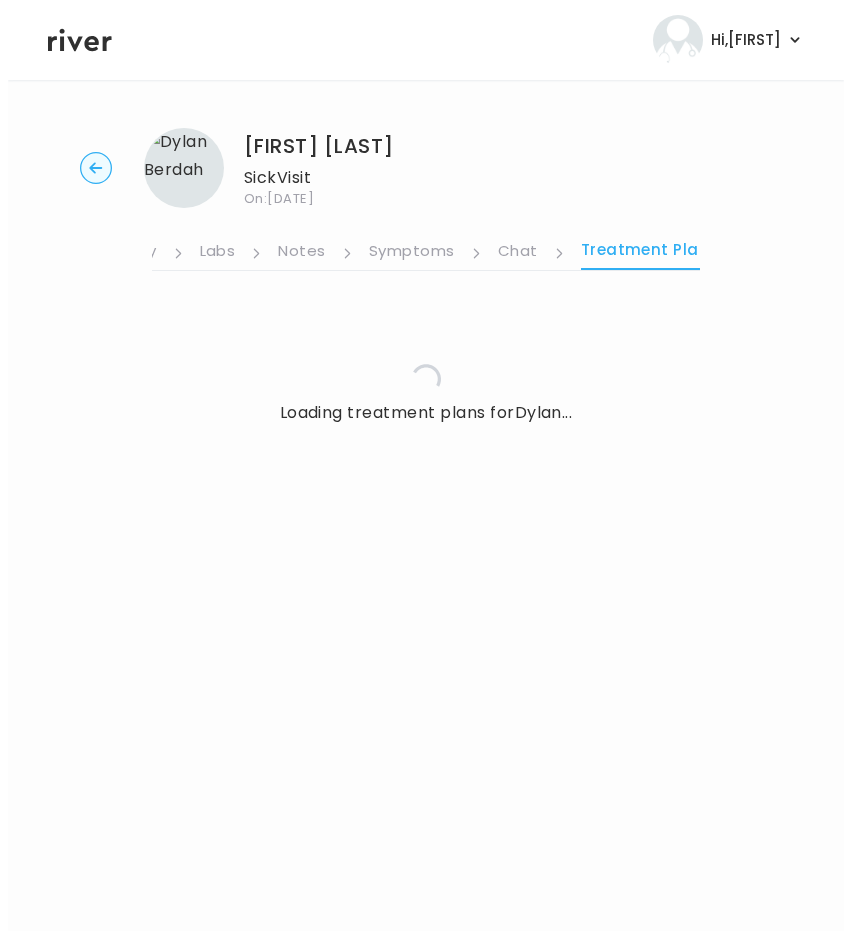 scroll, scrollTop: 0, scrollLeft: 0, axis: both 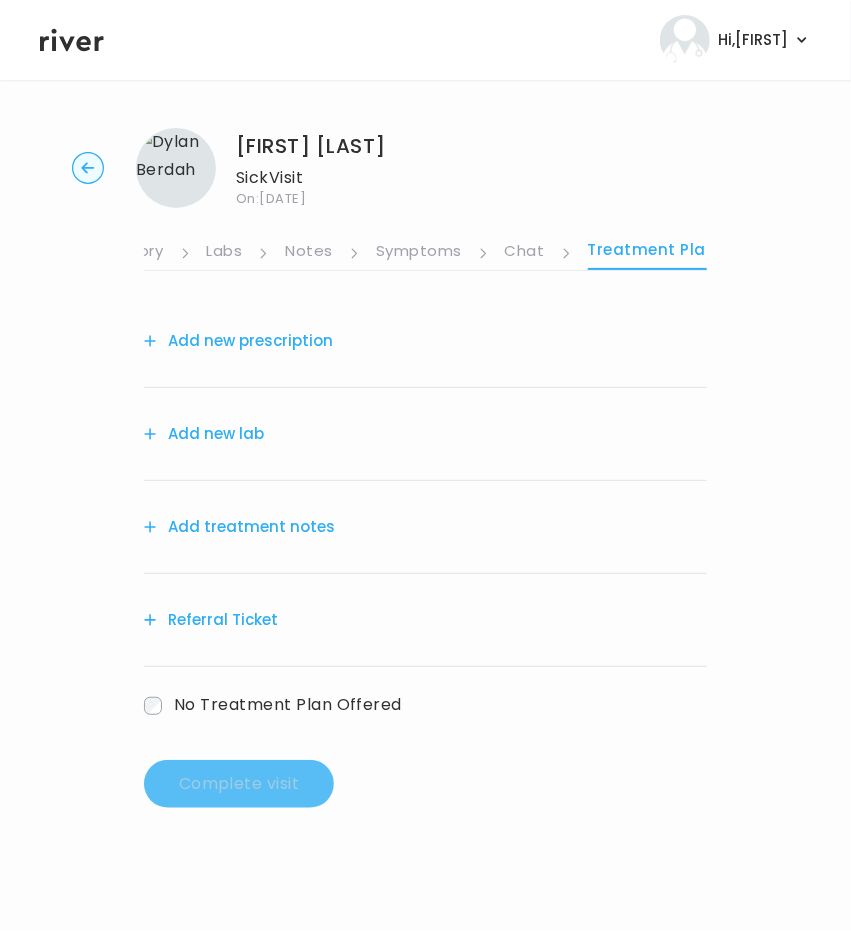 click on "Add treatment notes" at bounding box center [239, 527] 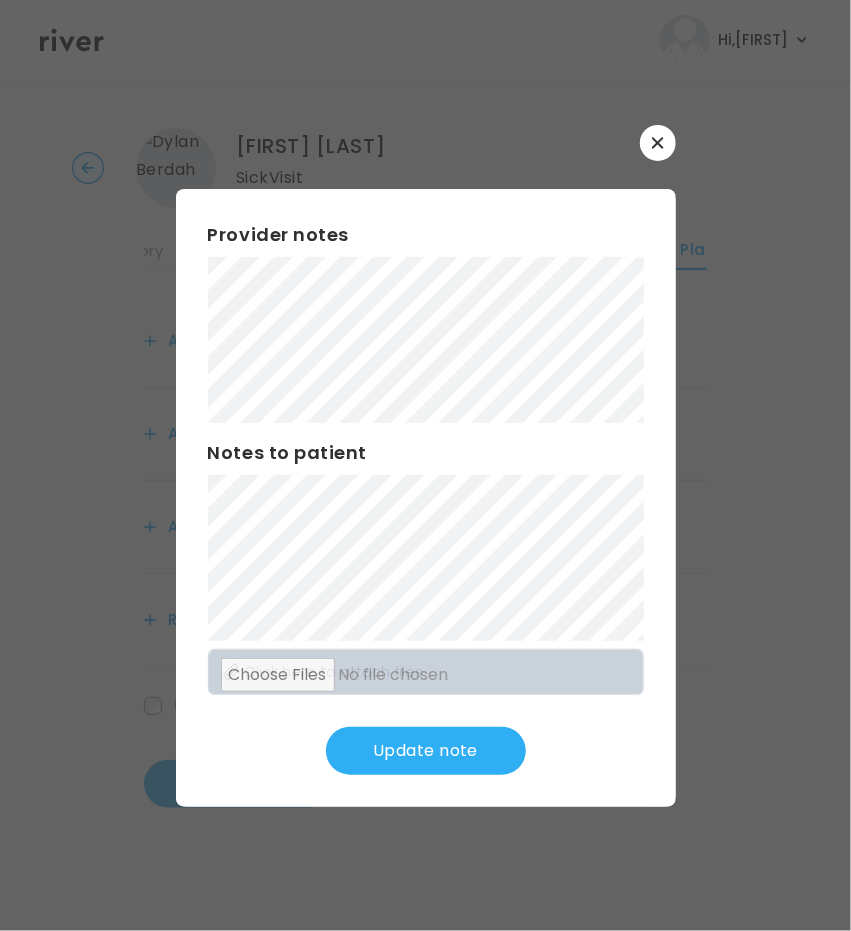 click on "​ Provider notes Notes to patient Click here to attach files Update note" at bounding box center [425, 465] 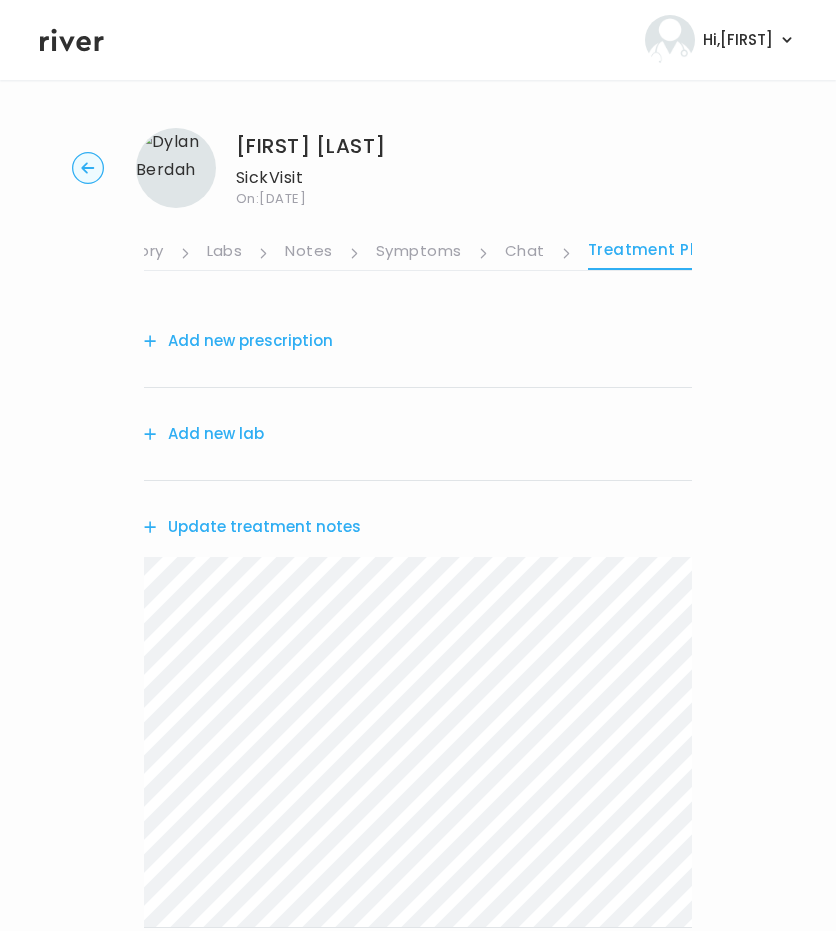 drag, startPoint x: 200, startPoint y: 427, endPoint x: 424, endPoint y: 296, distance: 259.49374 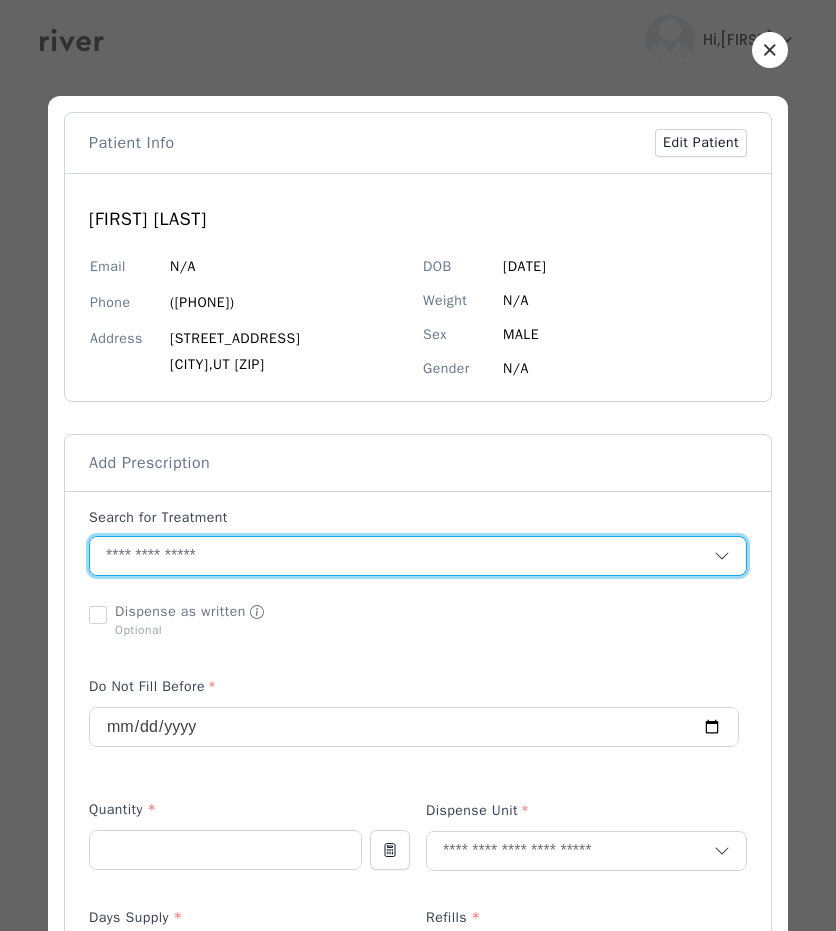 click at bounding box center [402, 556] 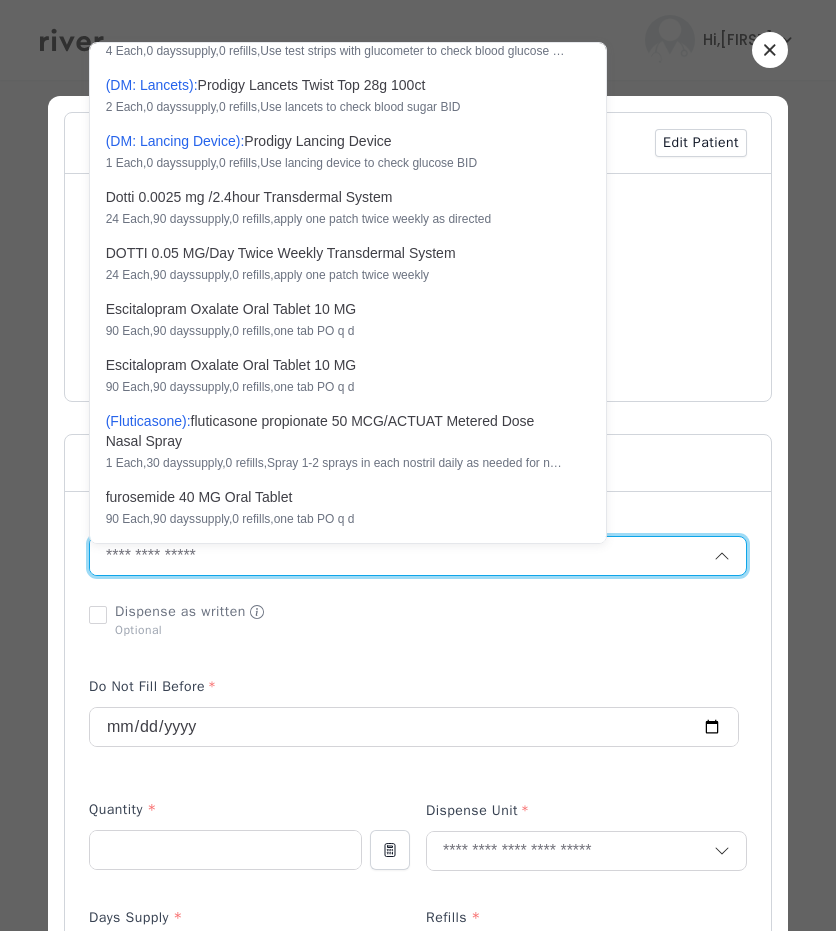 scroll, scrollTop: 576, scrollLeft: 0, axis: vertical 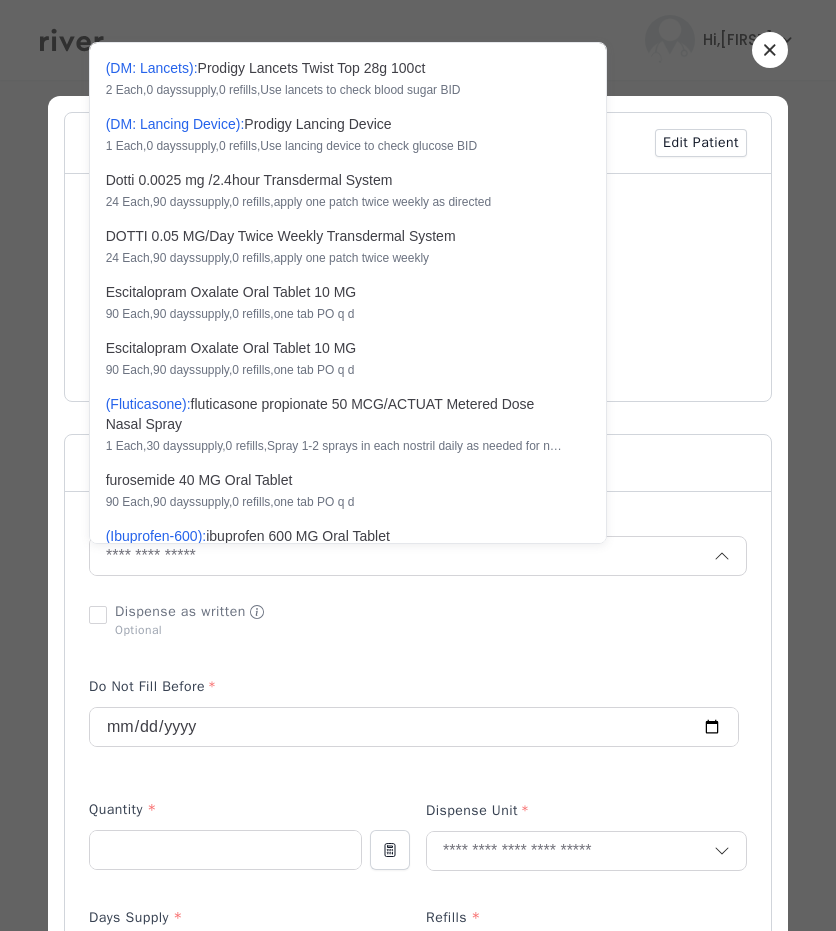 click on "( F l u t i c a s o n e ):  f l u t i c a s o n e   p r o p i o n a t e   5 0   M C G / A C T U A T   M e t e r e d   D o s e   N a s a l   S p r a y" at bounding box center [336, 414] 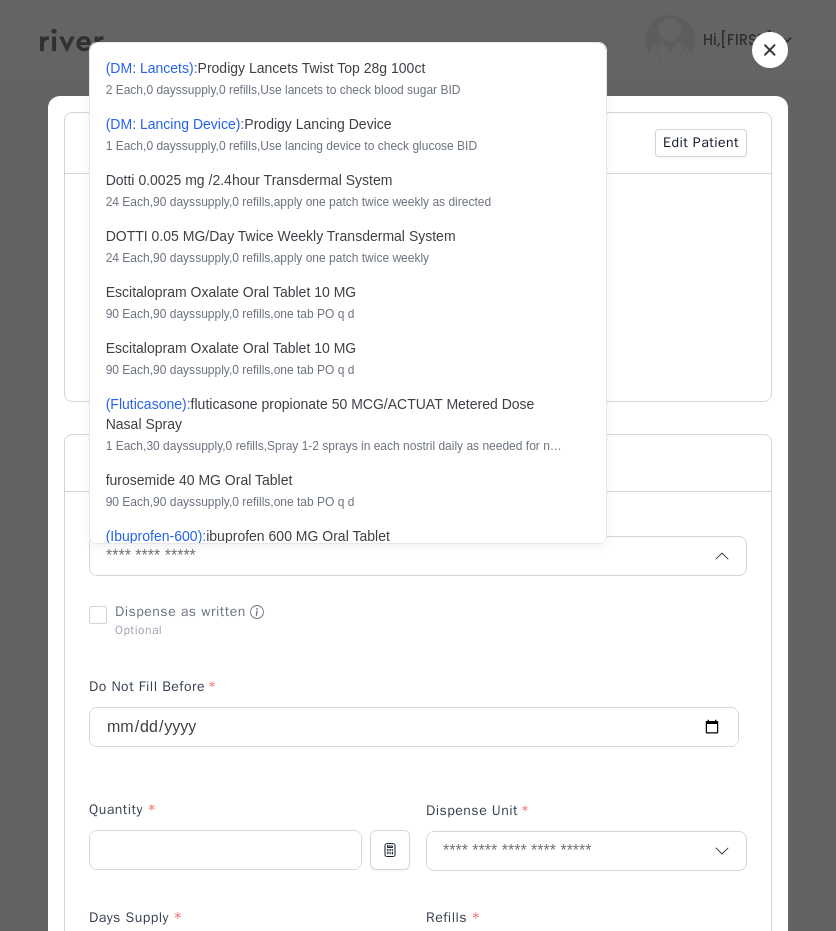 type on "**********" 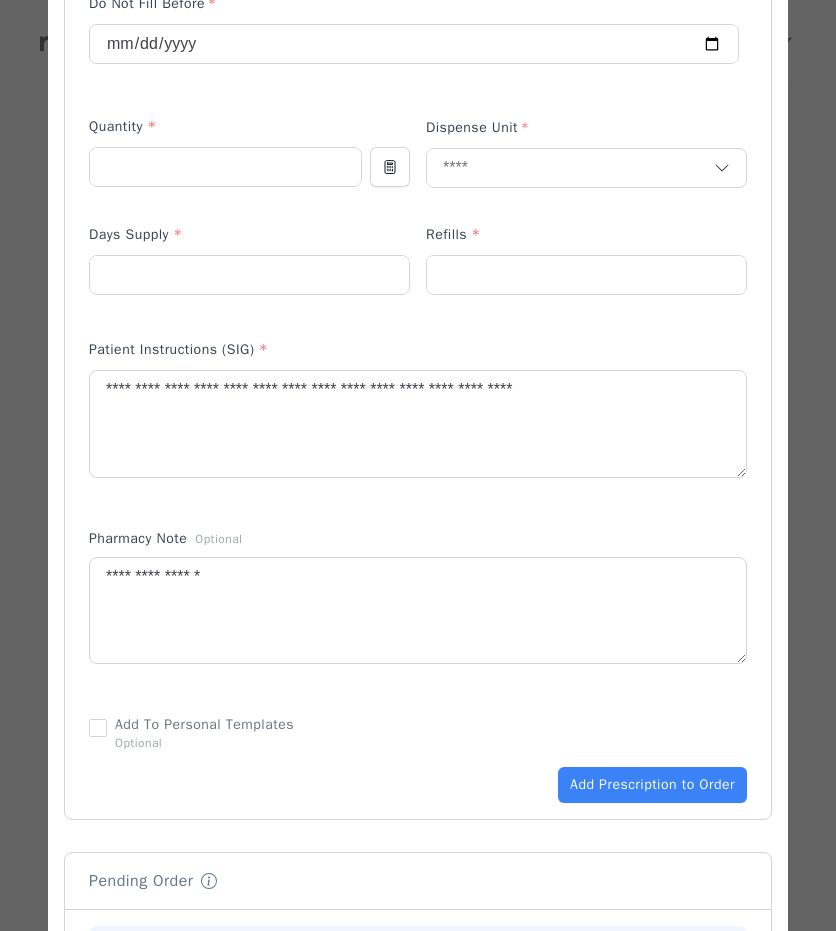 scroll, scrollTop: 730, scrollLeft: 0, axis: vertical 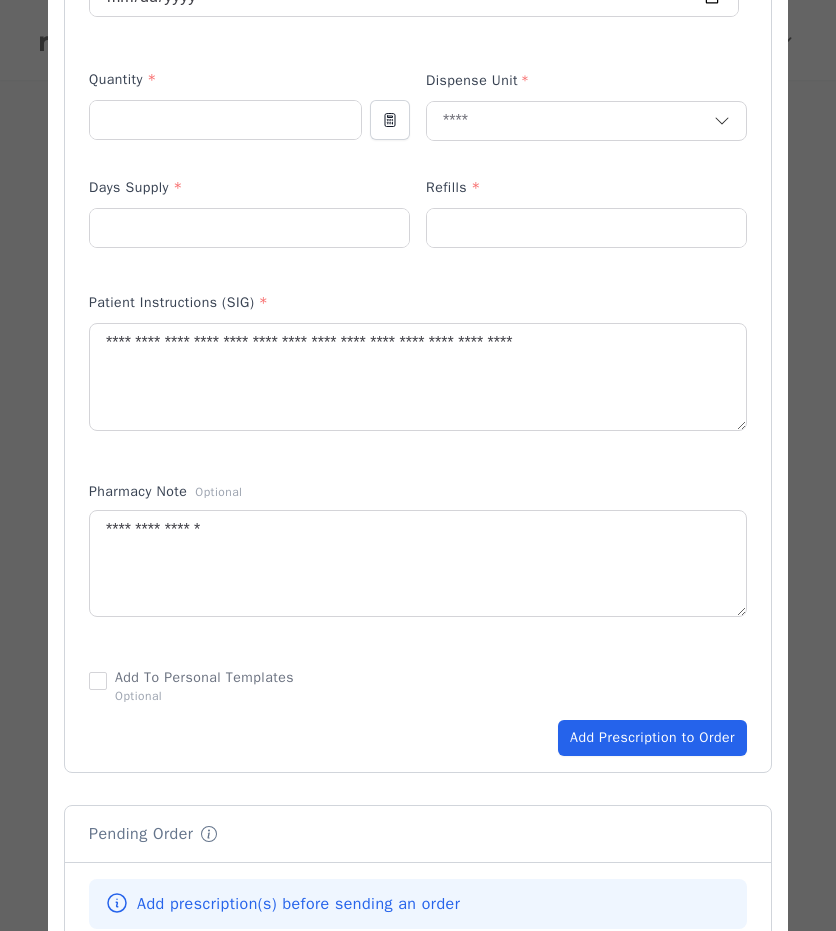 click on "Add Prescription to Order" at bounding box center [652, 738] 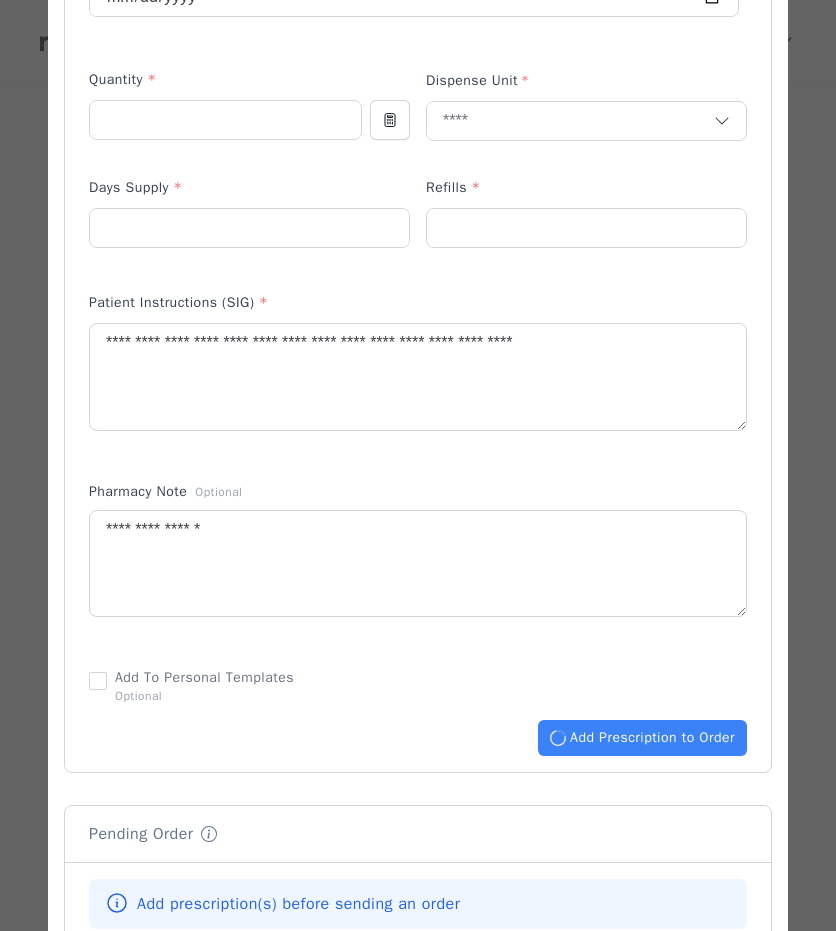 type 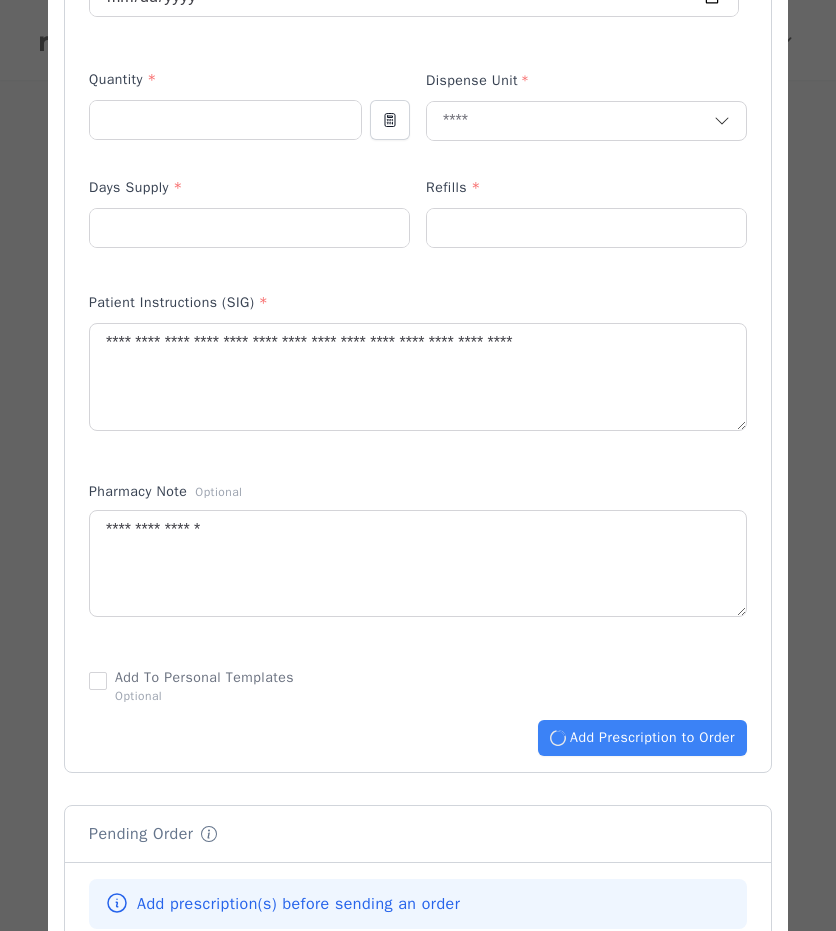 type 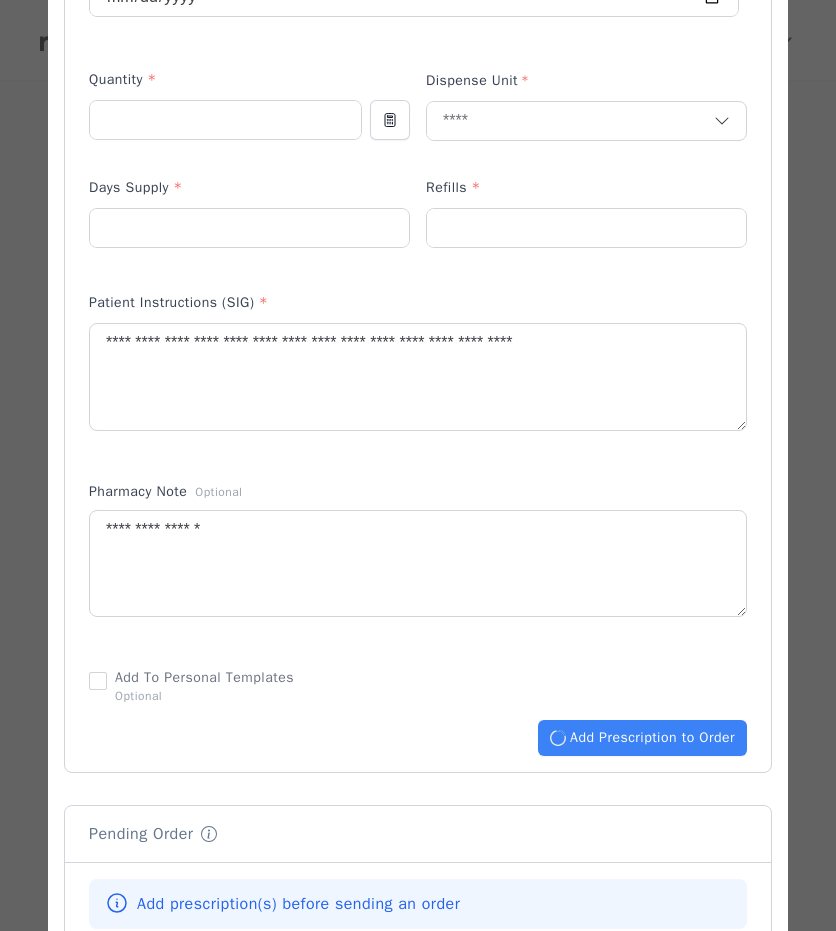 type 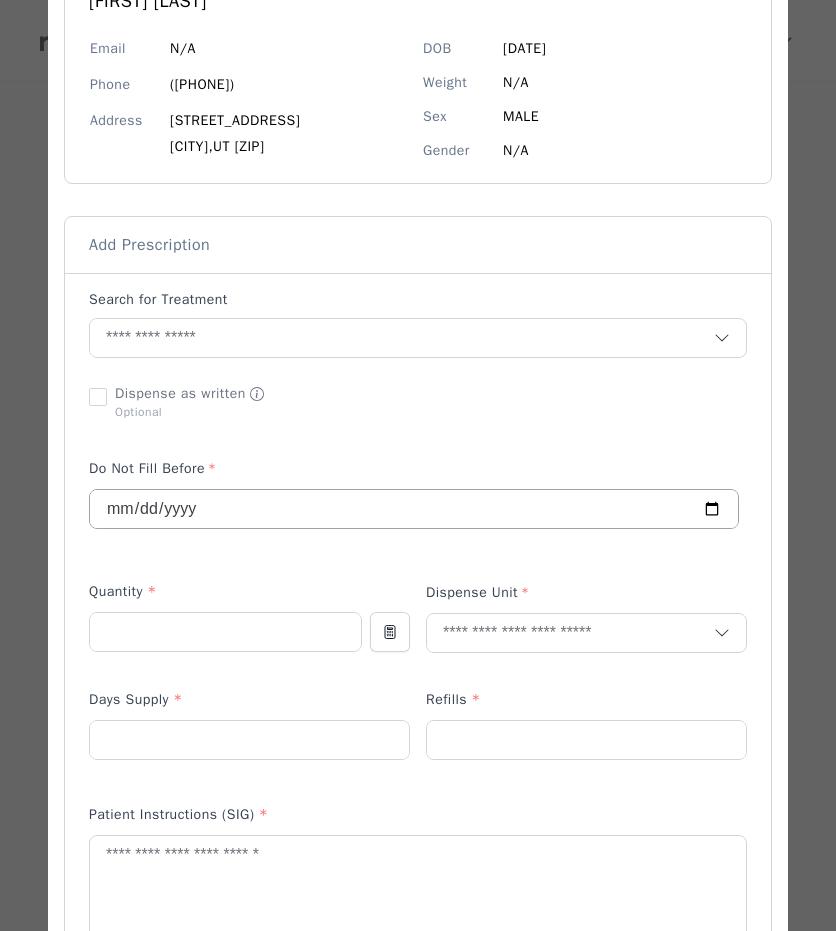 scroll, scrollTop: 206, scrollLeft: 0, axis: vertical 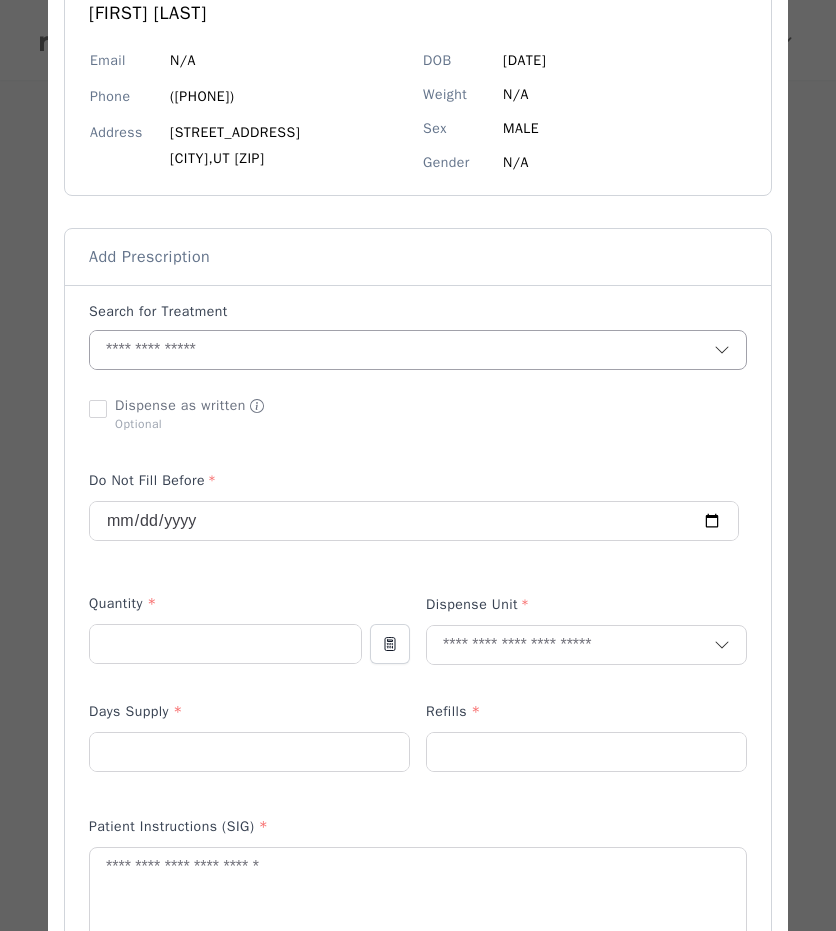 click at bounding box center [402, 350] 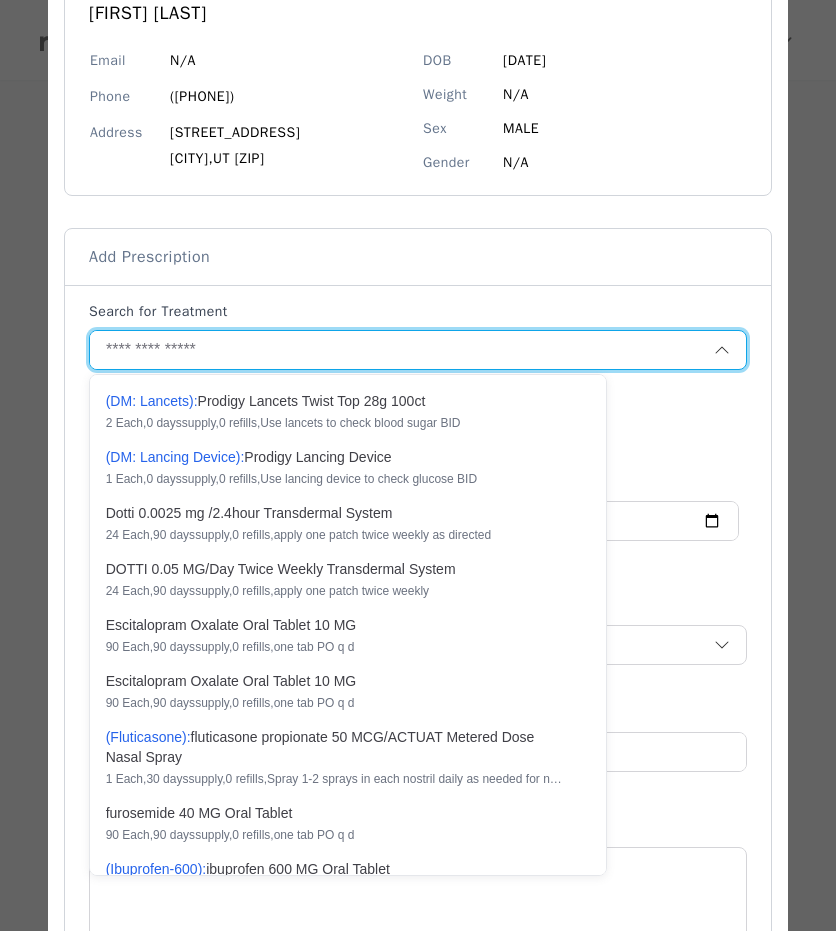 scroll, scrollTop: 0, scrollLeft: 0, axis: both 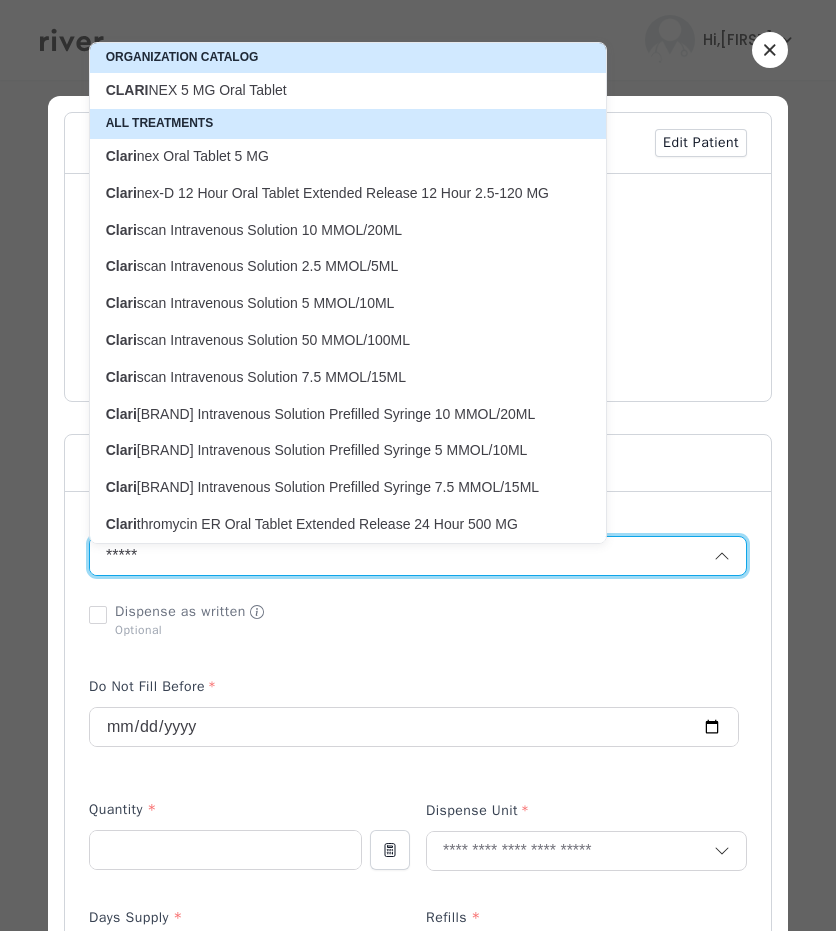 type on "*****" 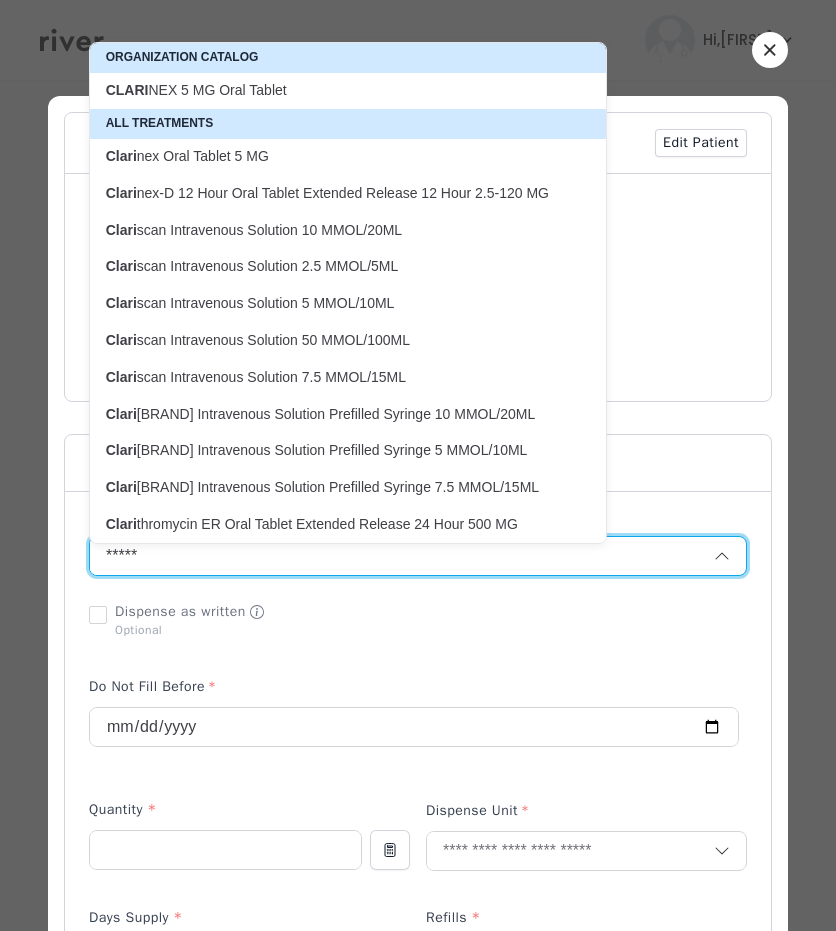click on "*****" at bounding box center [378, 556] 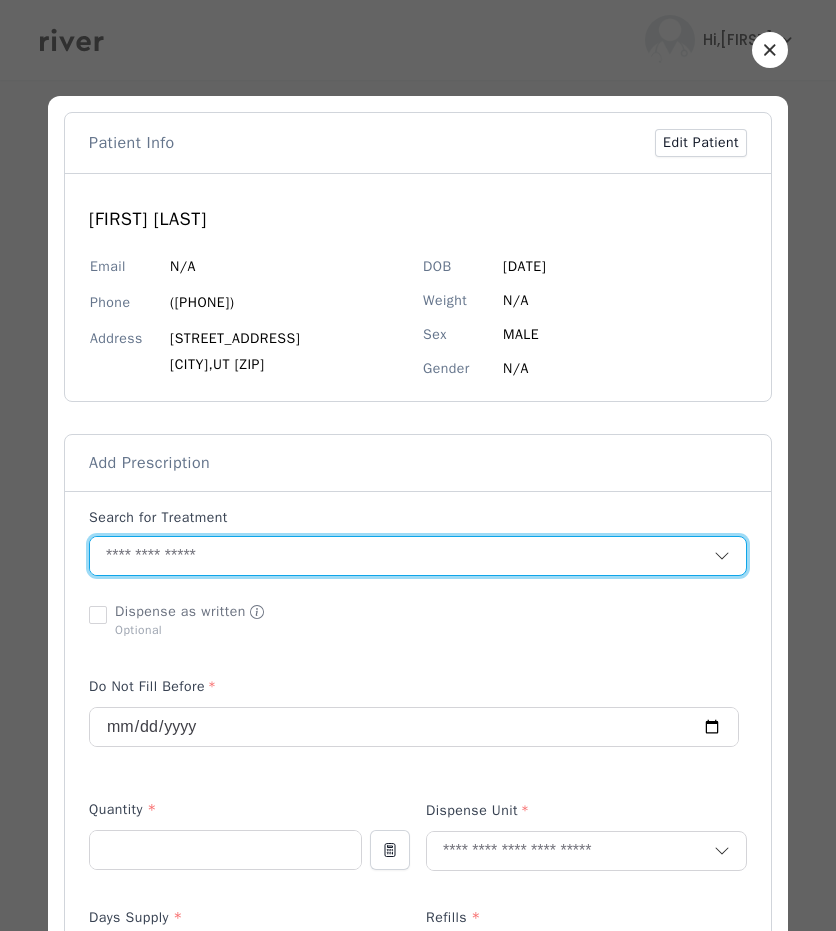 drag, startPoint x: 137, startPoint y: 549, endPoint x: 95, endPoint y: 543, distance: 42.426407 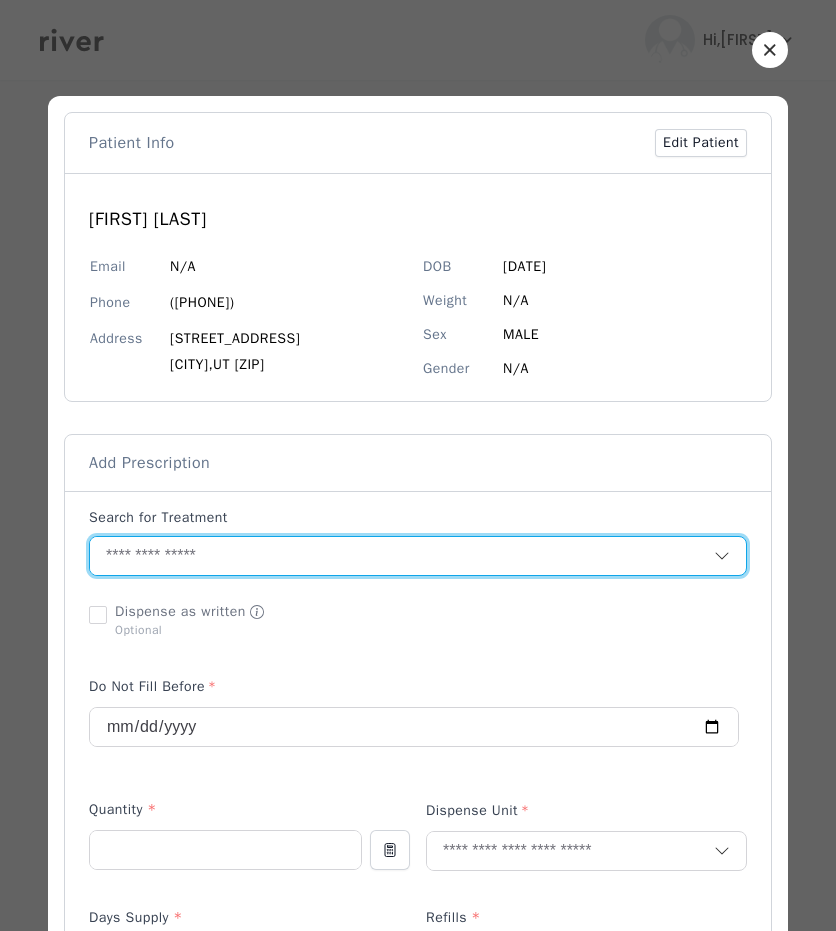 click at bounding box center (402, 556) 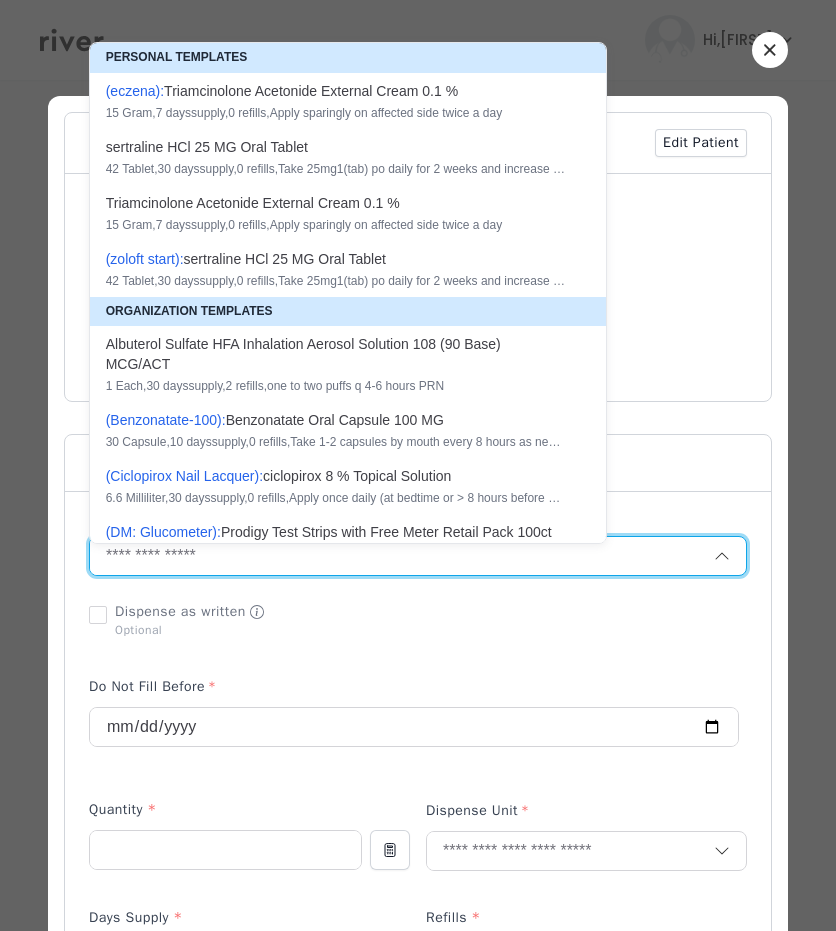 paste on "**********" 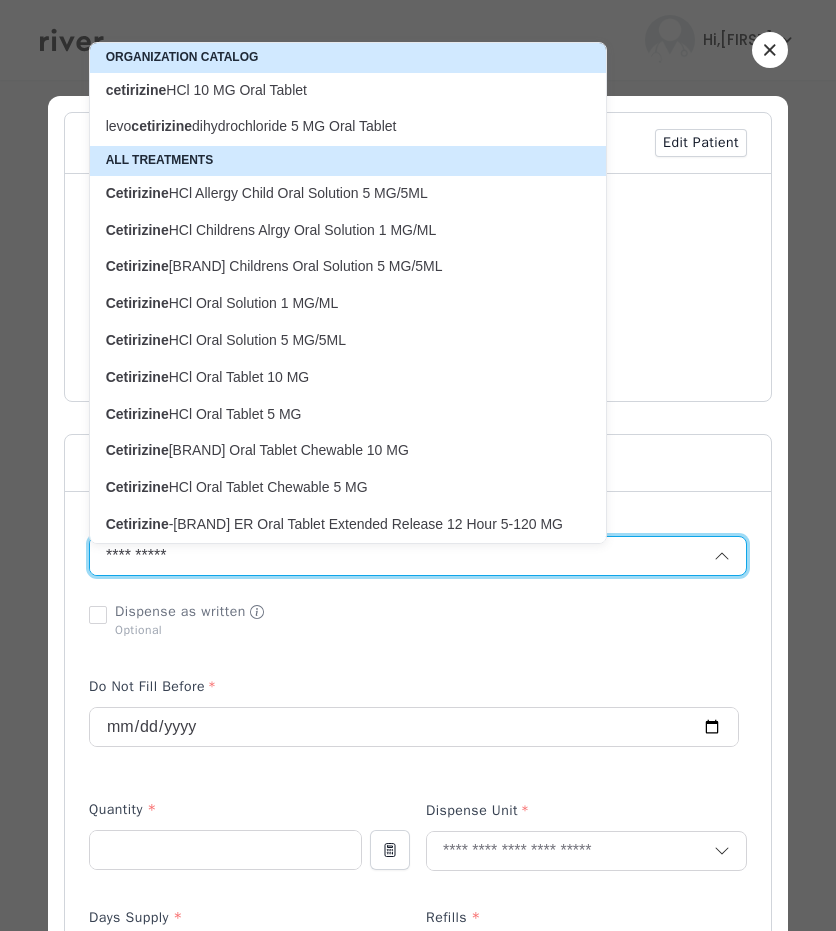 click on "cetirizine" 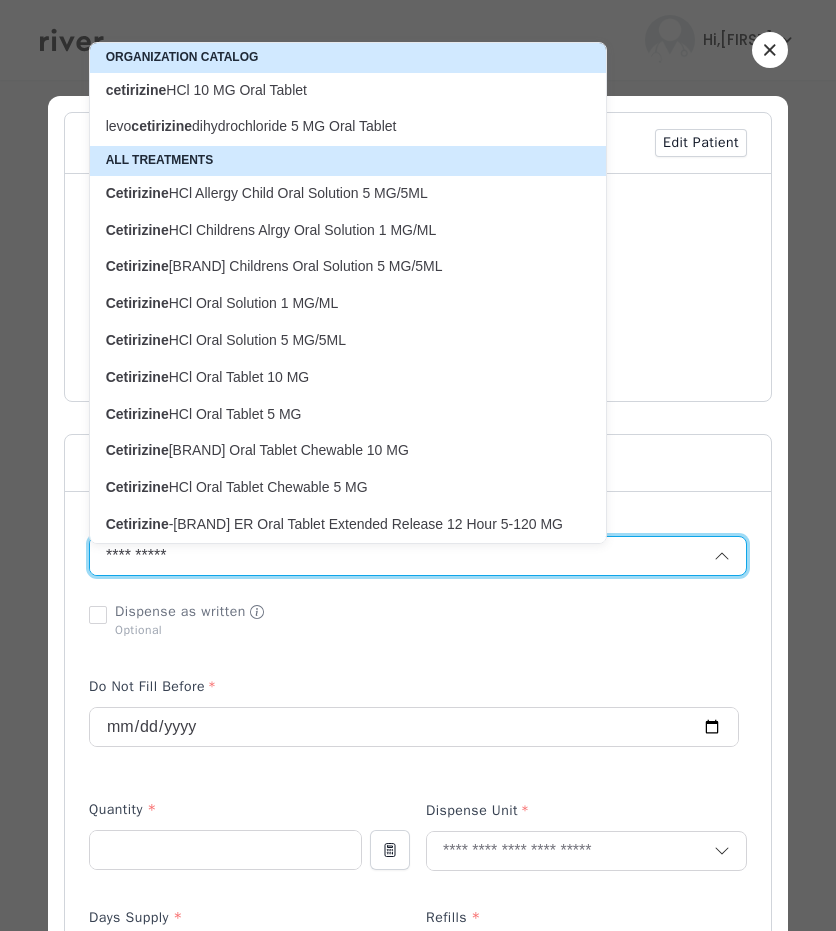 type on "**********" 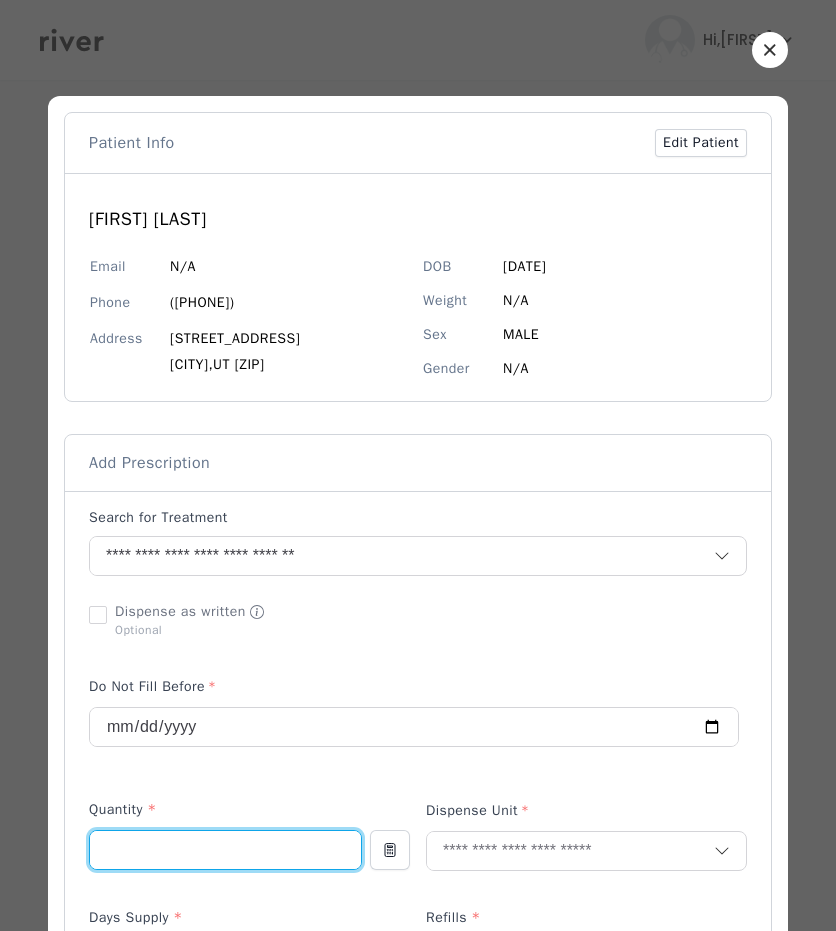 click at bounding box center [225, 850] 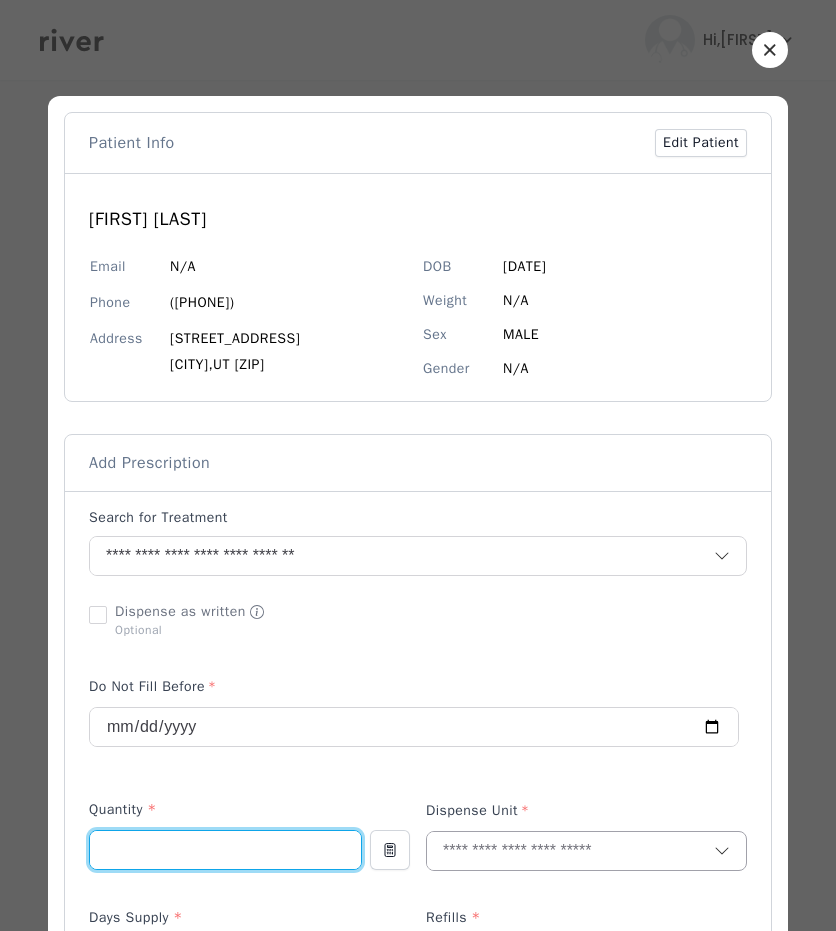 type on "*" 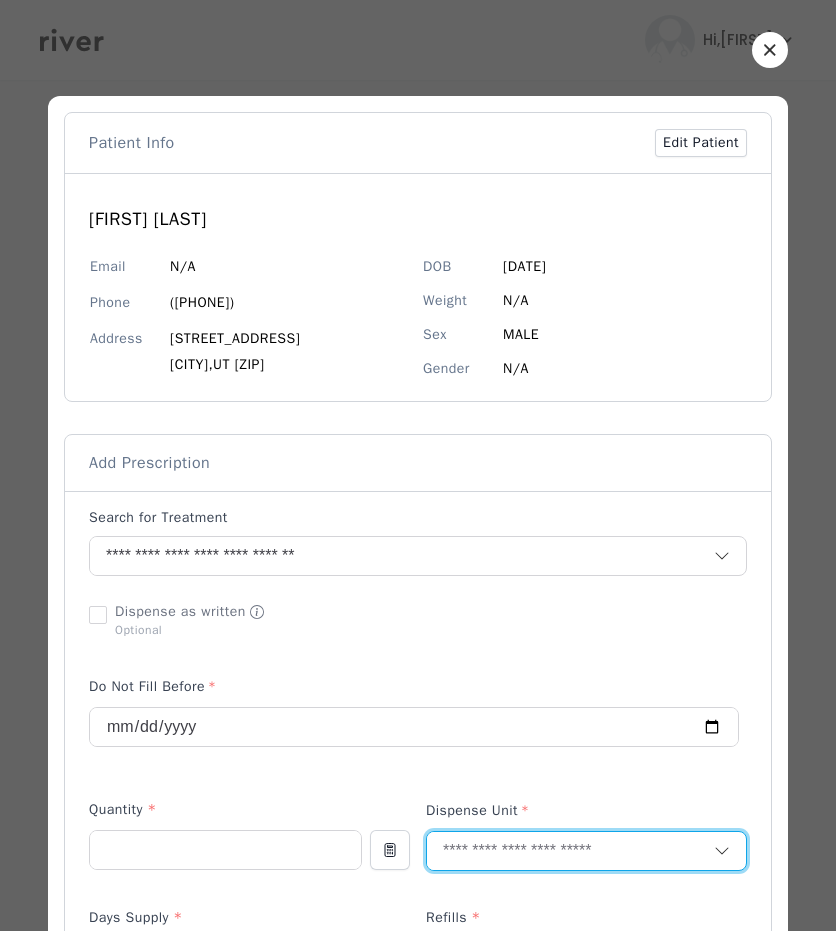 click at bounding box center (570, 851) 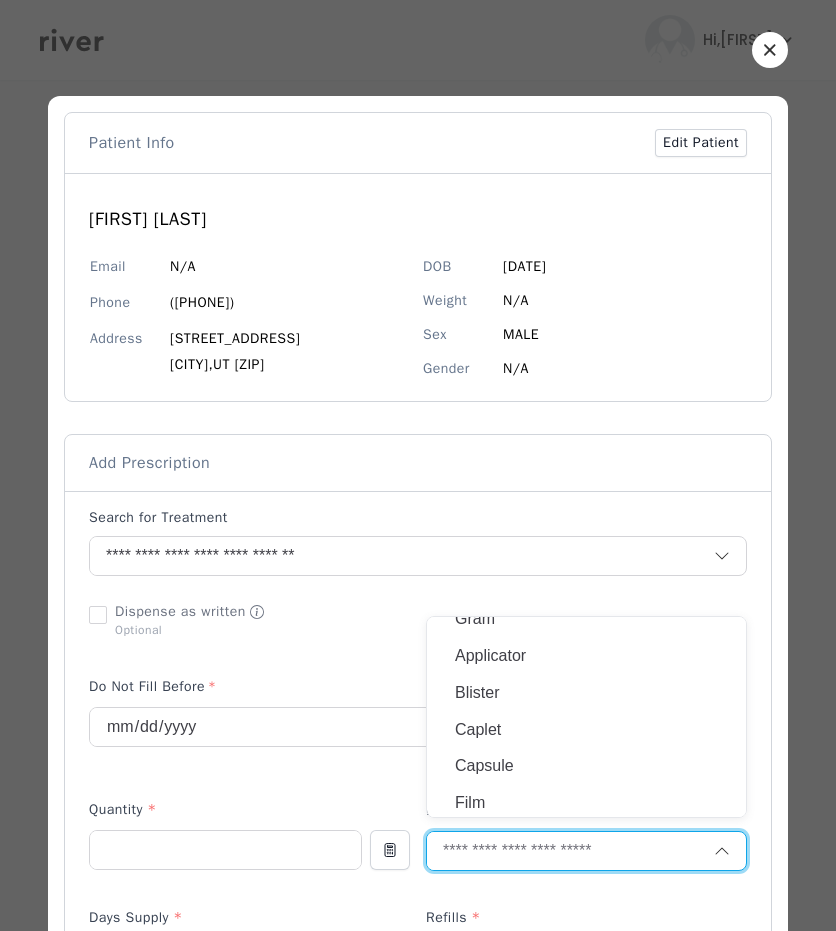 scroll, scrollTop: 0, scrollLeft: 0, axis: both 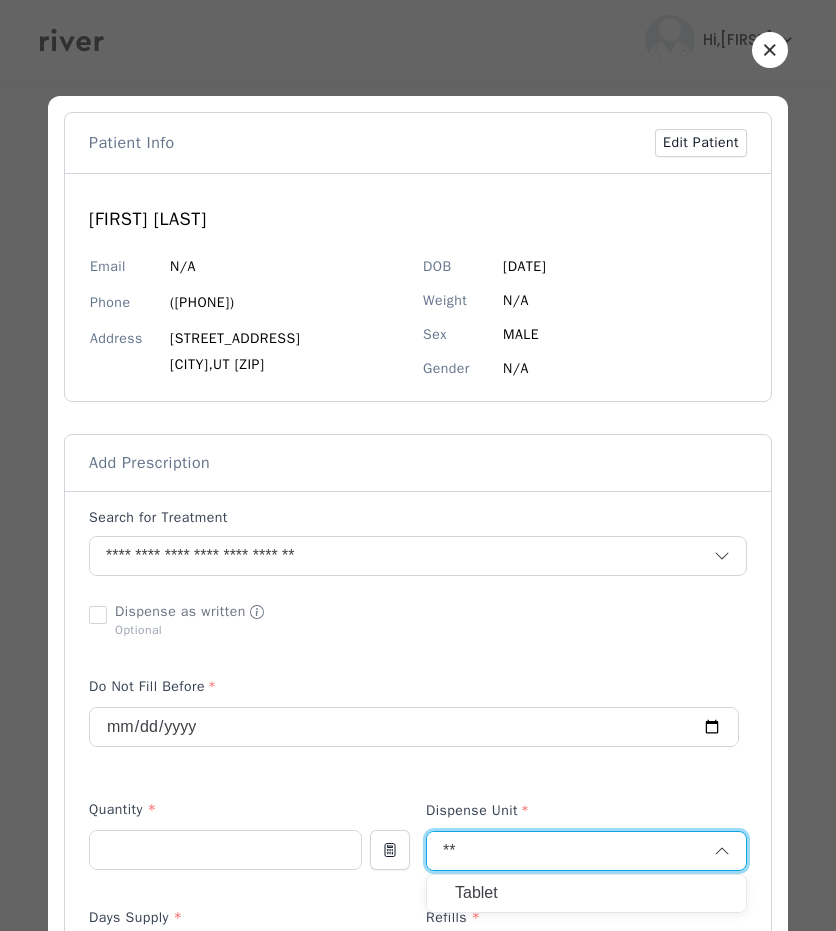 type on "**" 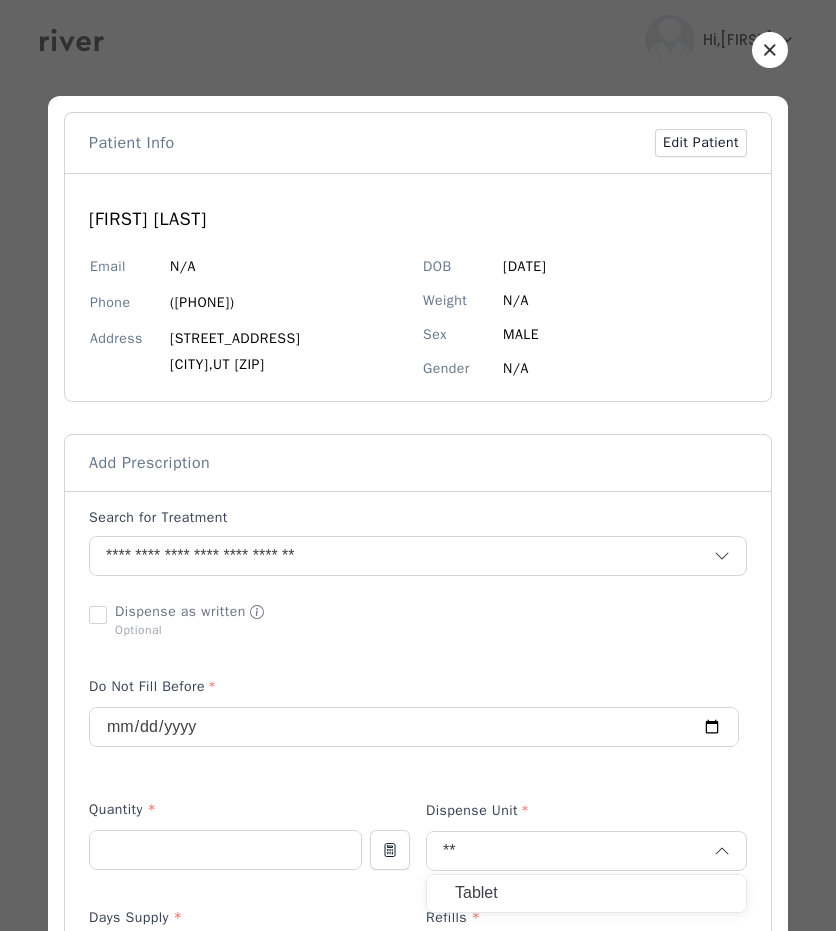 click on "Tablet" at bounding box center [586, 893] 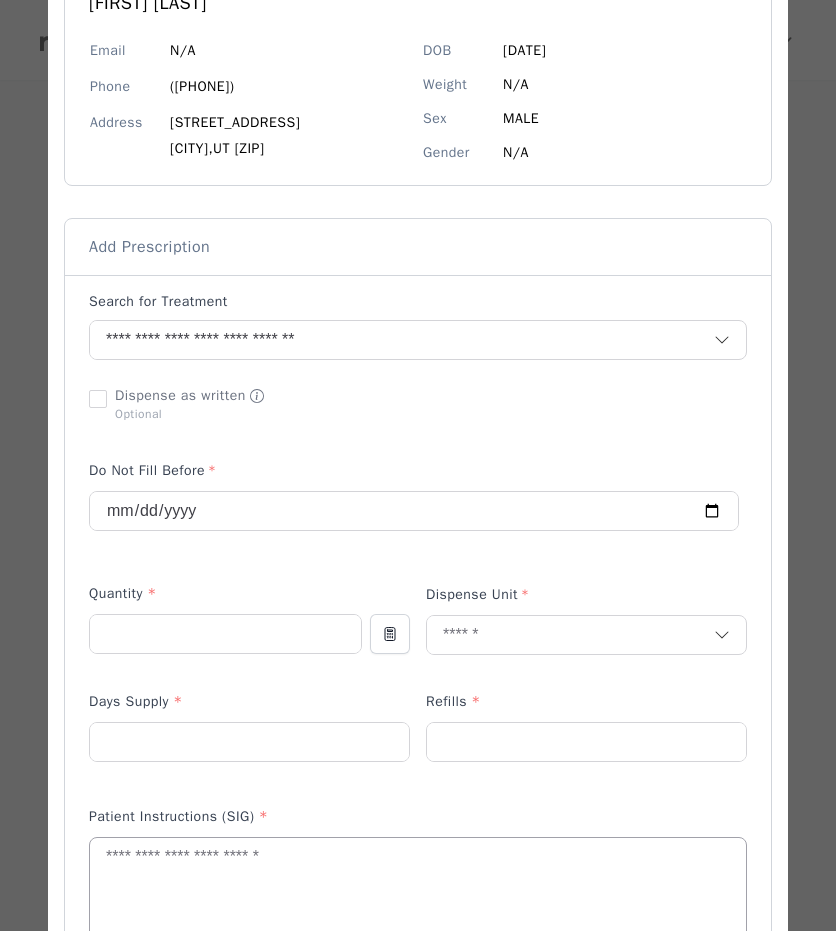 scroll, scrollTop: 217, scrollLeft: 0, axis: vertical 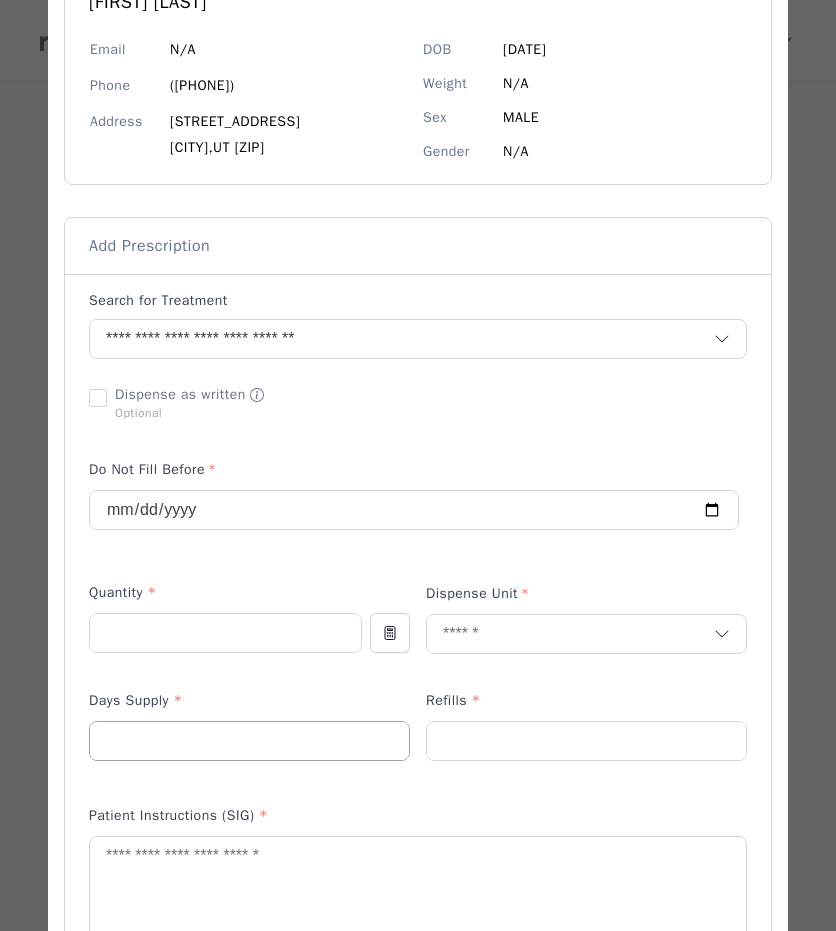 click at bounding box center (249, 741) 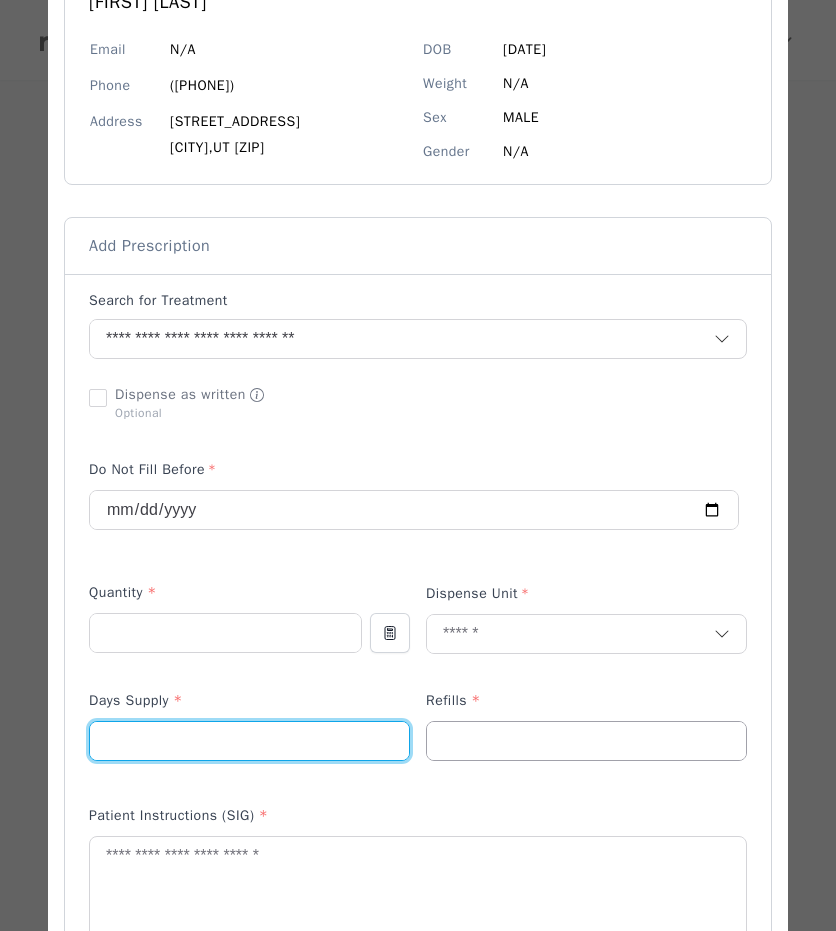 type on "*" 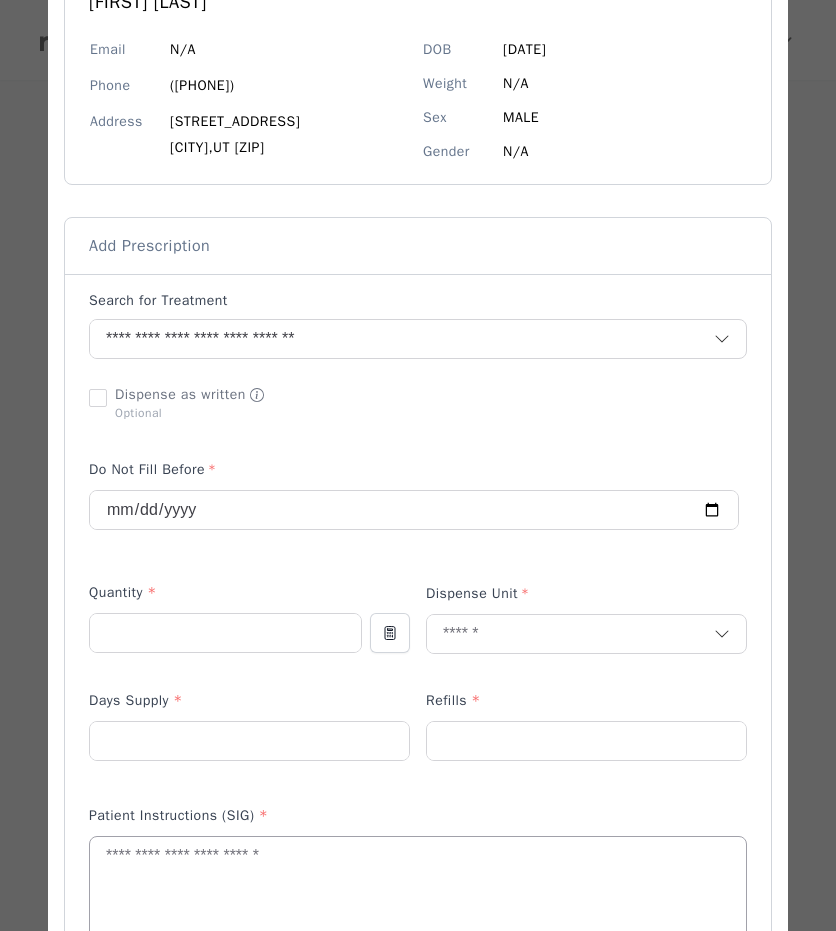 type 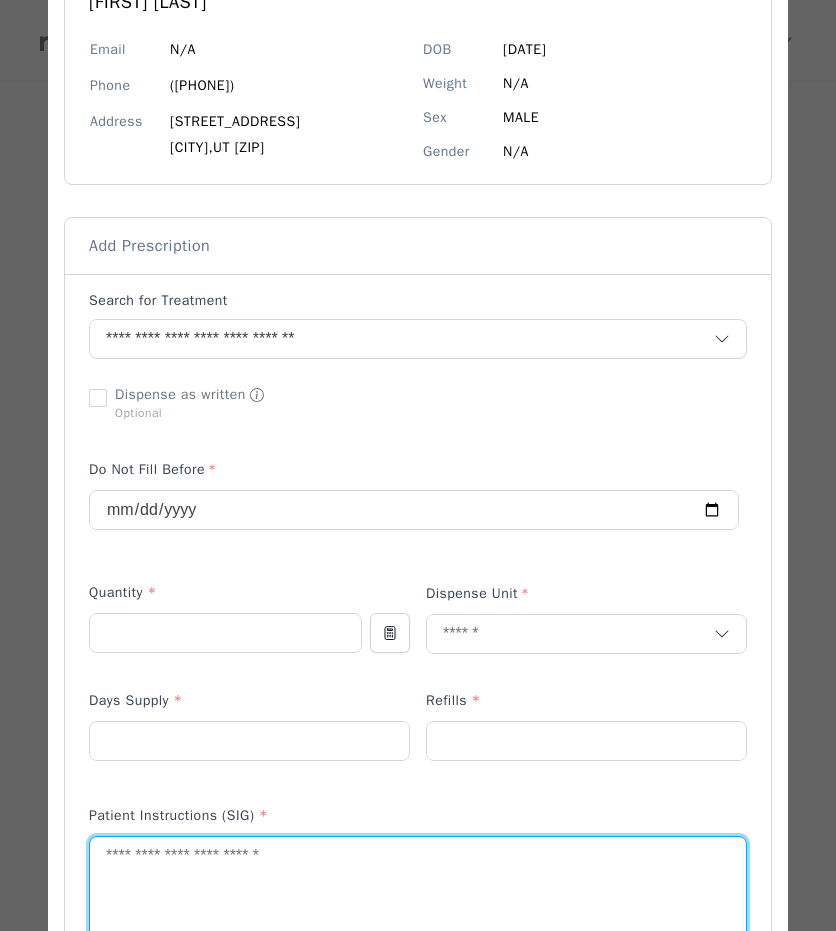 click at bounding box center (418, 890) 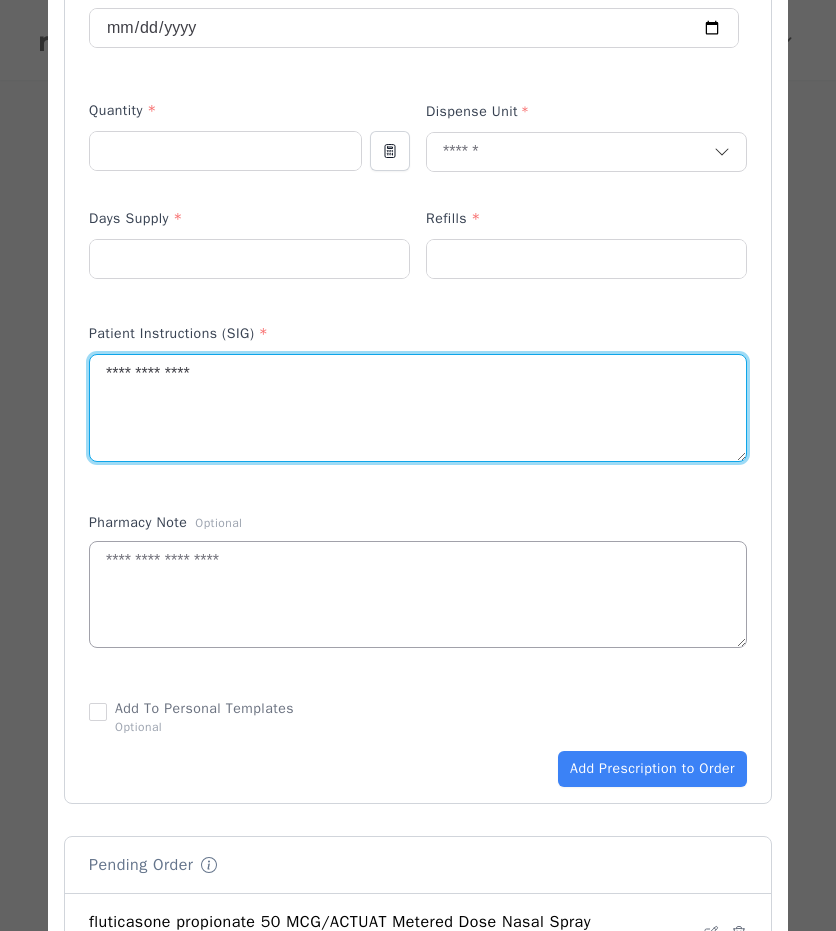 scroll, scrollTop: 711, scrollLeft: 0, axis: vertical 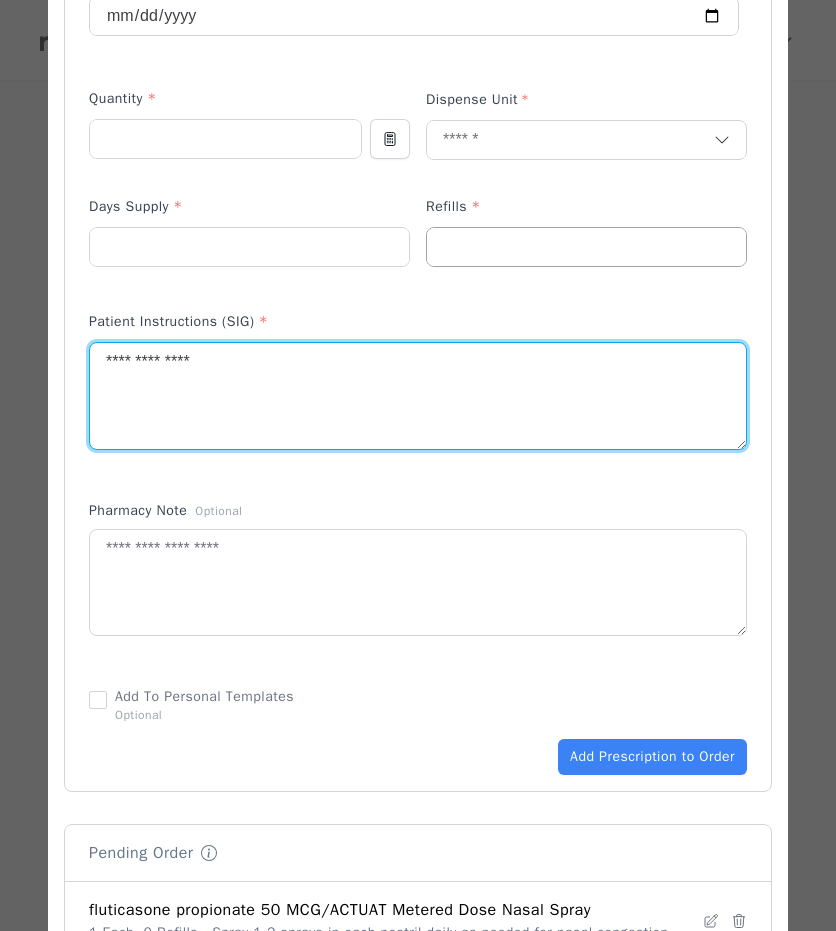 type on "**********" 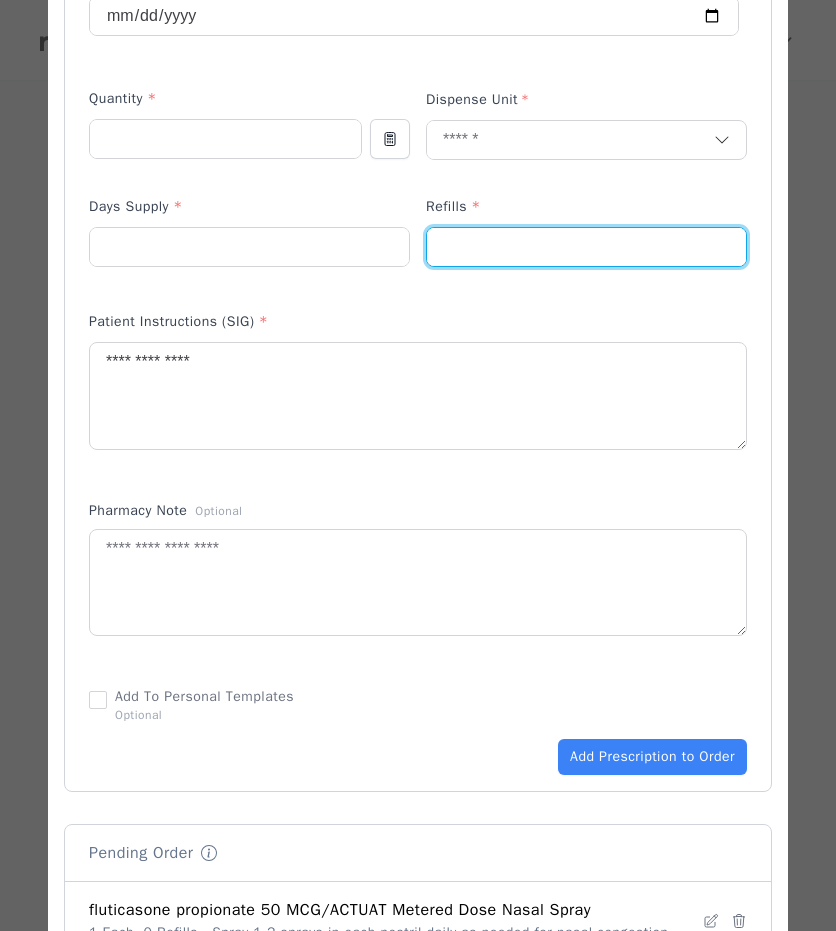 click at bounding box center [586, 247] 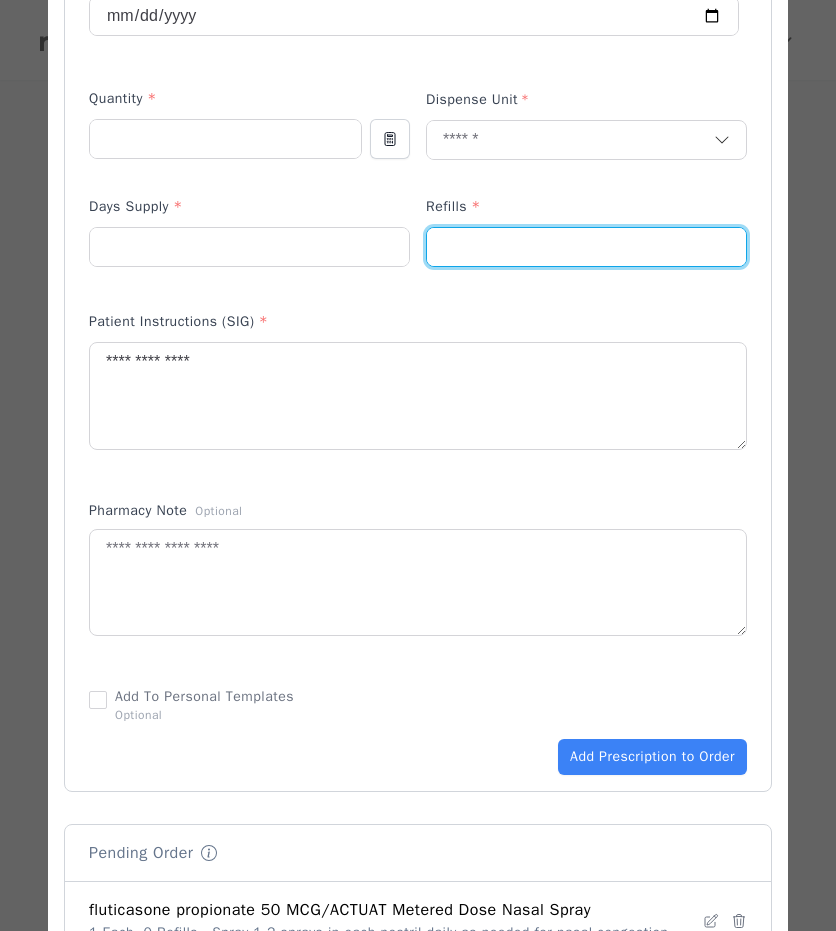 type on "*" 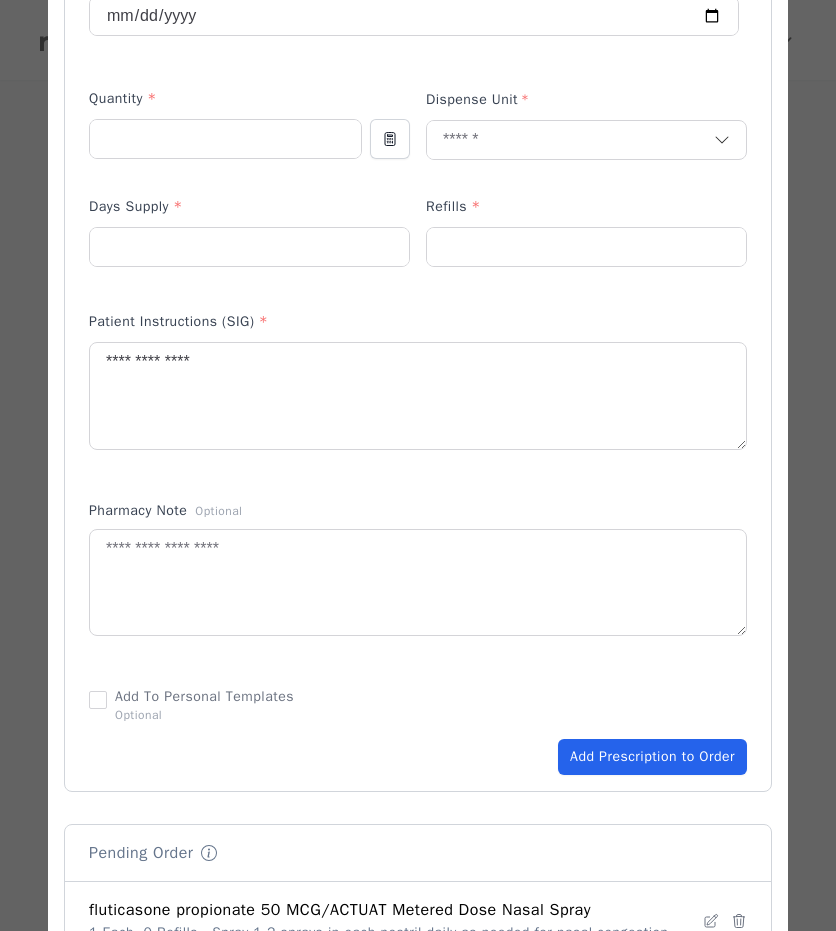 click on "Add Prescription to Order" at bounding box center (652, 757) 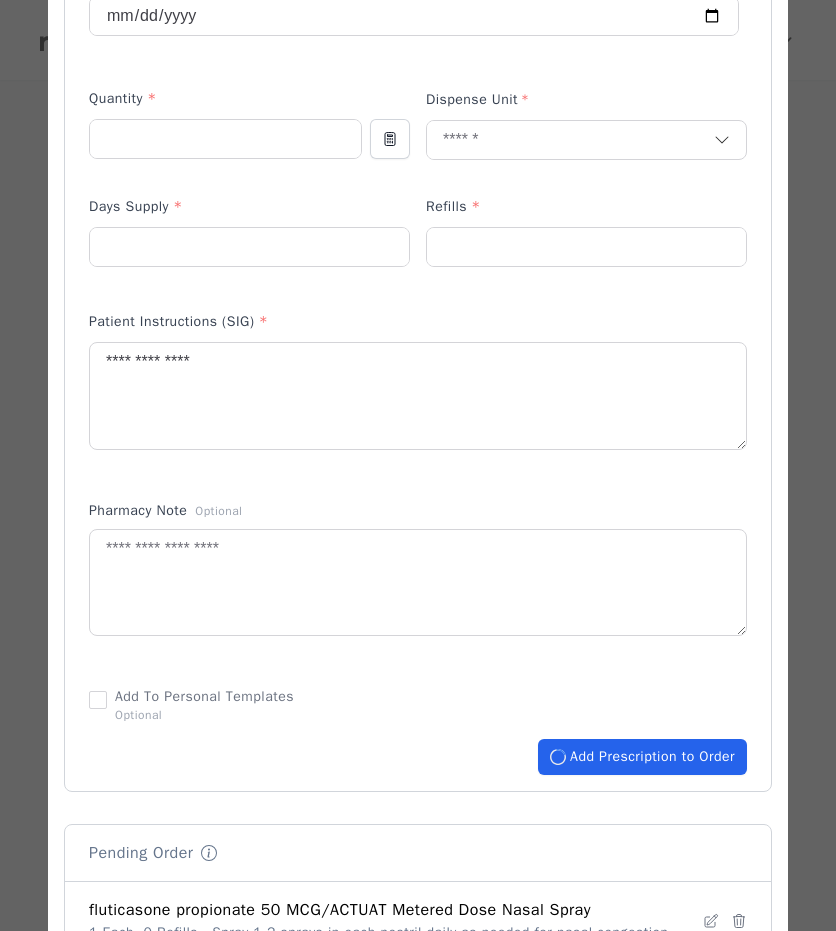 type 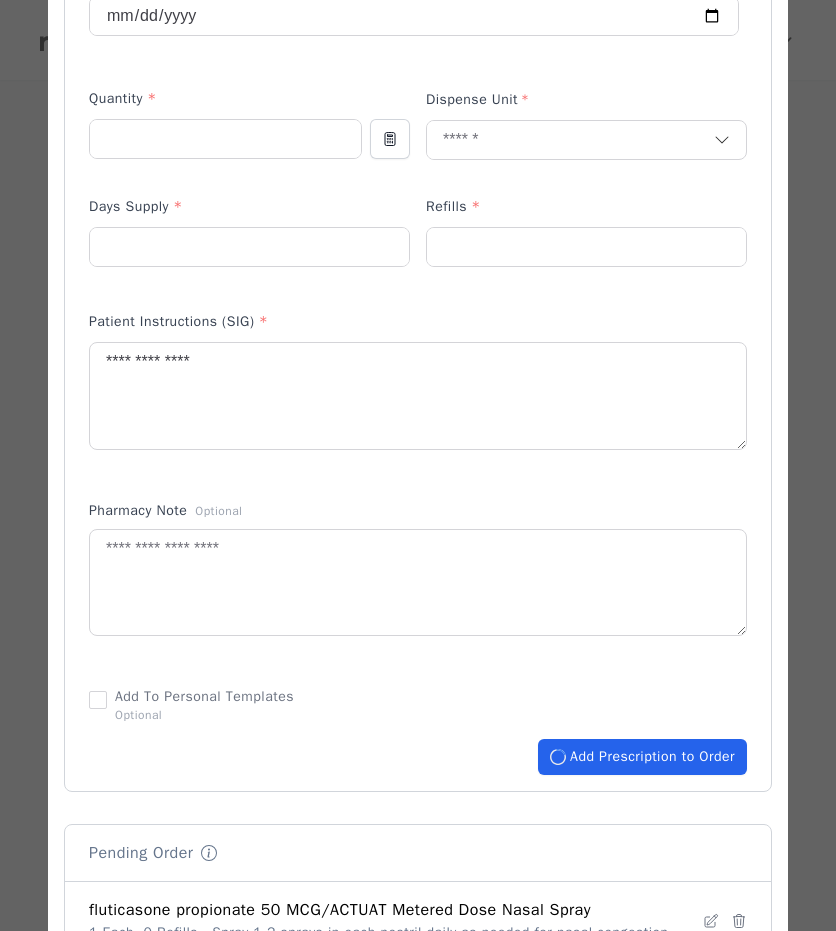 type 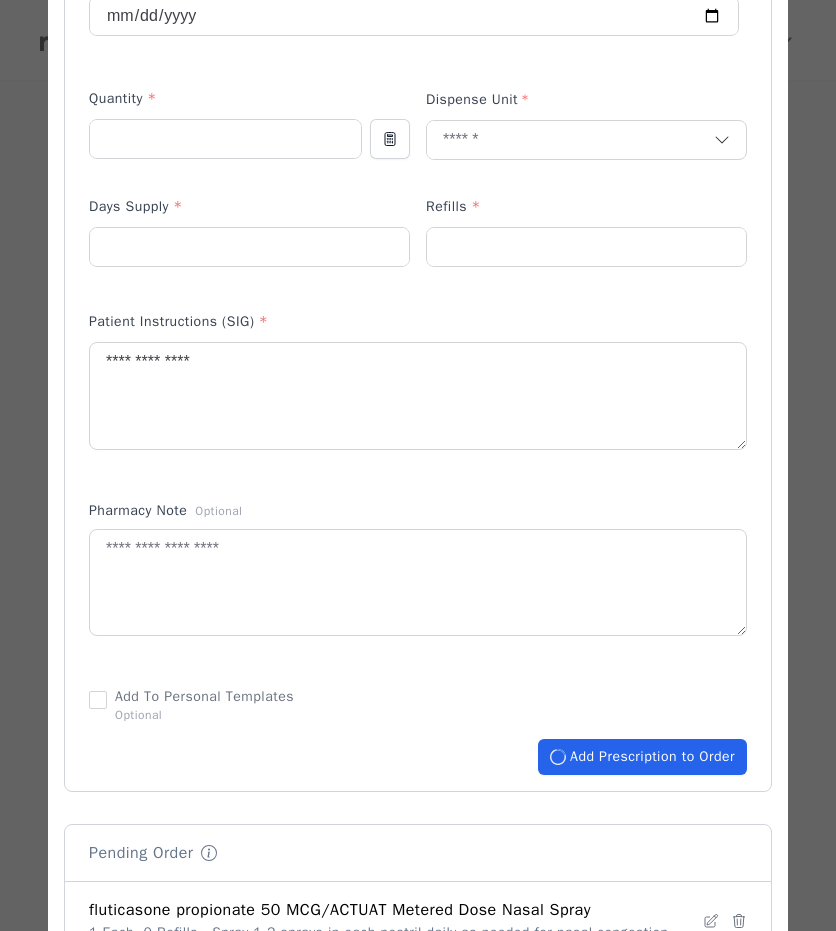type 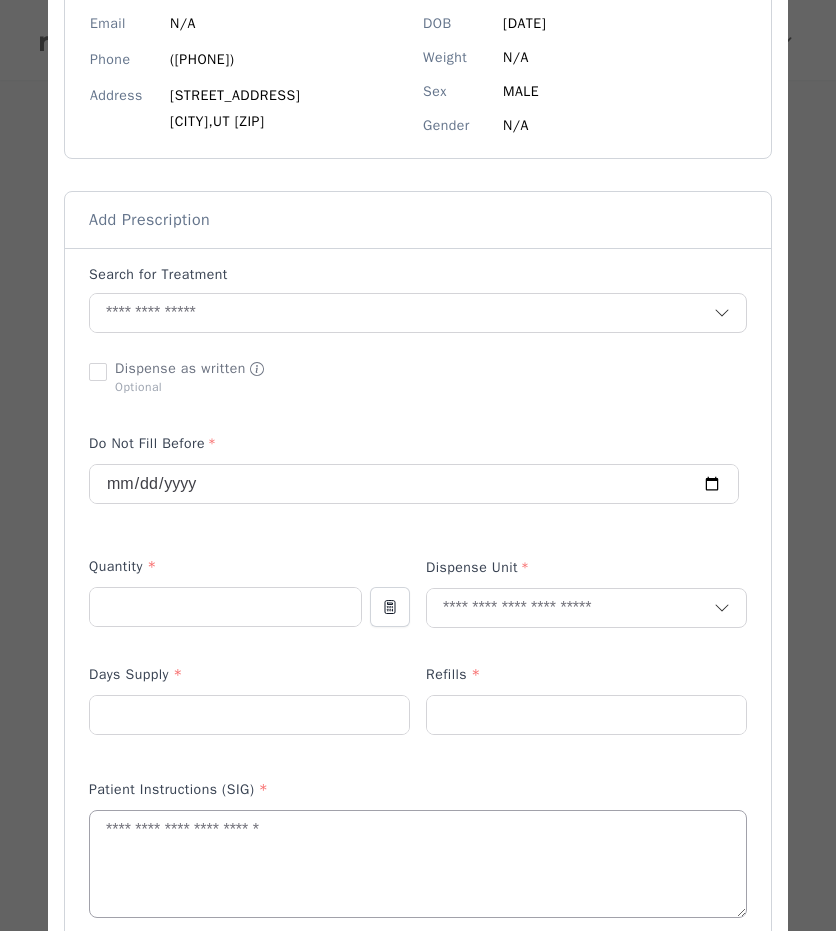 scroll, scrollTop: 0, scrollLeft: 0, axis: both 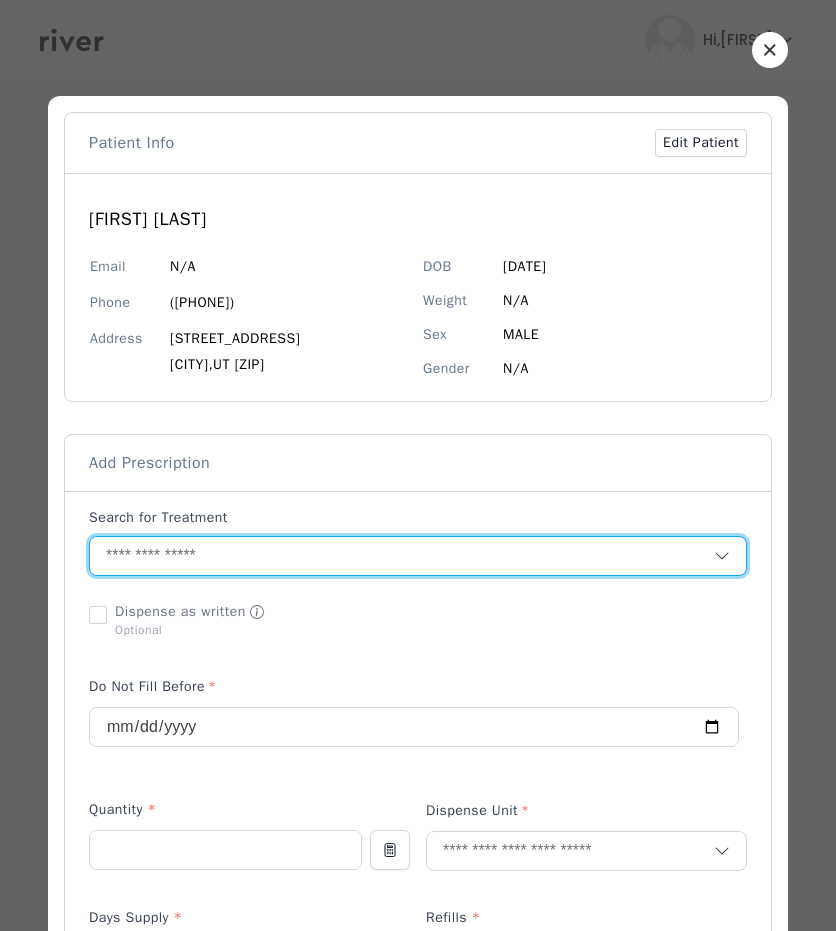 click at bounding box center (402, 556) 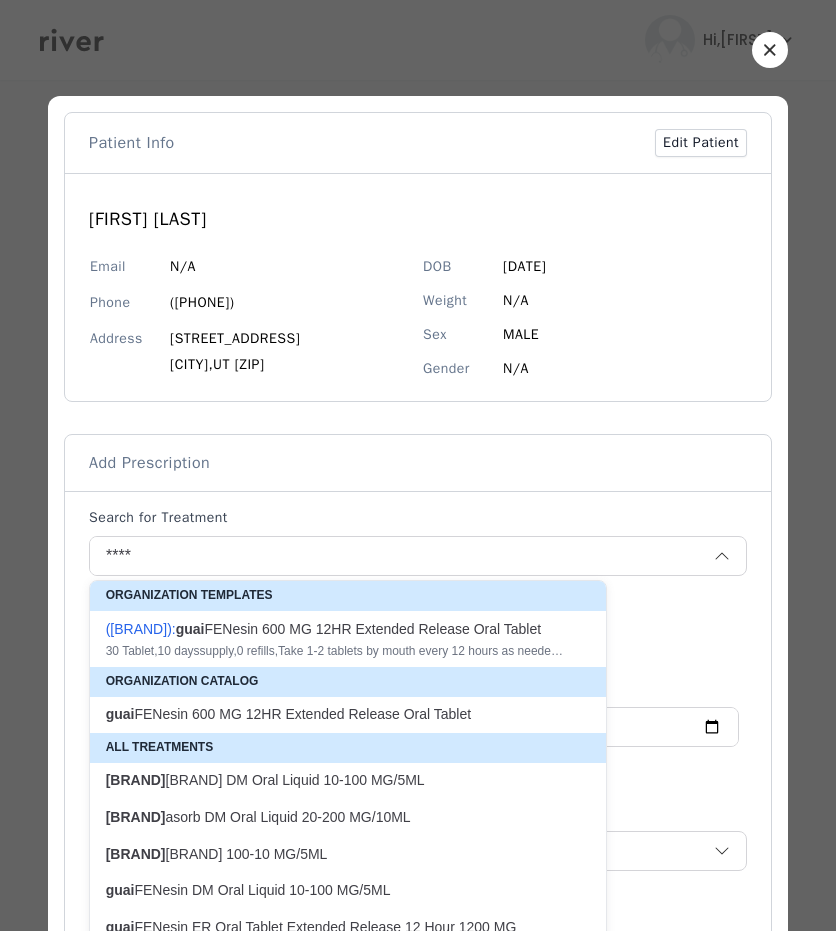 click on "( Mucinex ):  guai FENesin 600 MG 12HR Extended Release Oral Tablet" at bounding box center [336, 629] 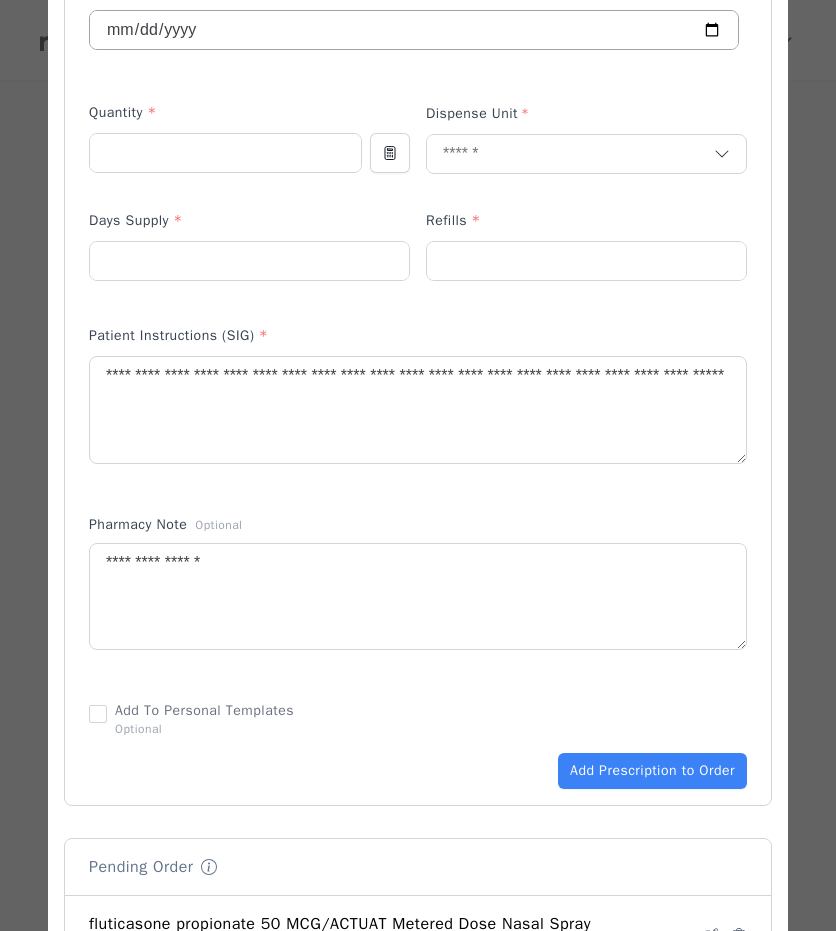 scroll, scrollTop: 713, scrollLeft: 0, axis: vertical 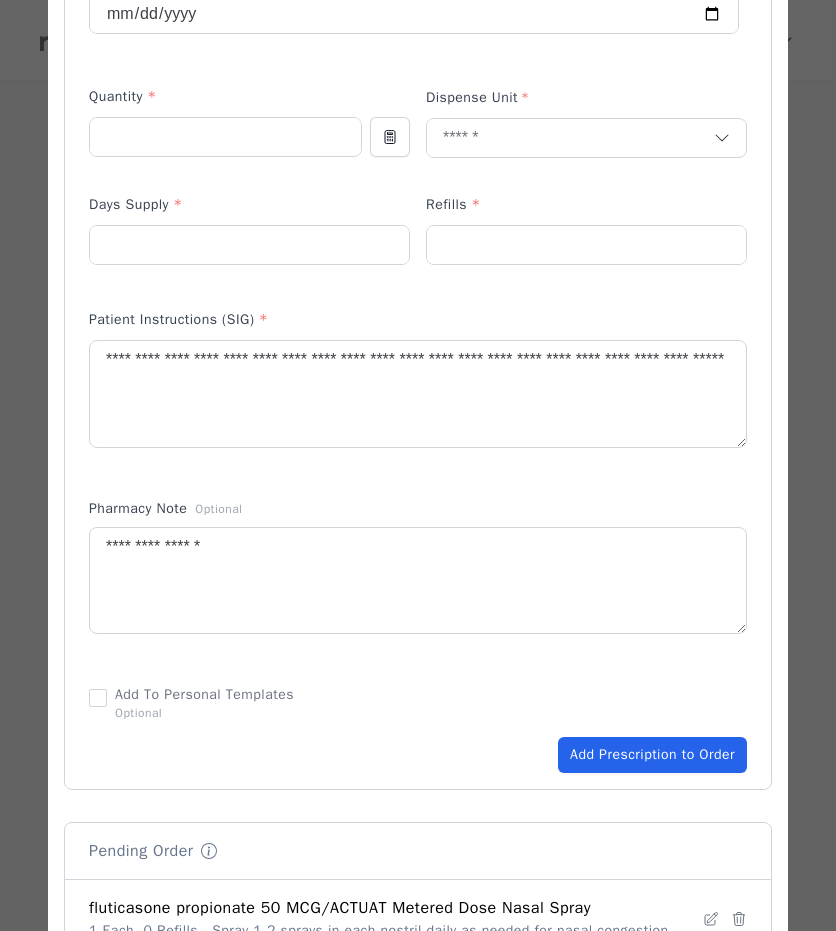 click on "Add Prescription to Order" at bounding box center [652, 755] 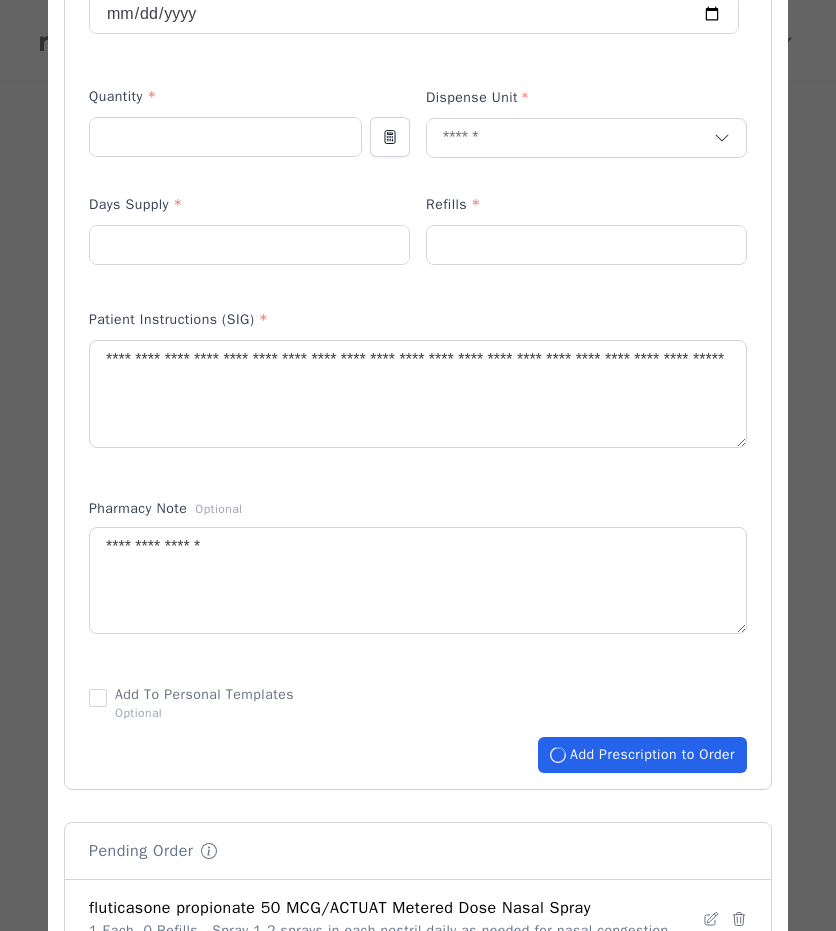 type 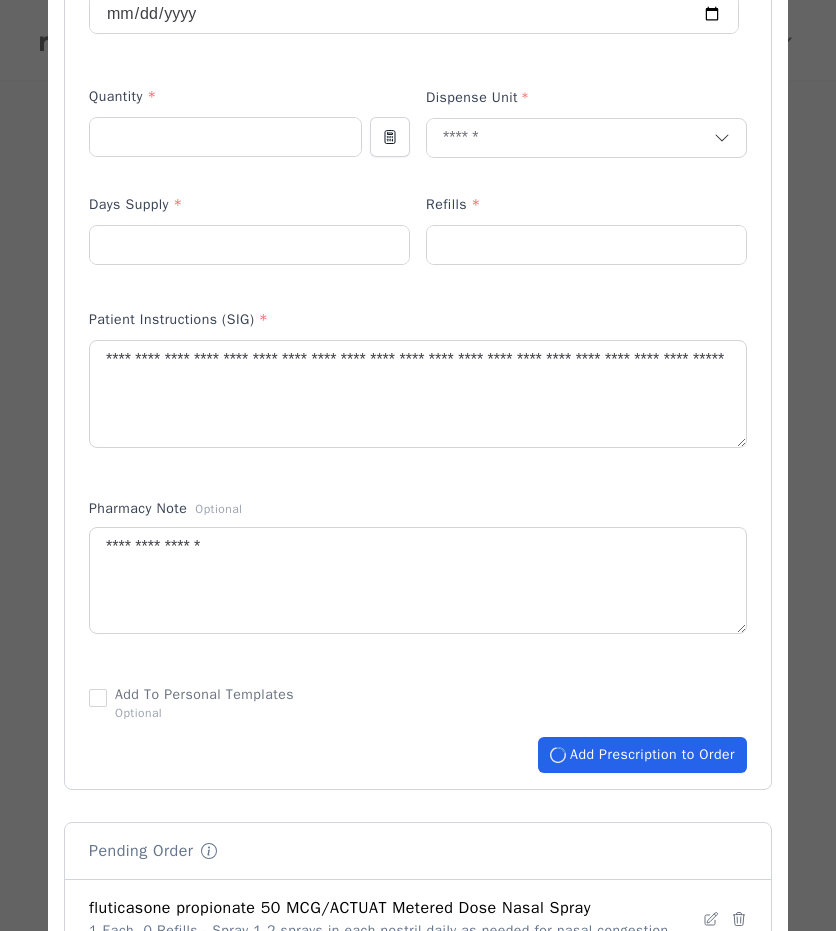 type 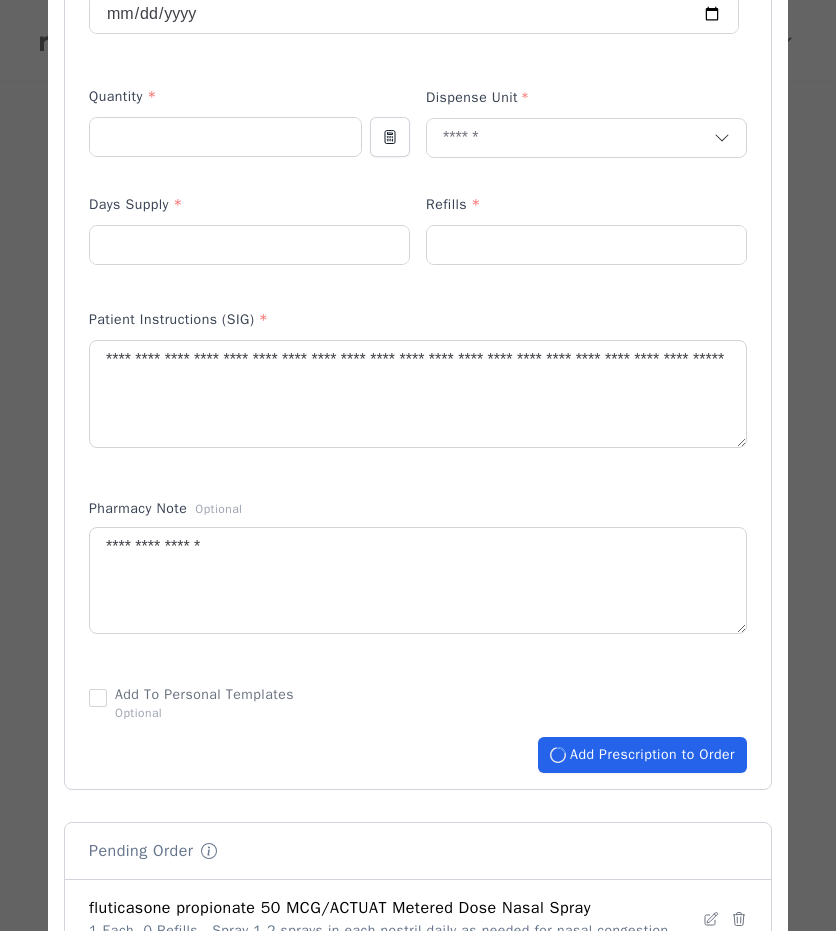 type 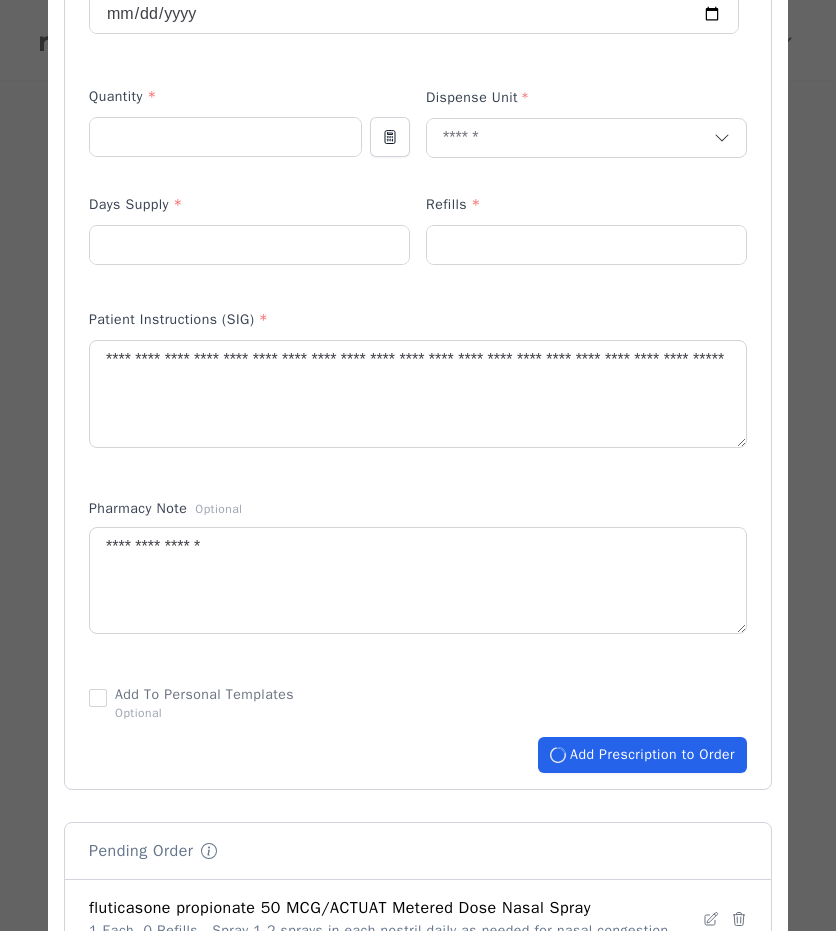 type 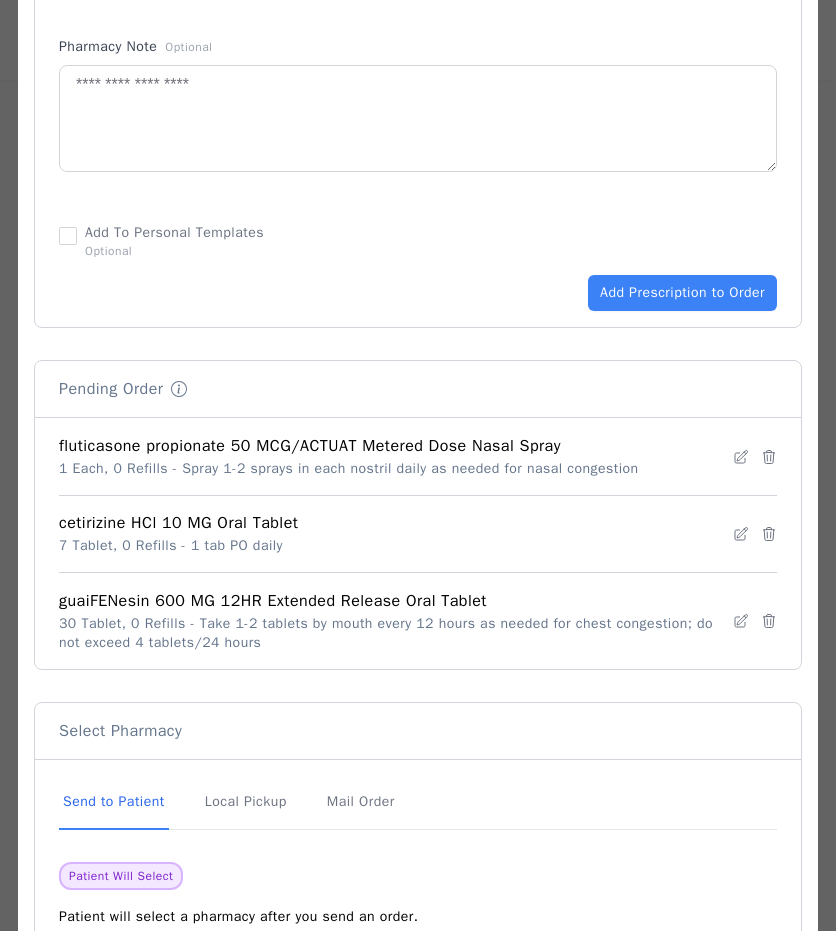 scroll, scrollTop: 1316, scrollLeft: 0, axis: vertical 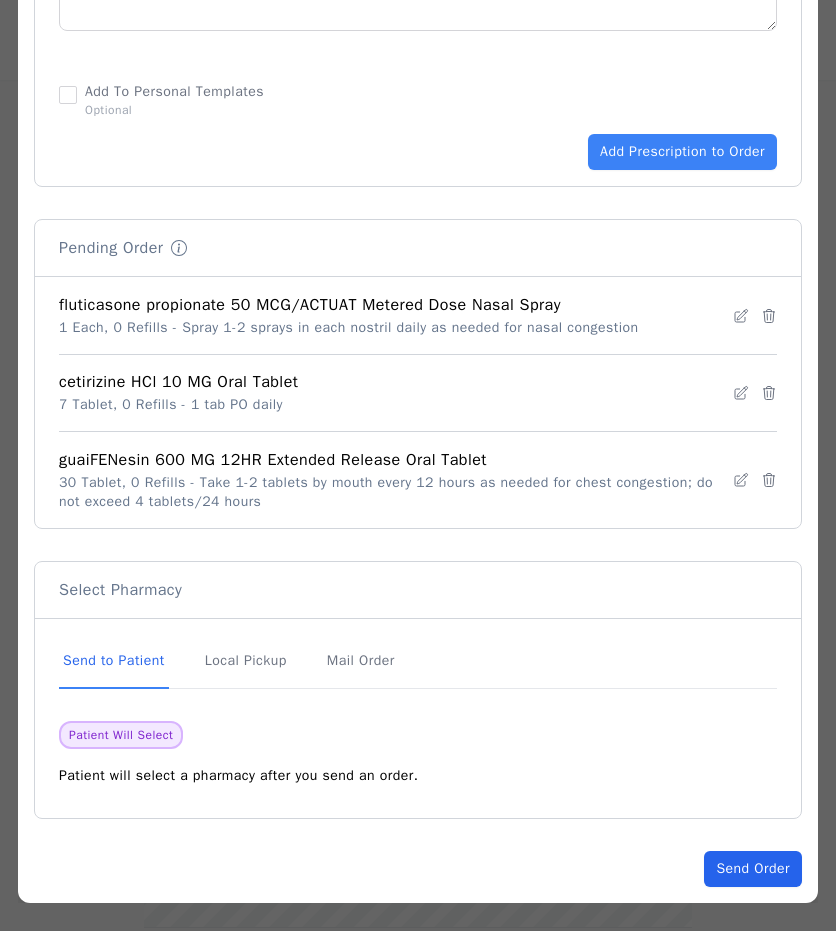 click on "Send Order" 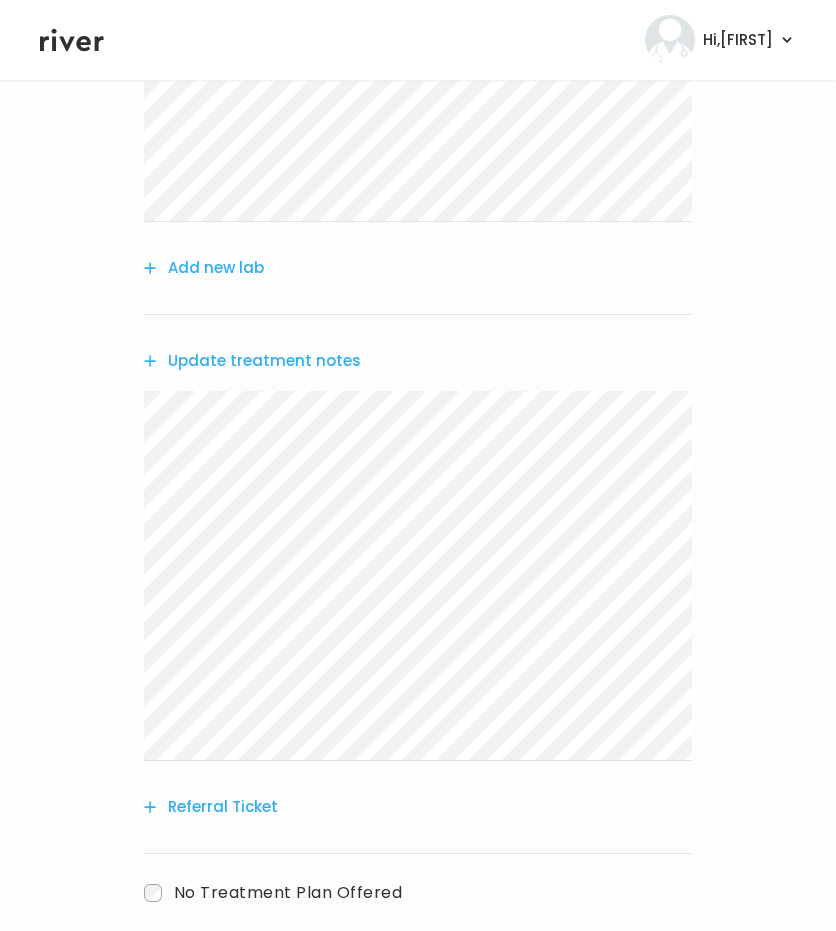 scroll, scrollTop: 1160, scrollLeft: 0, axis: vertical 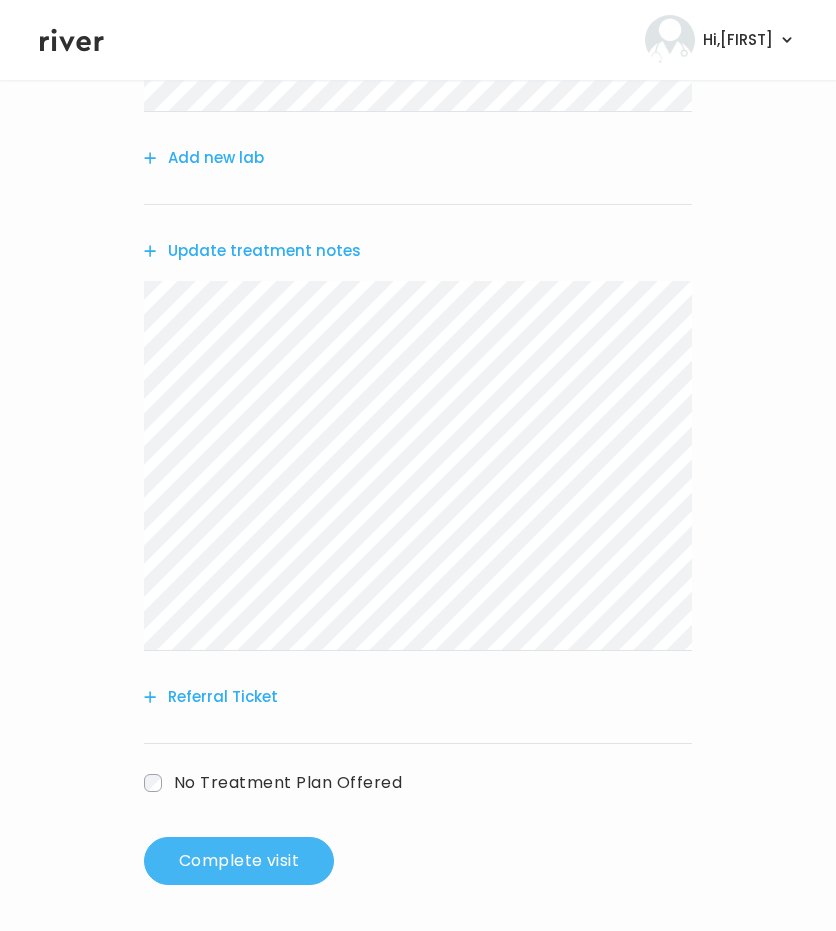 click on "Complete visit" at bounding box center (239, 861) 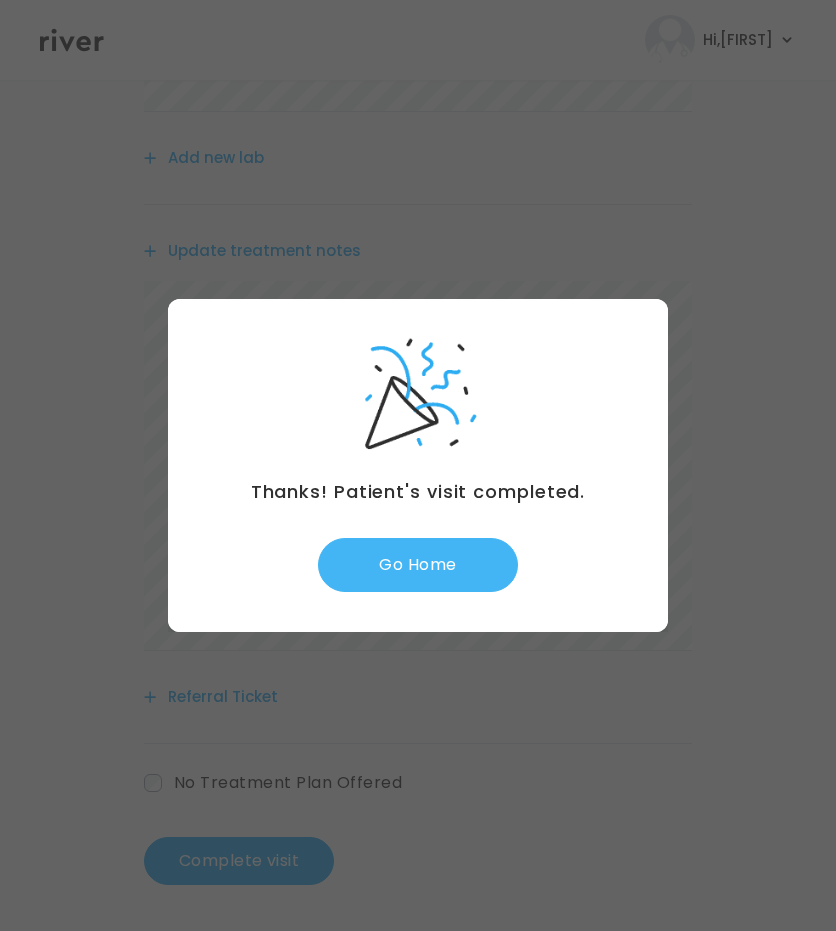 drag, startPoint x: 374, startPoint y: 611, endPoint x: 400, endPoint y: 563, distance: 54.589375 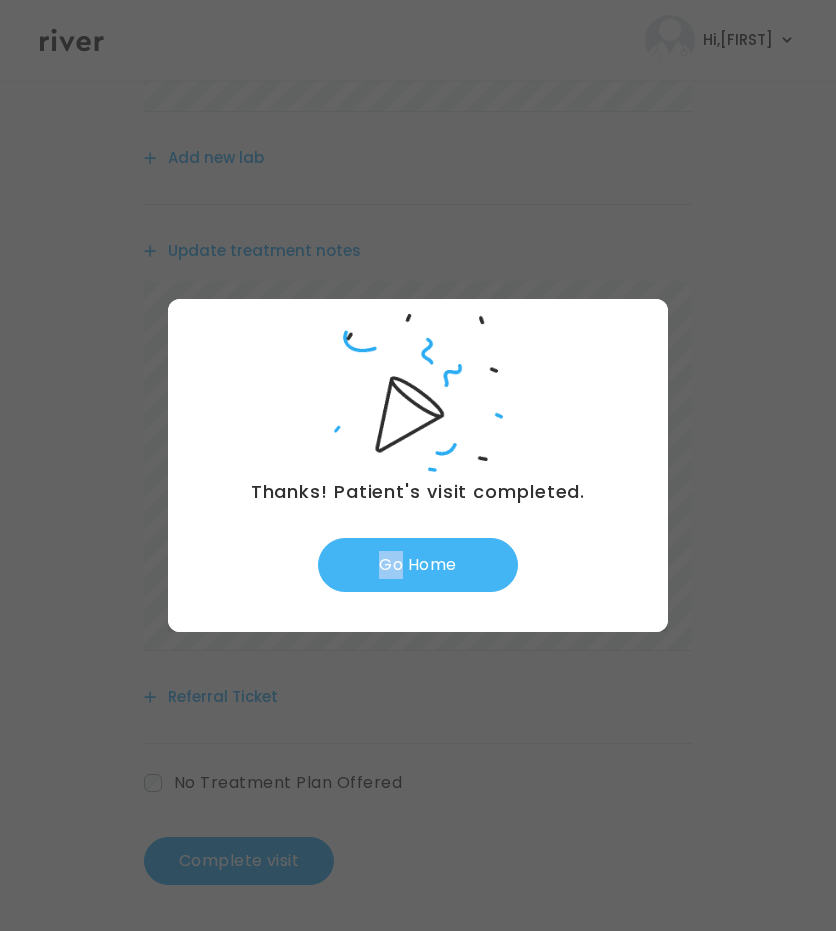 click on "Go Home" at bounding box center (418, 565) 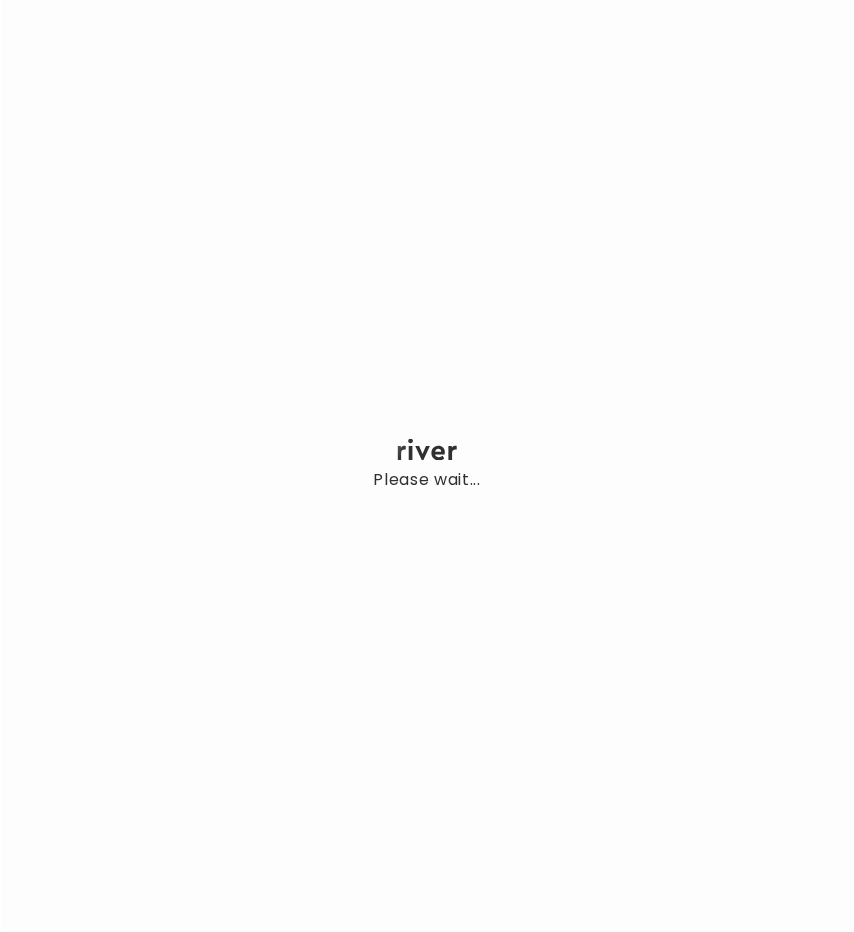 scroll, scrollTop: 0, scrollLeft: 0, axis: both 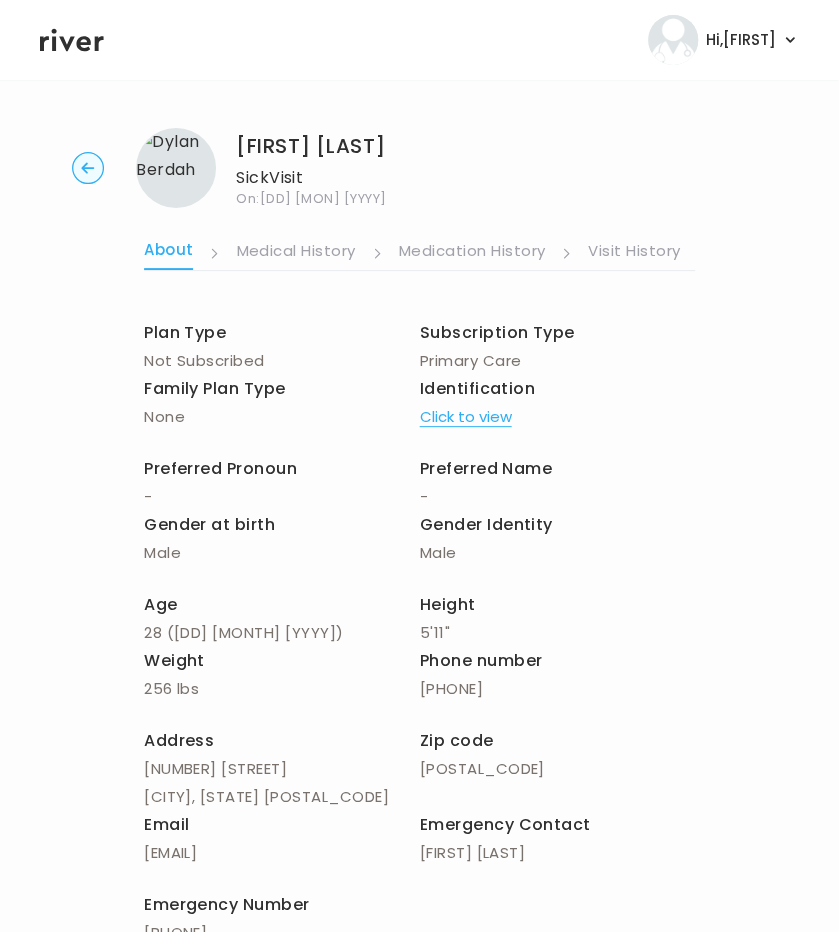 click 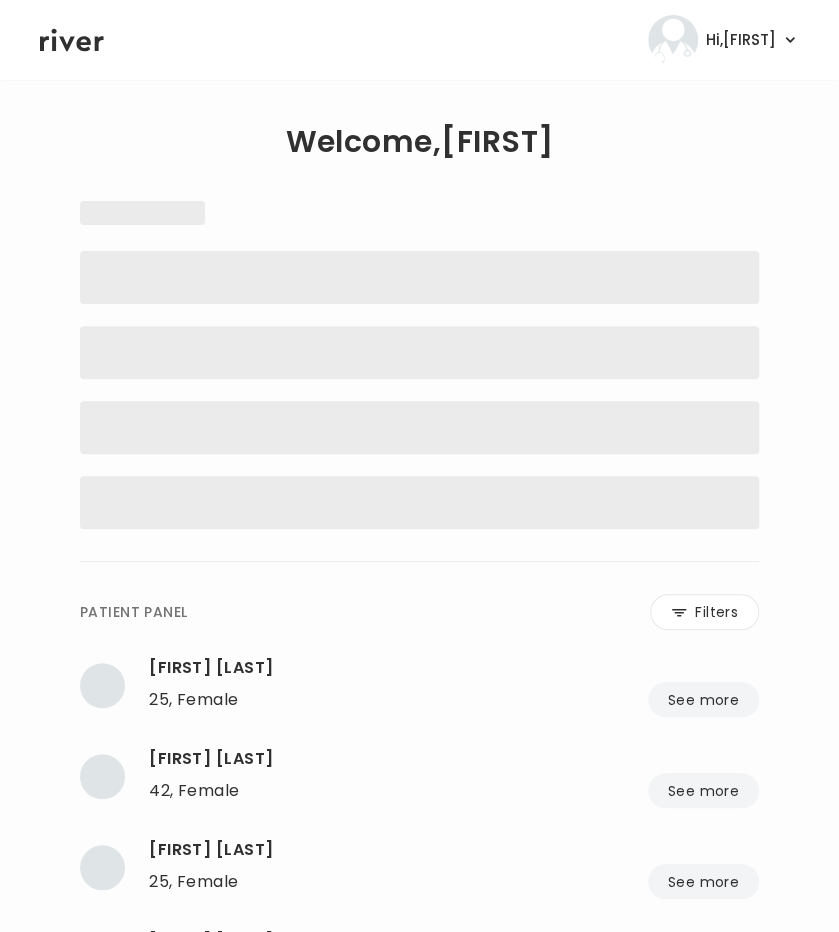 click on "**********" at bounding box center (419, 676) 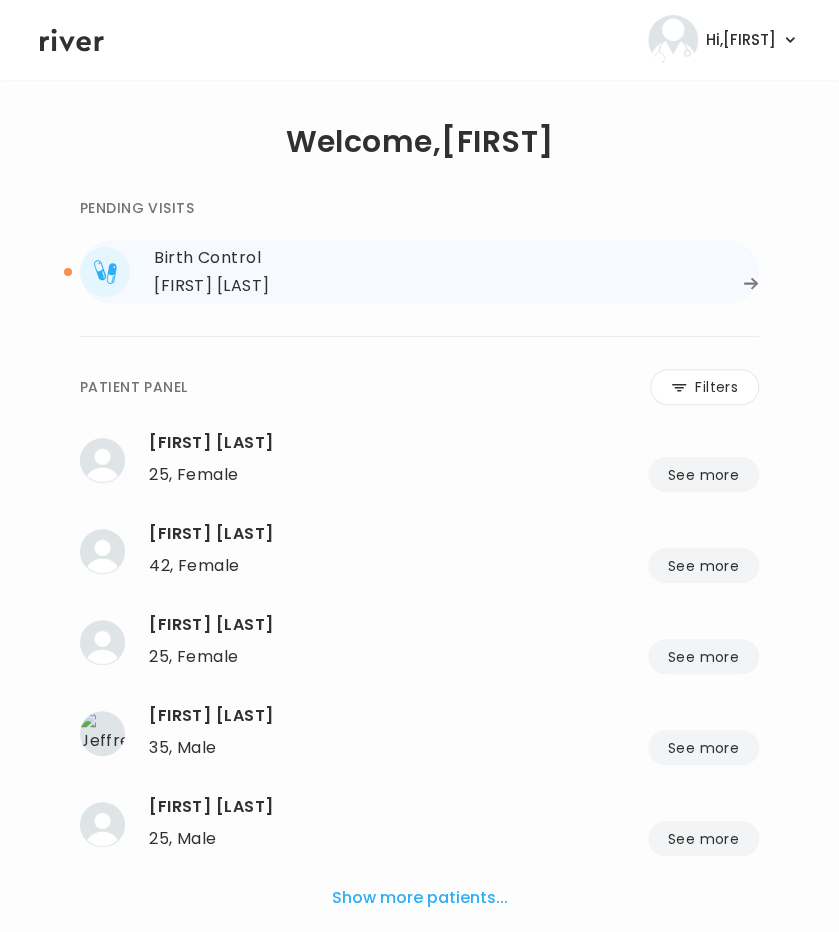 click 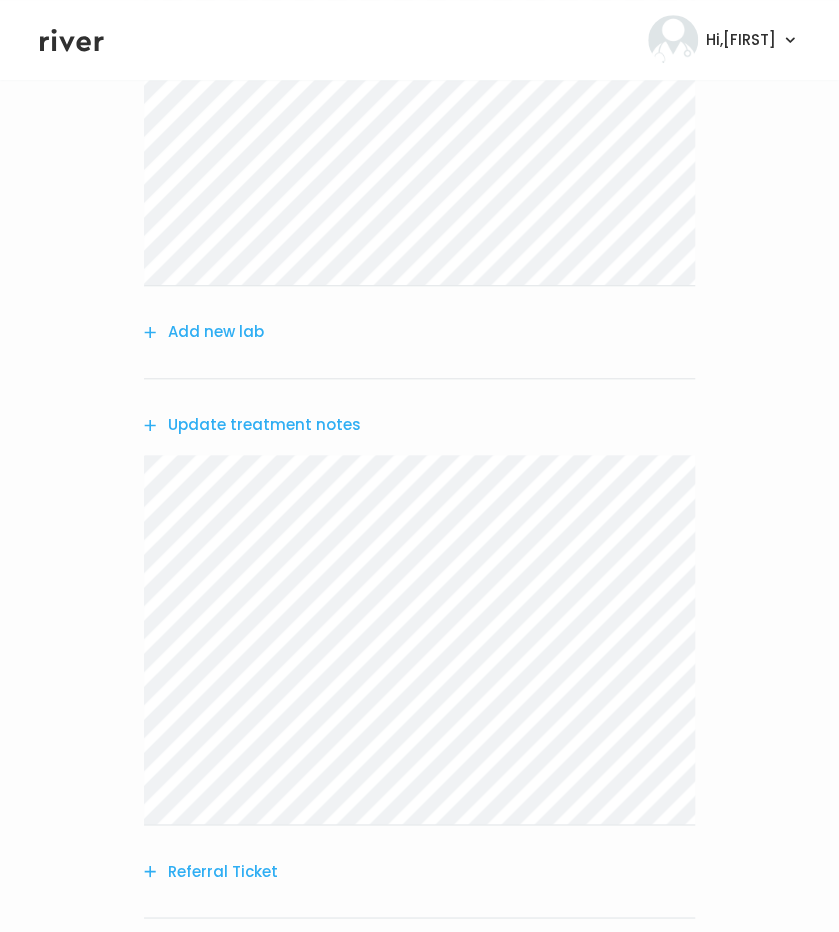 scroll, scrollTop: 417, scrollLeft: 0, axis: vertical 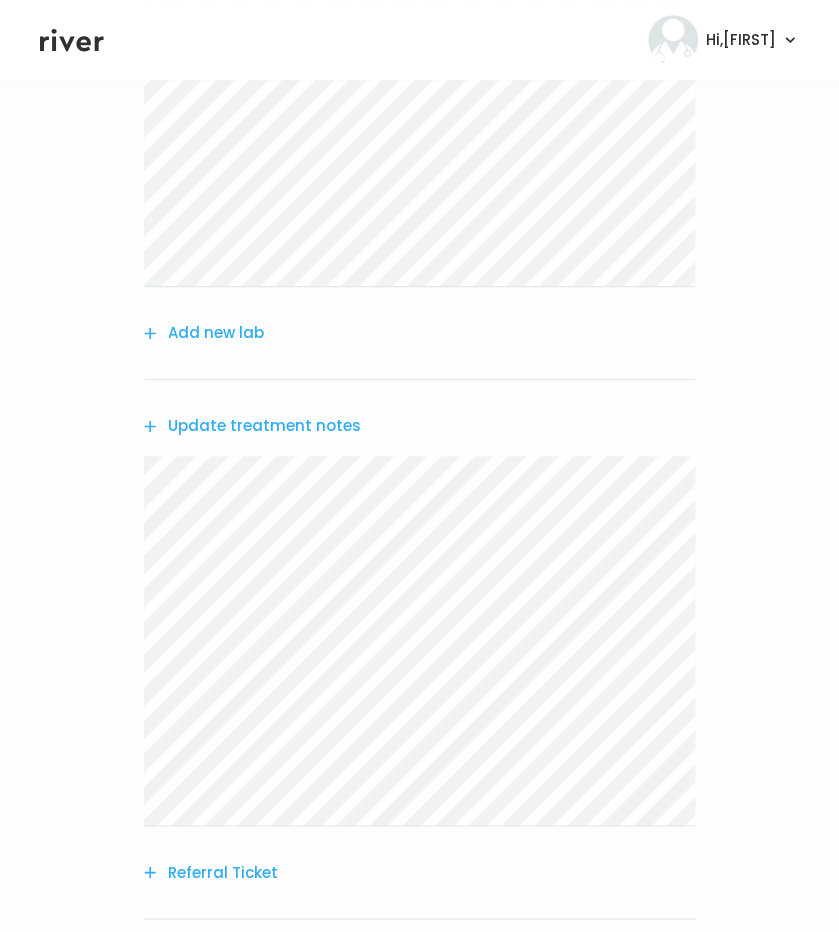 click on "Update treatment notes" at bounding box center [252, 426] 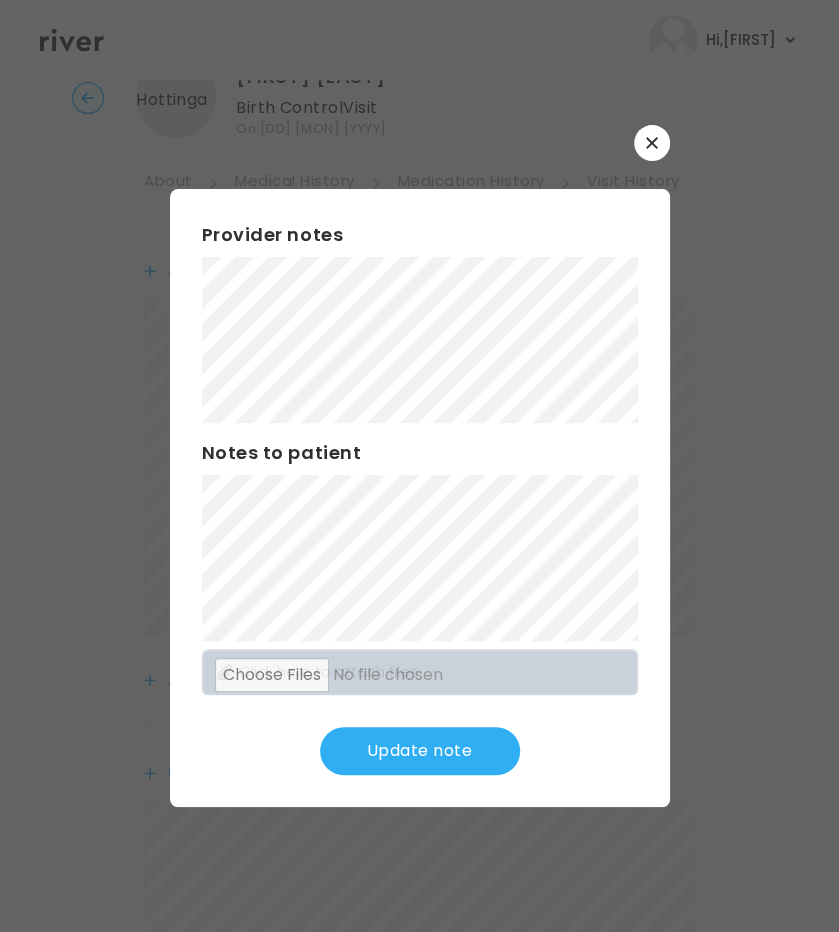 scroll, scrollTop: 0, scrollLeft: 0, axis: both 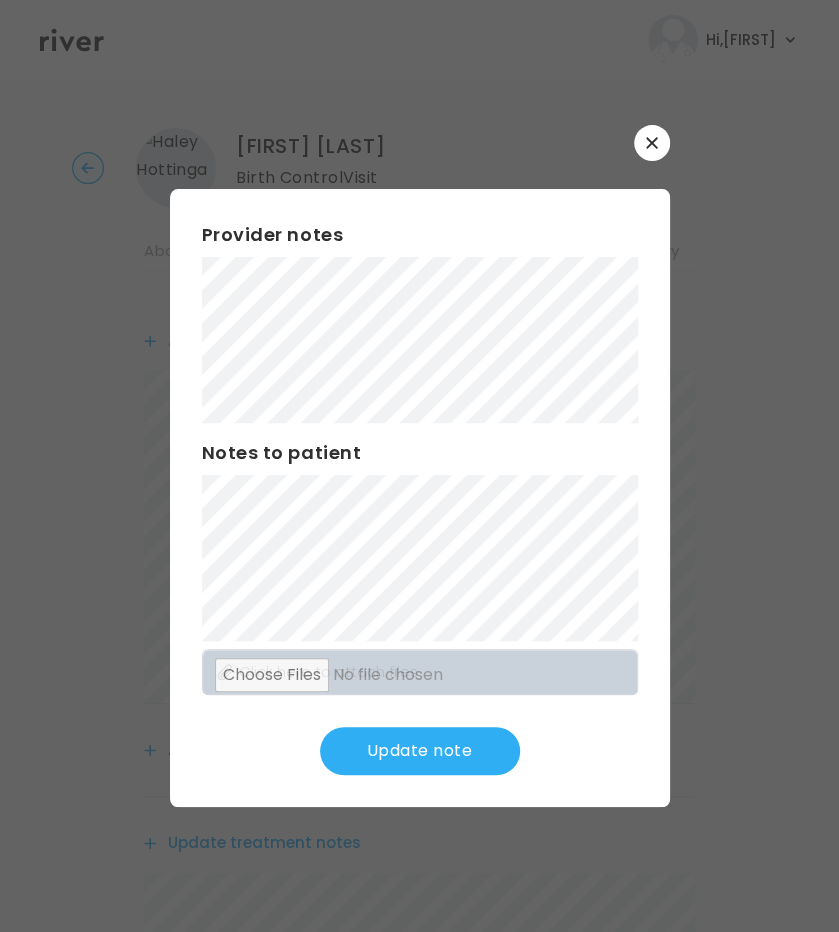 click on "Update note" at bounding box center (420, 751) 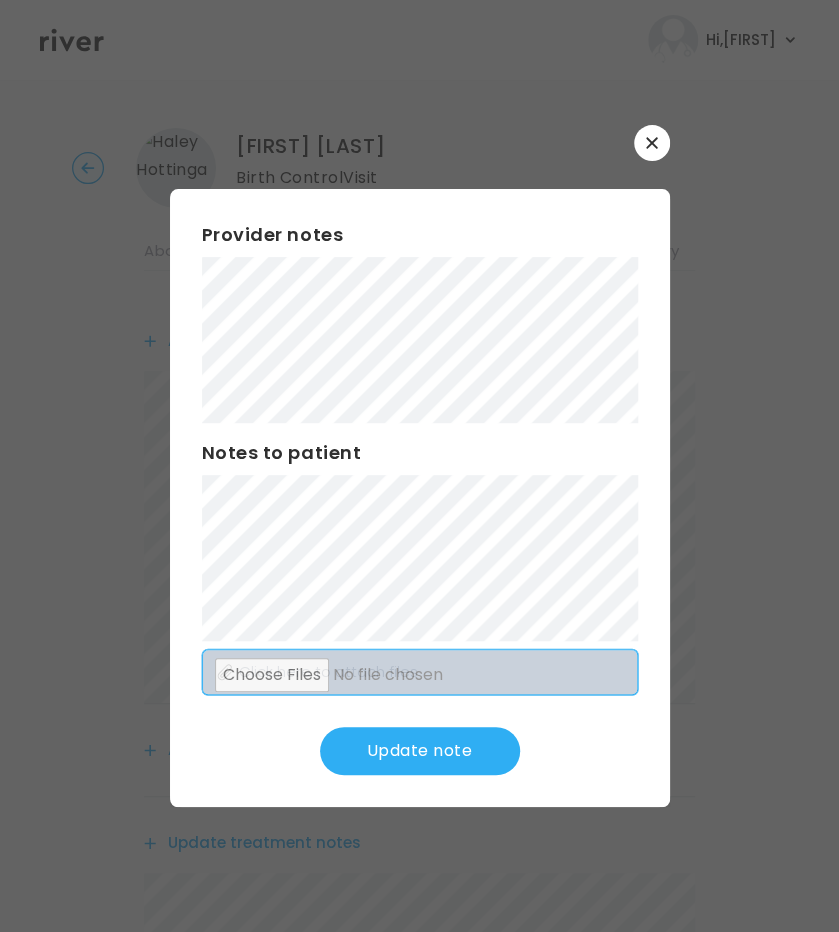 click at bounding box center (420, 673) 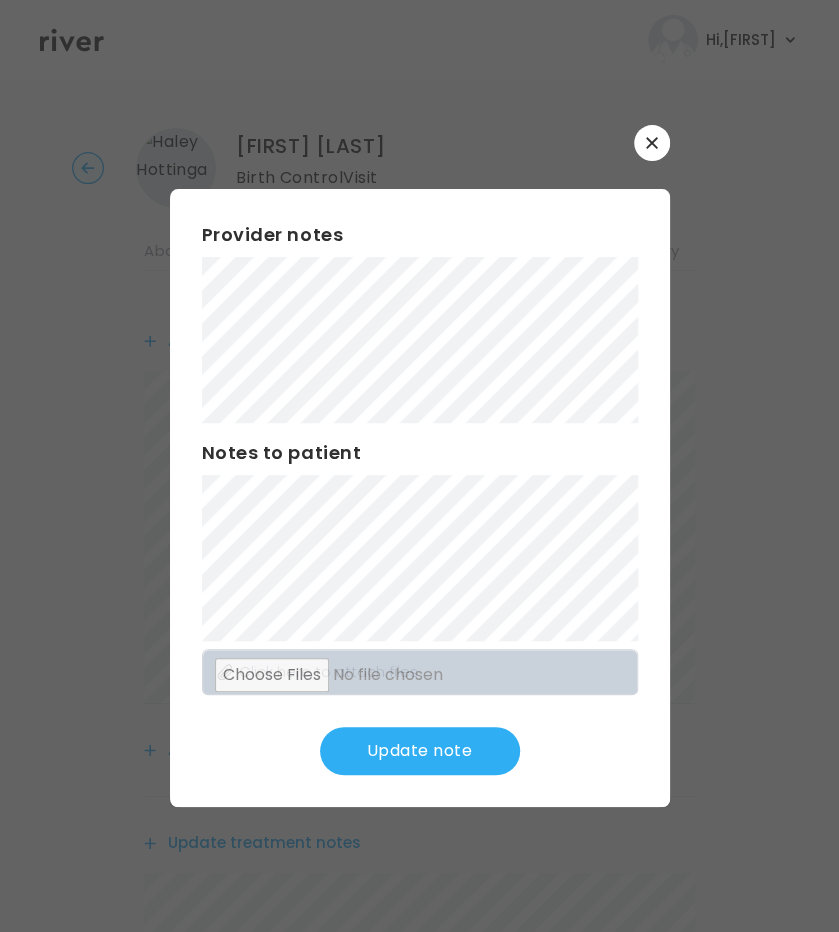 drag, startPoint x: 267, startPoint y: 243, endPoint x: 181, endPoint y: 323, distance: 117.456375 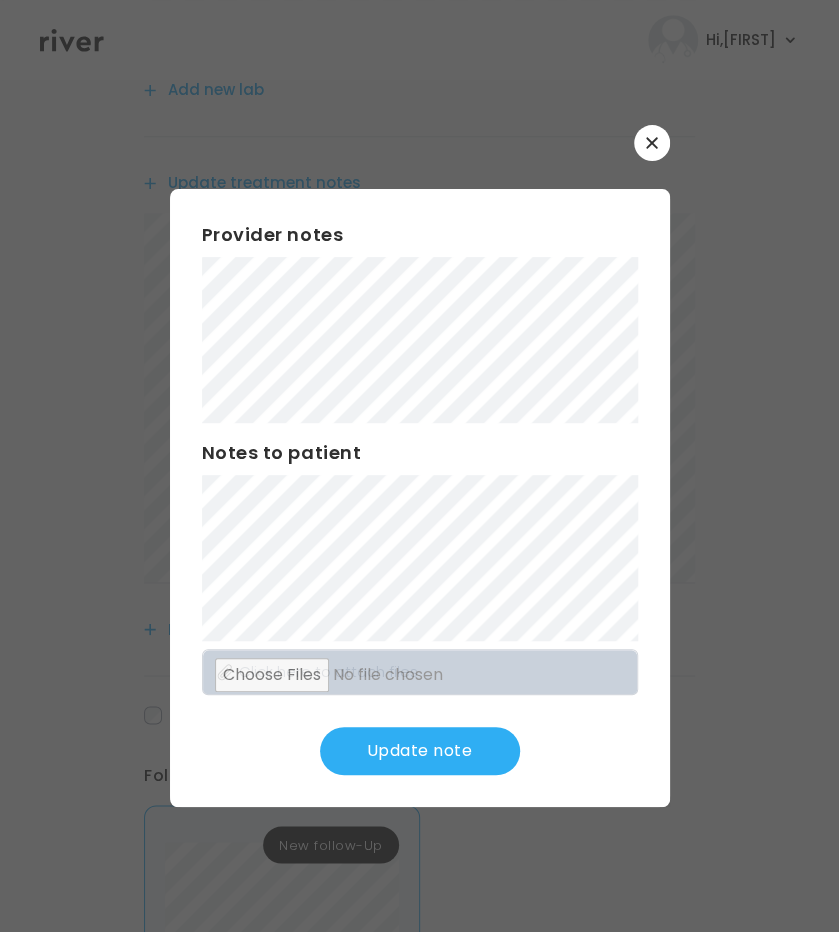 scroll, scrollTop: 815, scrollLeft: 0, axis: vertical 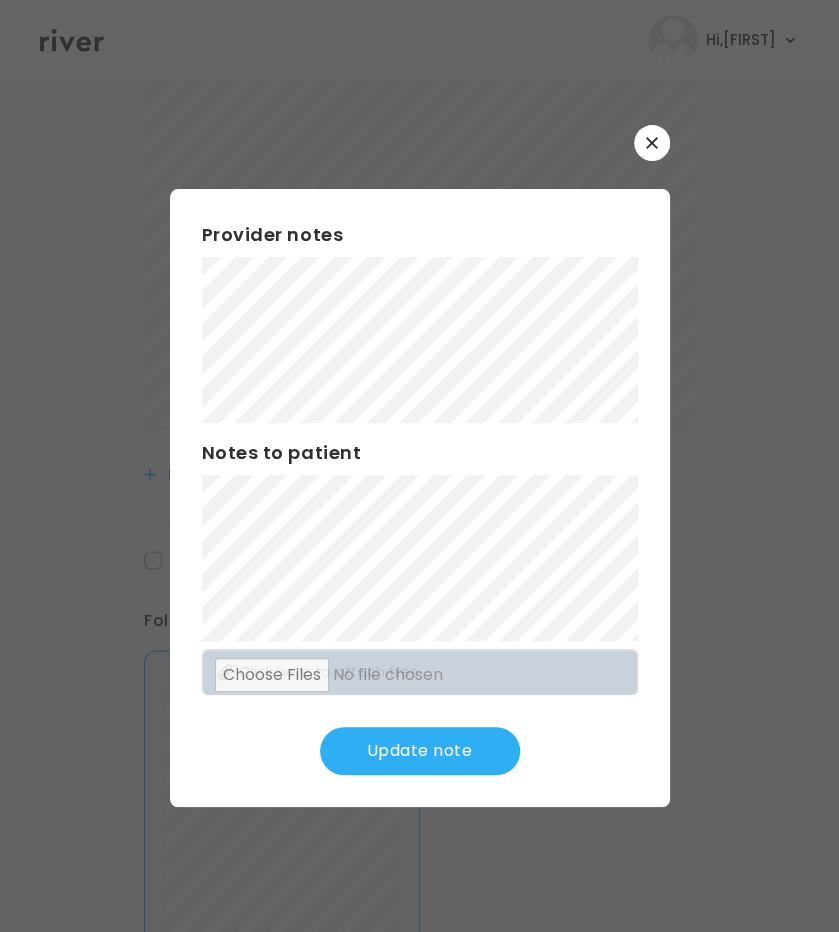 drag, startPoint x: 380, startPoint y: 749, endPoint x: 402, endPoint y: 779, distance: 37.202152 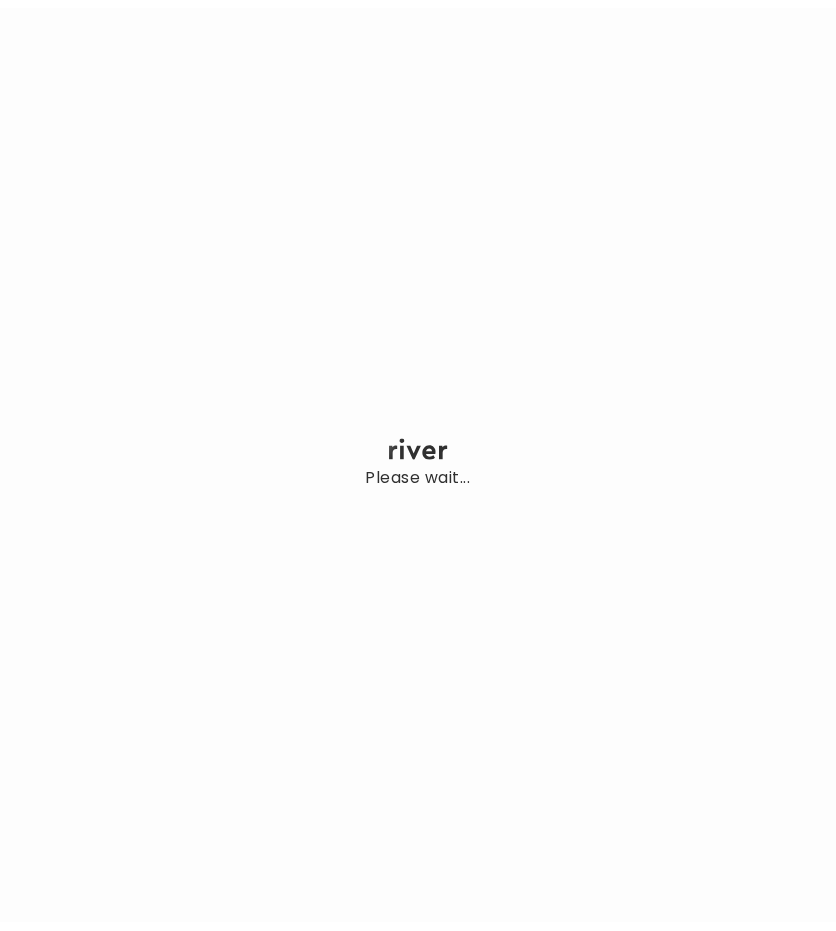 scroll, scrollTop: 0, scrollLeft: 0, axis: both 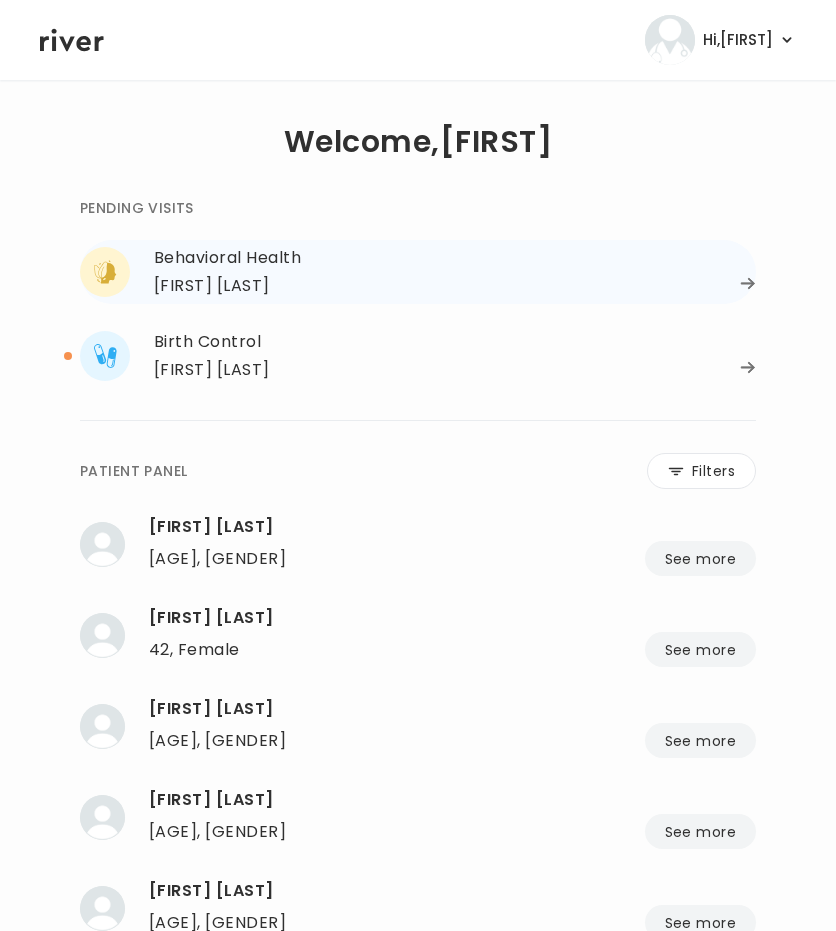click on "HEATHER EVANS" at bounding box center [455, 286] 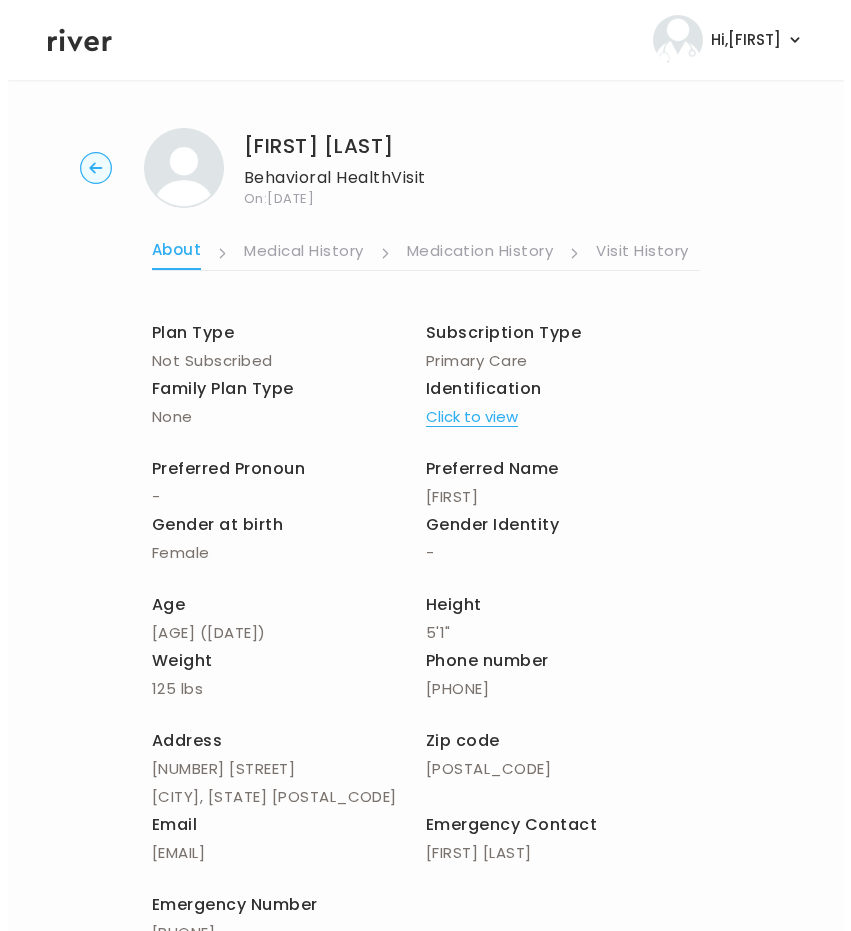 scroll, scrollTop: 0, scrollLeft: 531, axis: horizontal 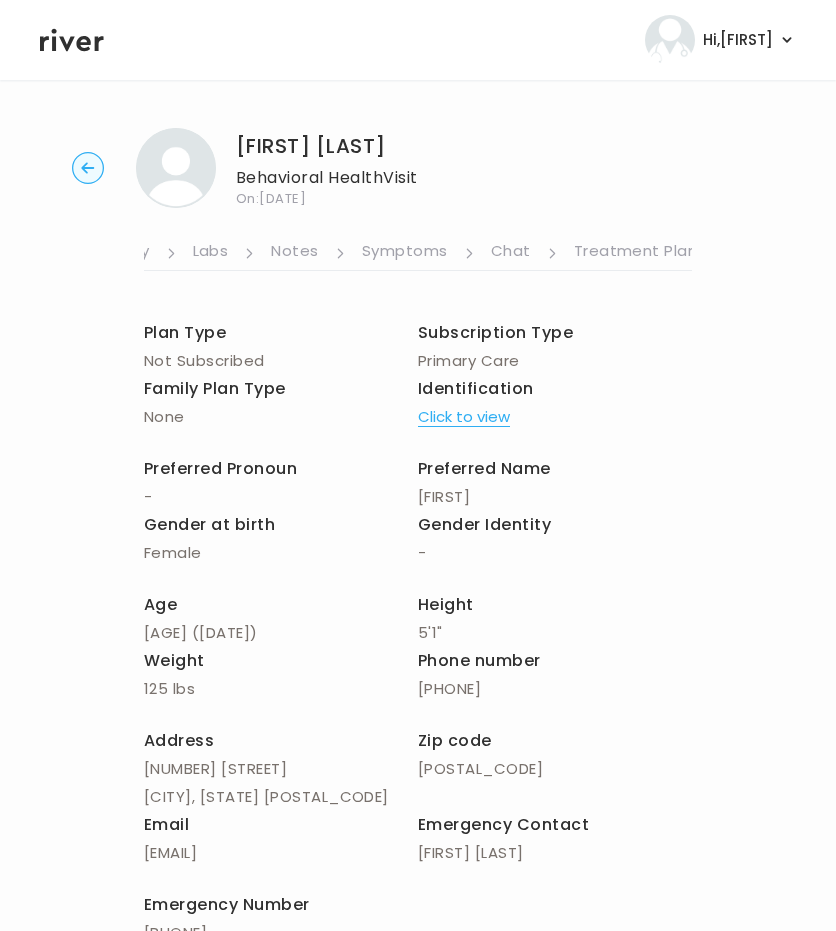 click on "Symptoms" at bounding box center [405, 253] 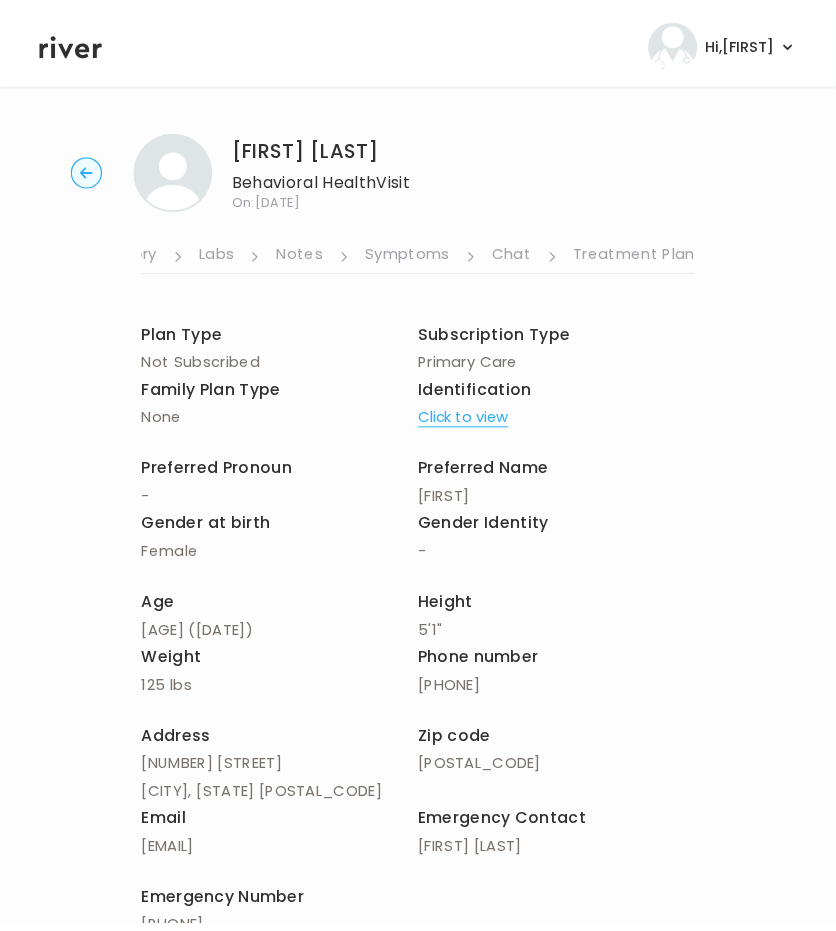 scroll, scrollTop: 0, scrollLeft: 516, axis: horizontal 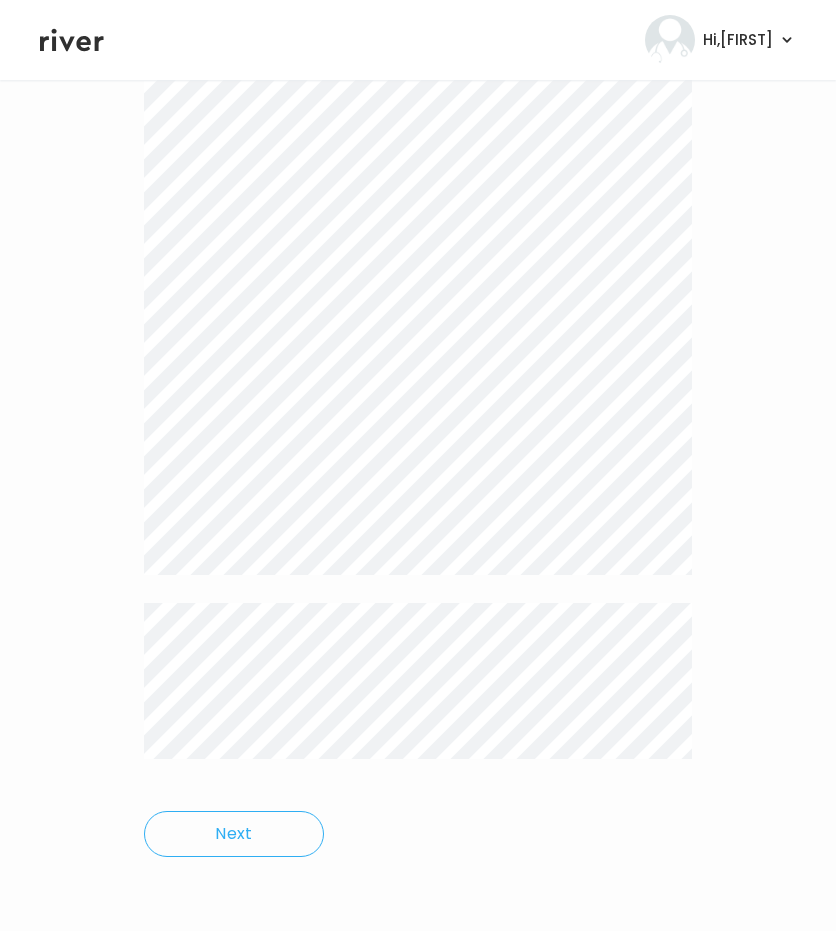 click on "Next" at bounding box center (418, -2262) 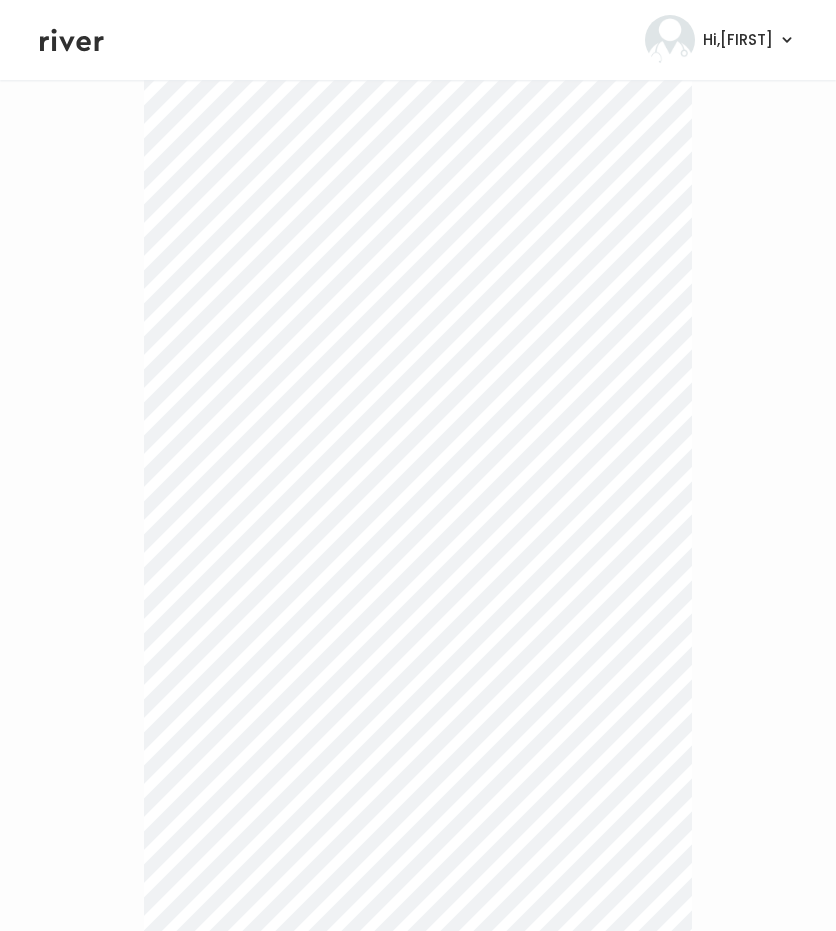 scroll, scrollTop: 0, scrollLeft: 0, axis: both 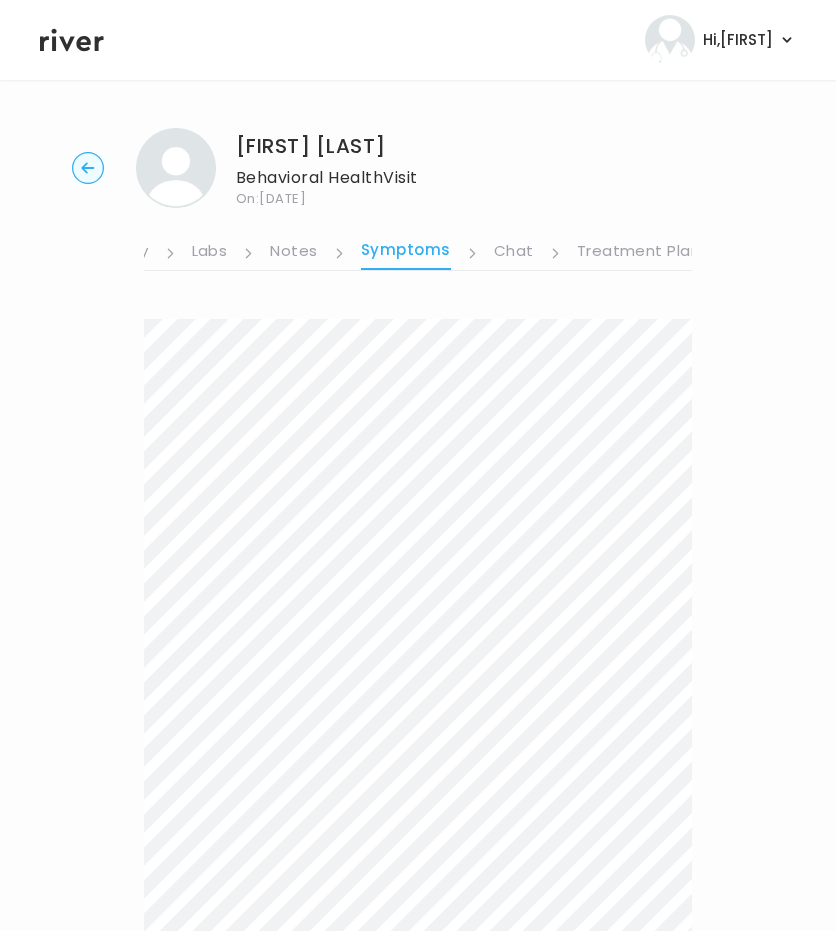 click on "Treatment Plan" at bounding box center [639, 253] 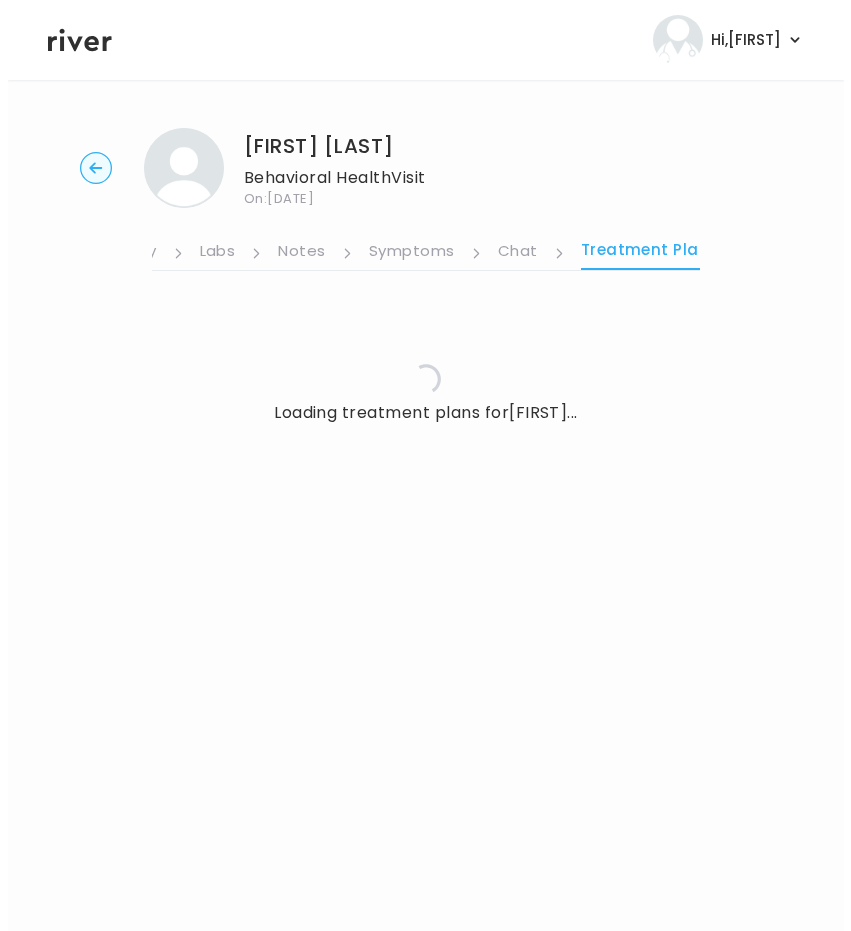 scroll, scrollTop: 0, scrollLeft: 516, axis: horizontal 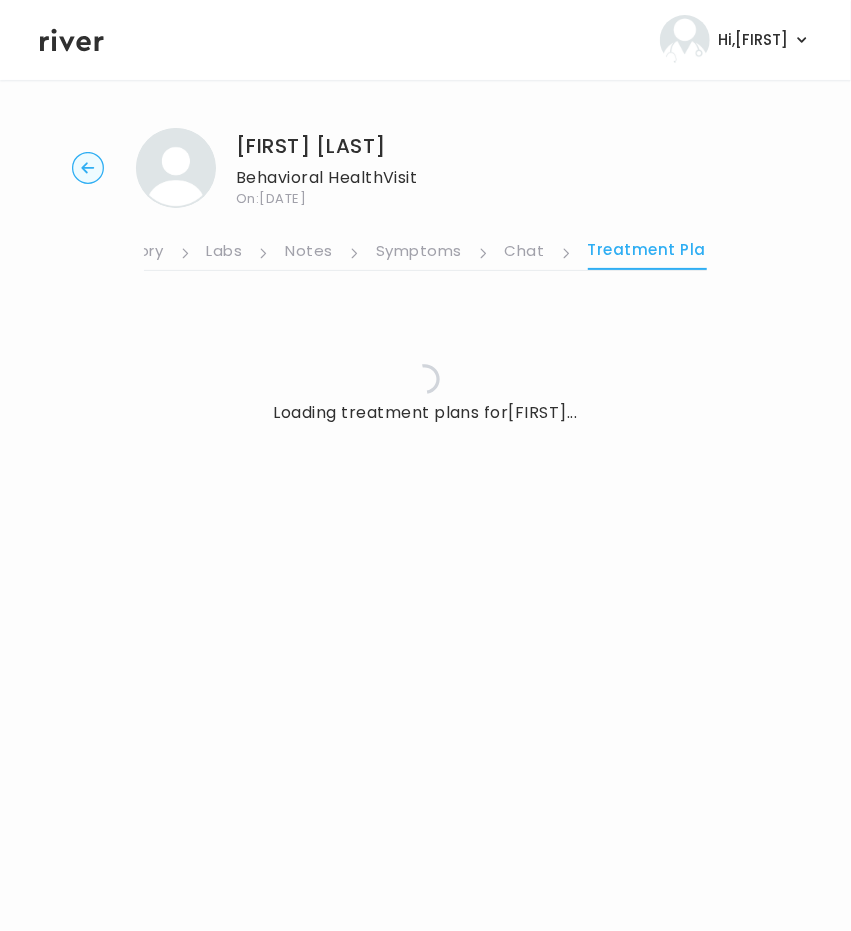 click on "Treatment Plan" at bounding box center (652, 253) 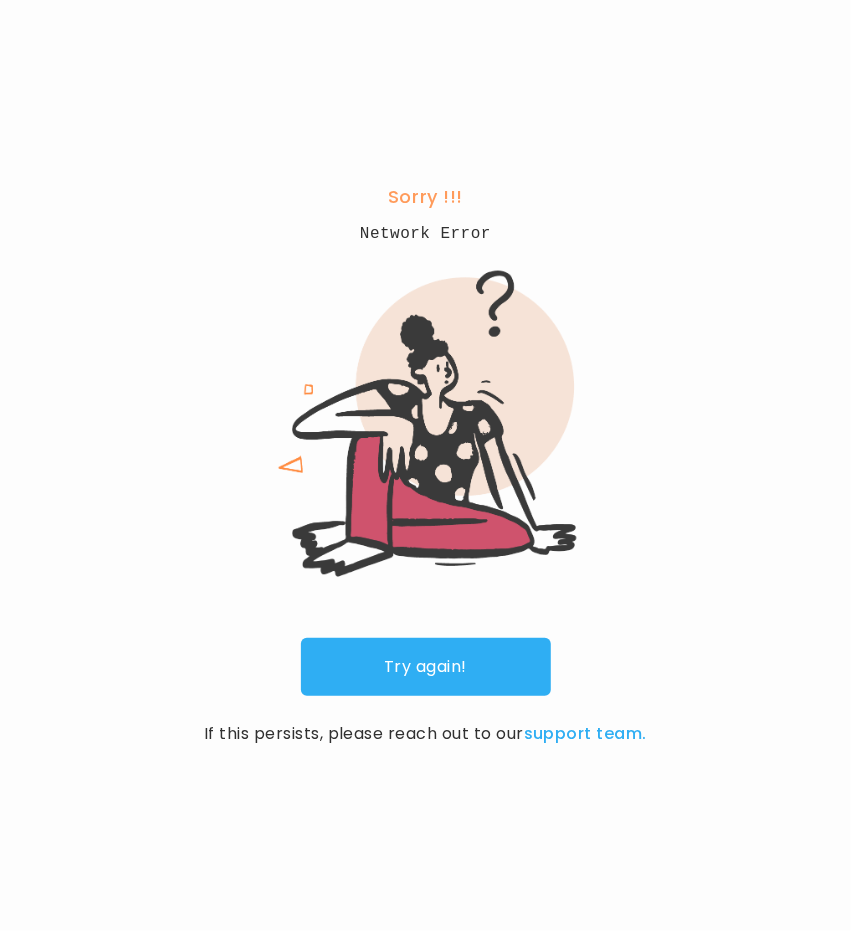 click on "Try again!" at bounding box center (426, 667) 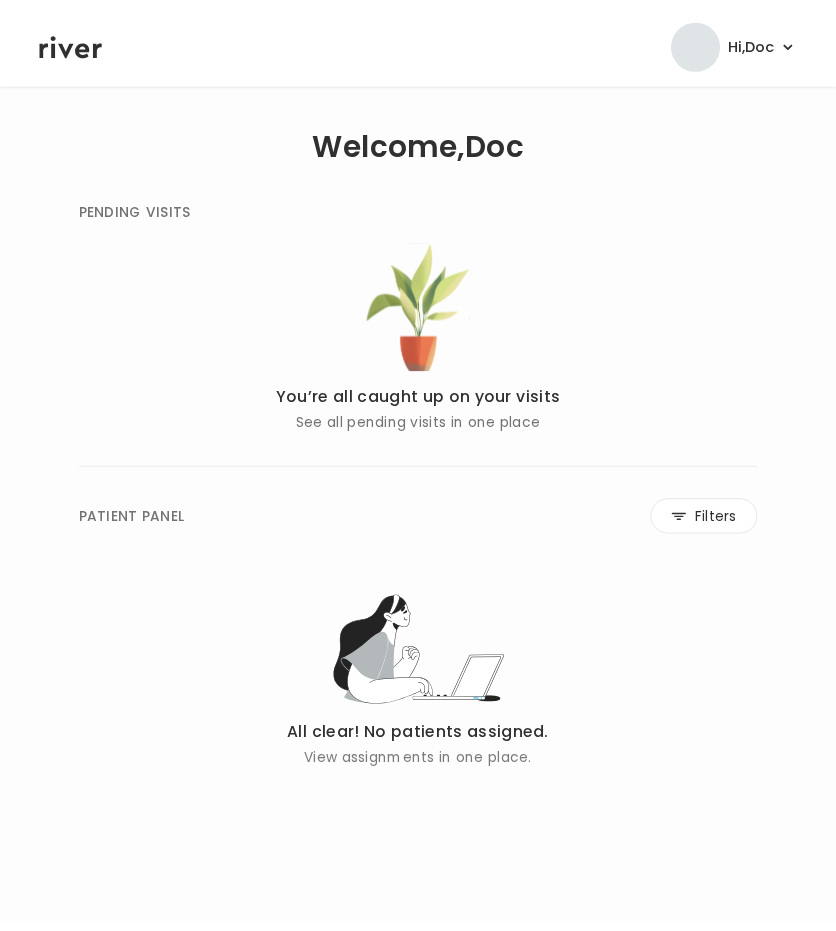 scroll, scrollTop: 0, scrollLeft: 0, axis: both 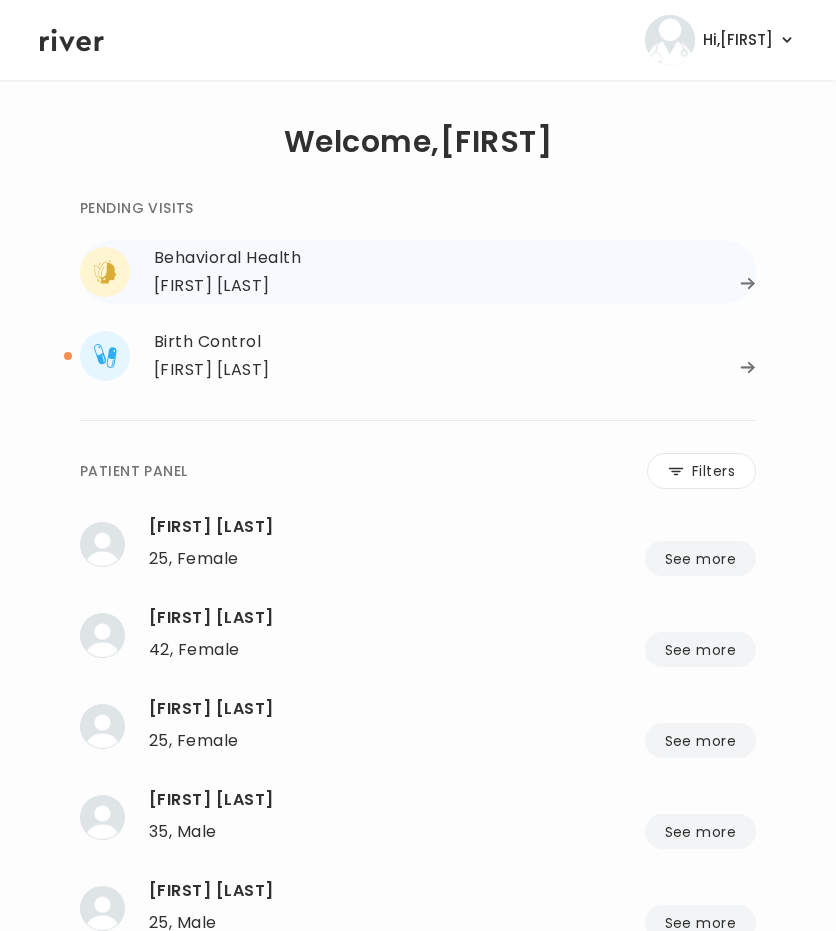 click 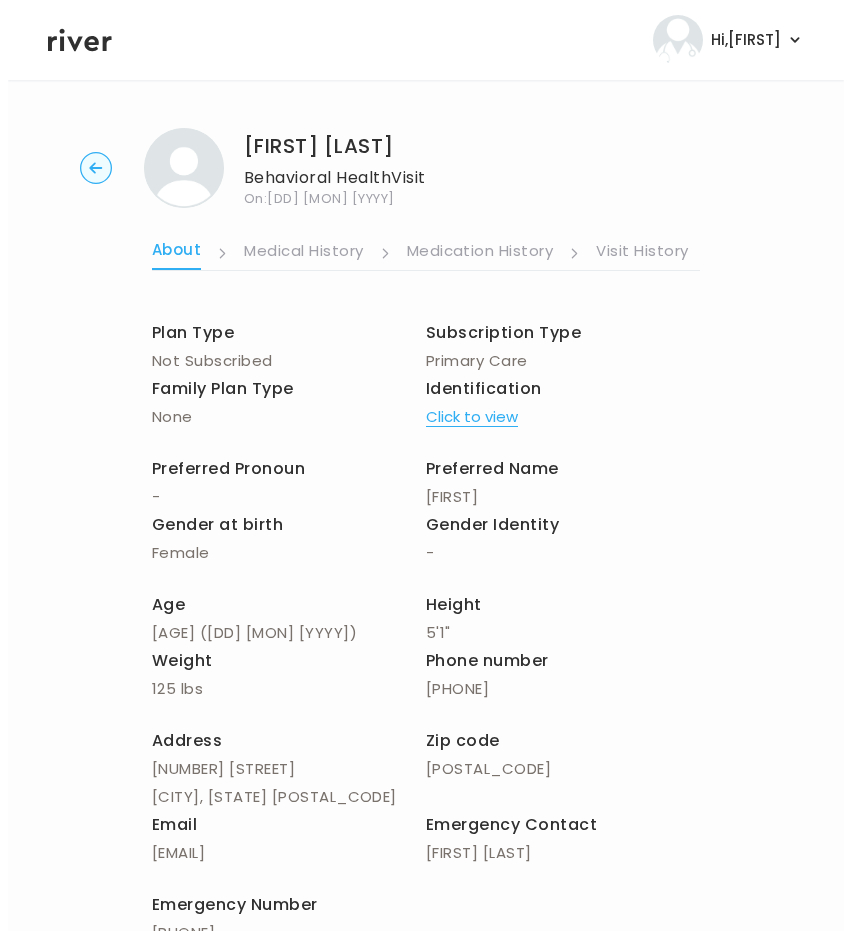 scroll, scrollTop: 0, scrollLeft: 531, axis: horizontal 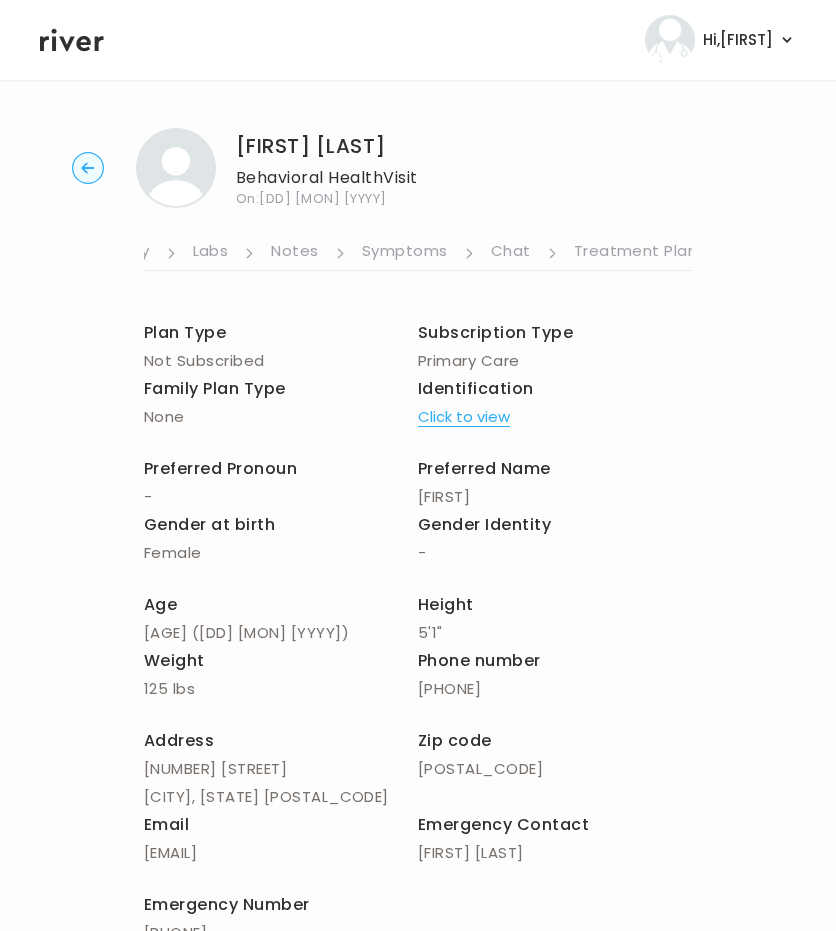 click on "Treatment Plan" at bounding box center [636, 253] 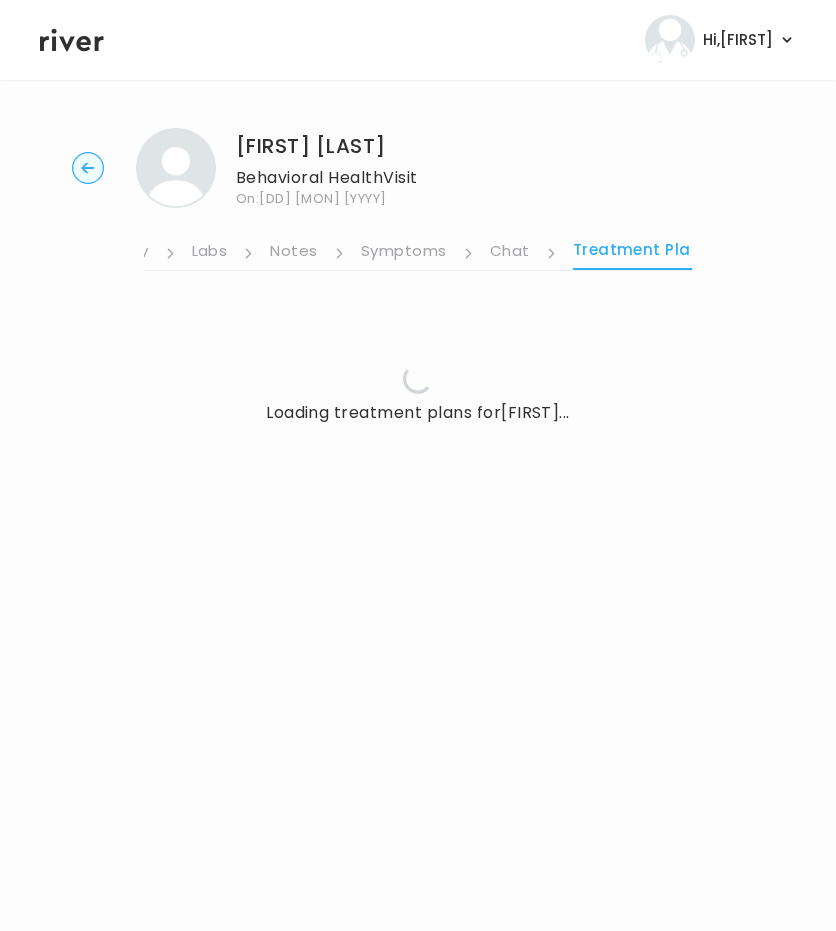 scroll, scrollTop: 0, scrollLeft: 516, axis: horizontal 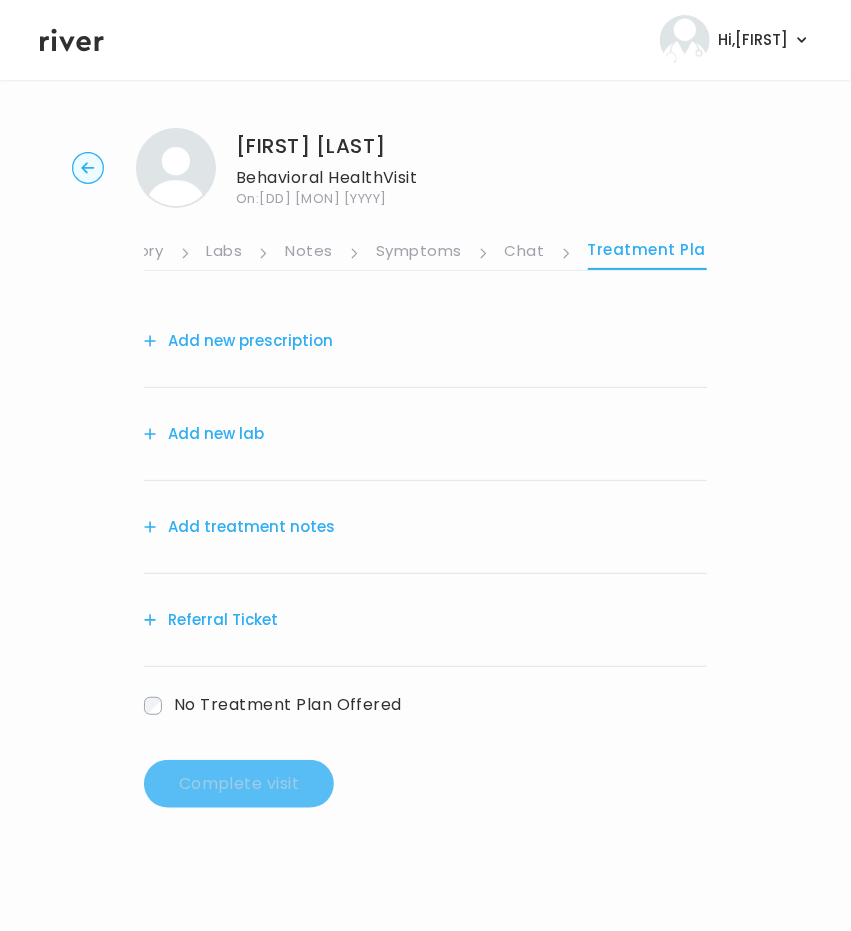 click on "Add treatment notes" at bounding box center (239, 527) 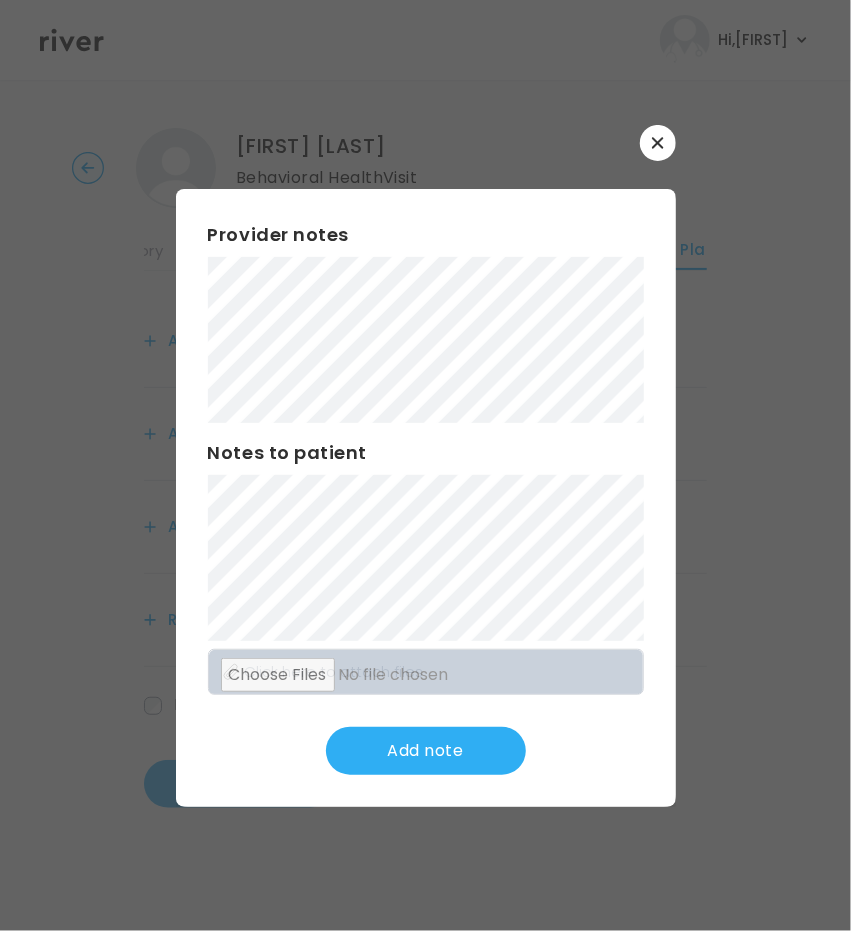 type 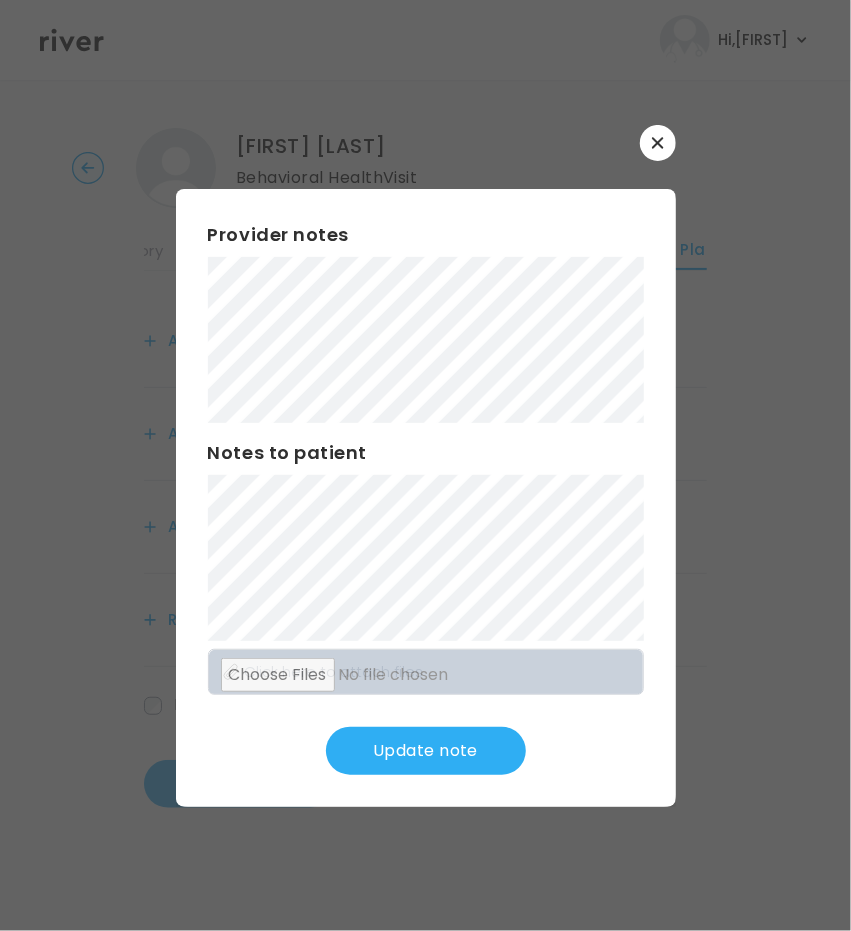 click on "Update note" at bounding box center (426, 751) 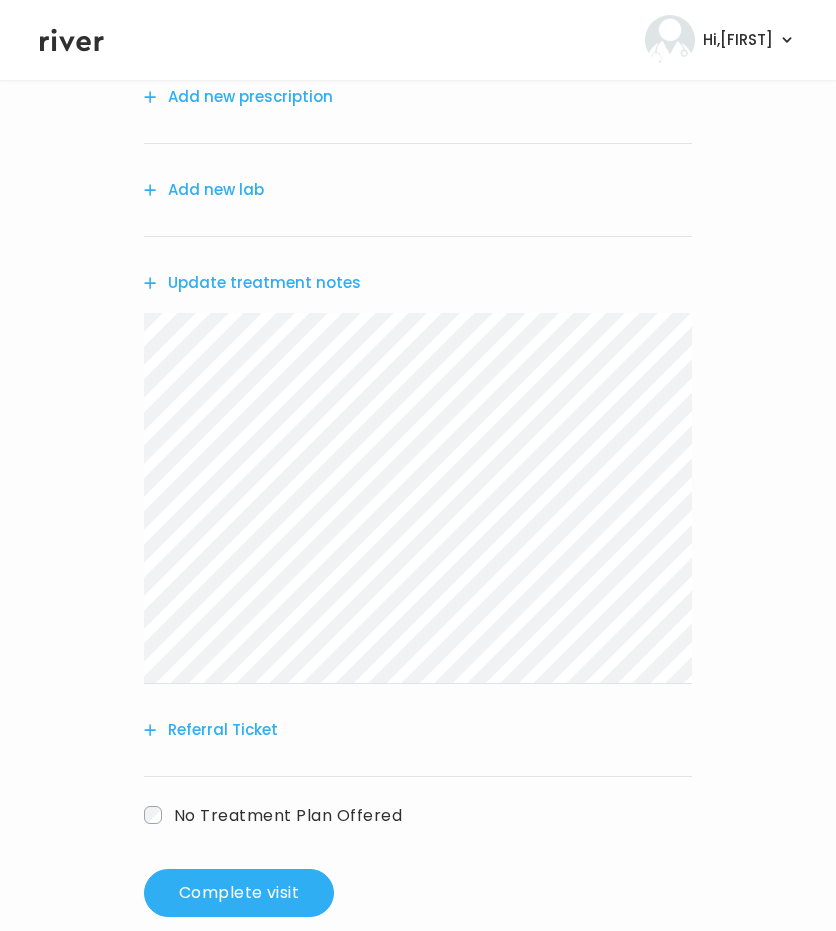 scroll, scrollTop: 276, scrollLeft: 0, axis: vertical 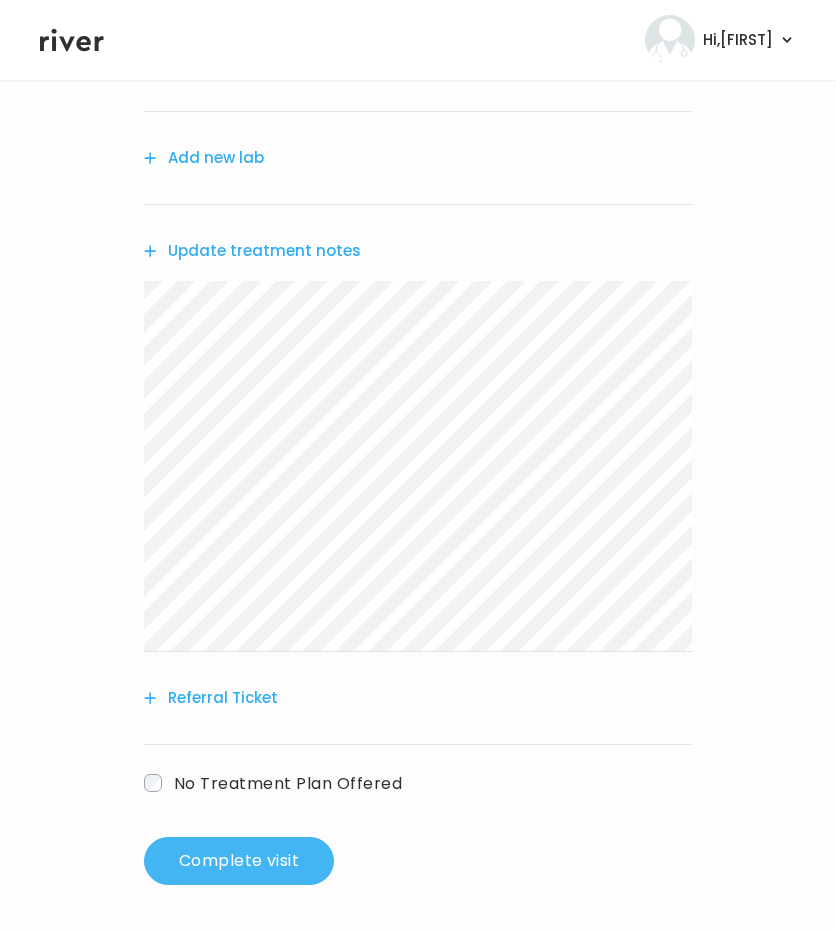 click on "Complete visit" at bounding box center (239, 861) 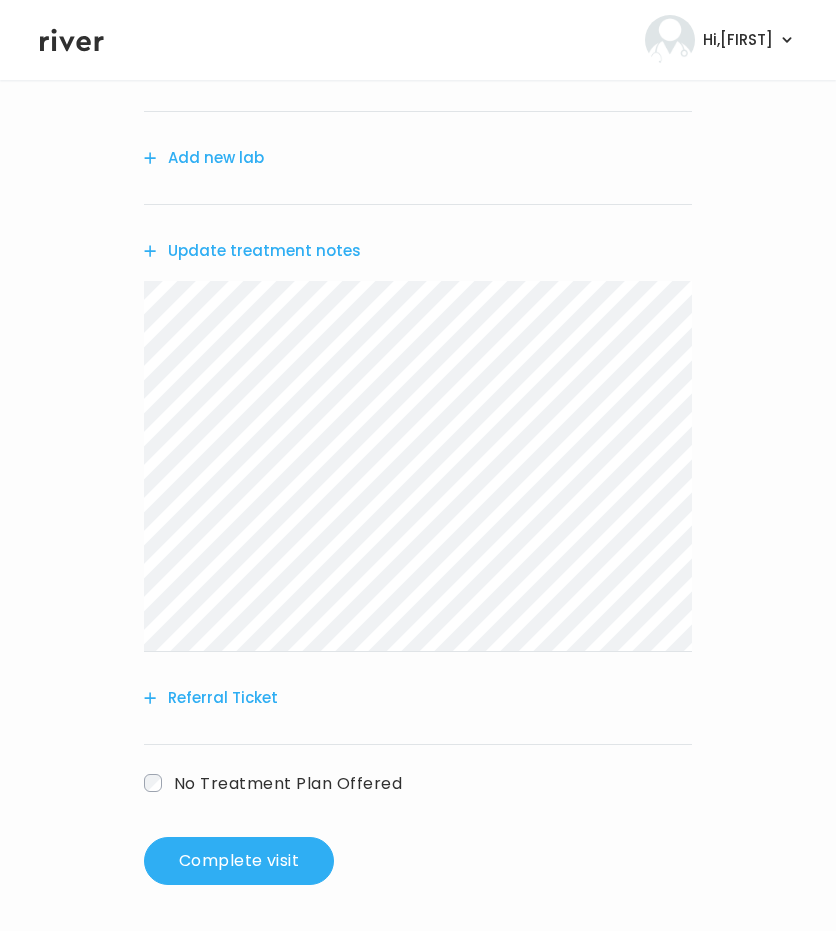 click on "Referral Ticket" at bounding box center (211, 698) 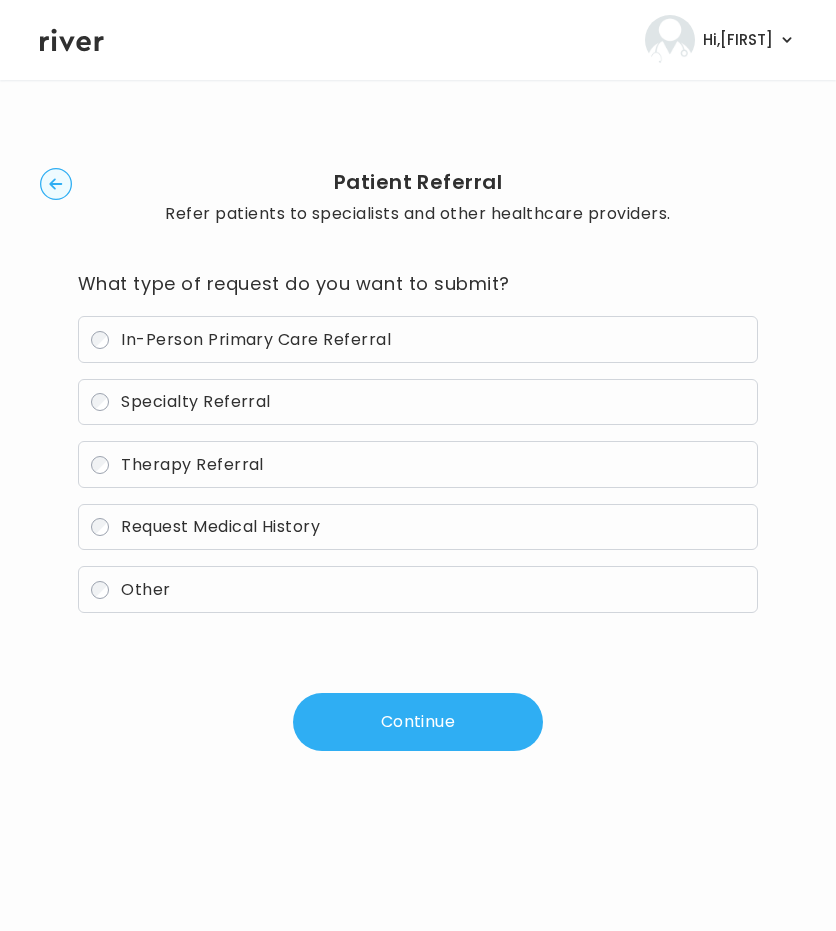 scroll, scrollTop: 0, scrollLeft: 0, axis: both 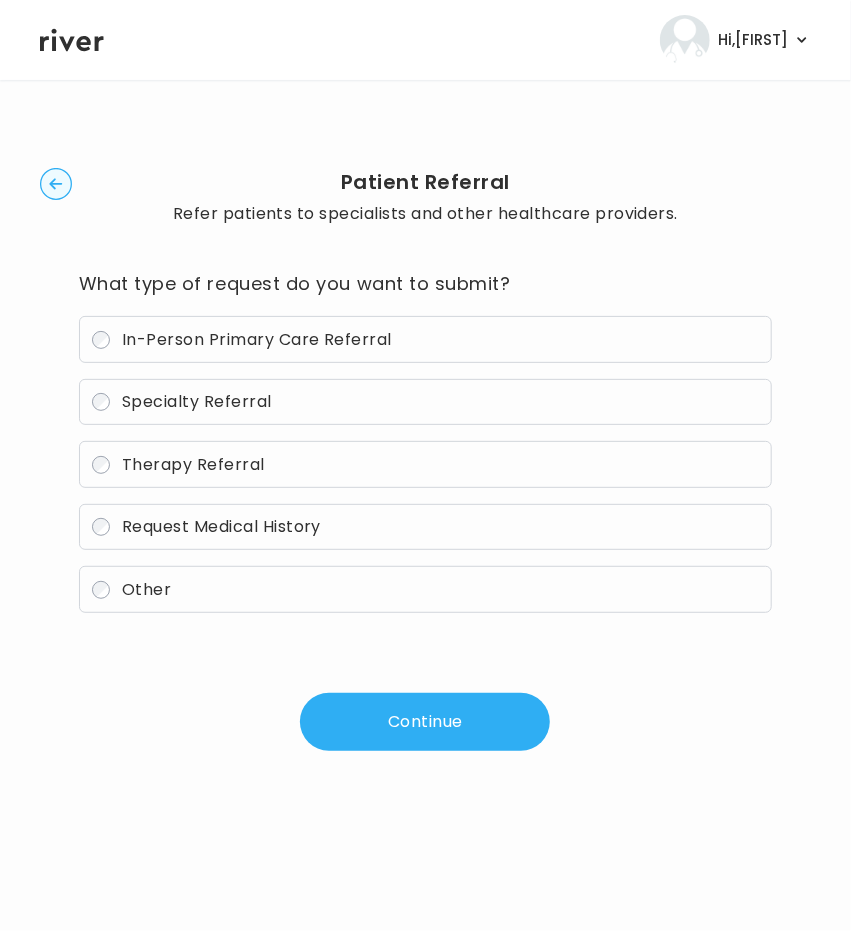 click on "Specialty Referral" at bounding box center [197, 401] 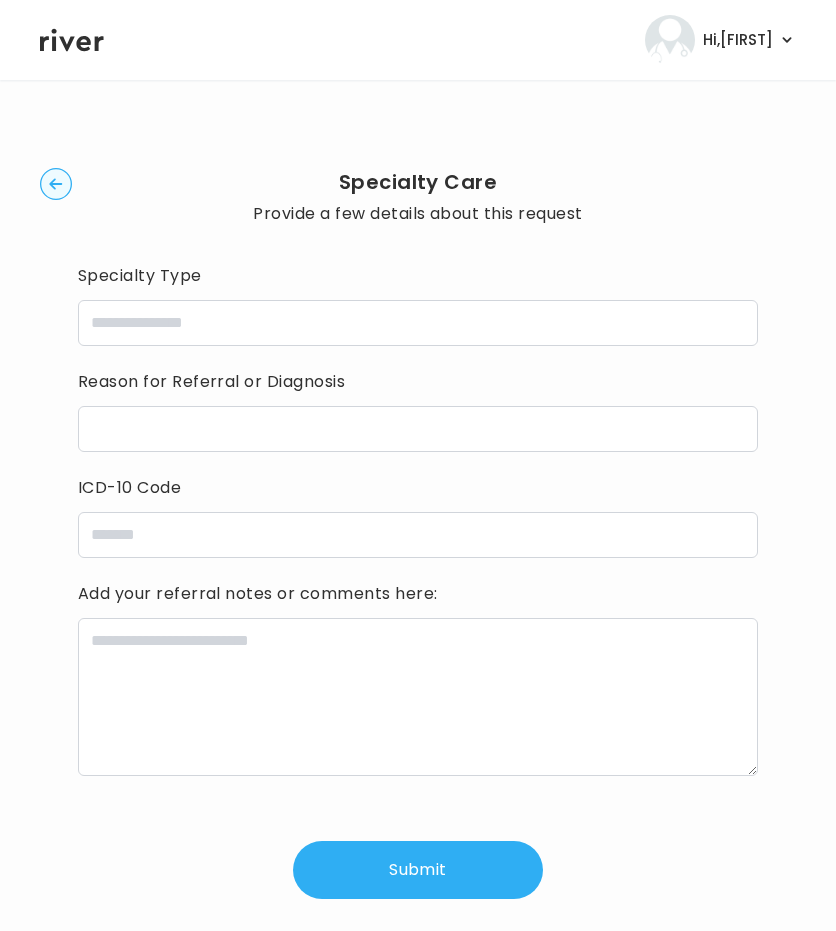 click on "Specialty Type" at bounding box center [418, 303] 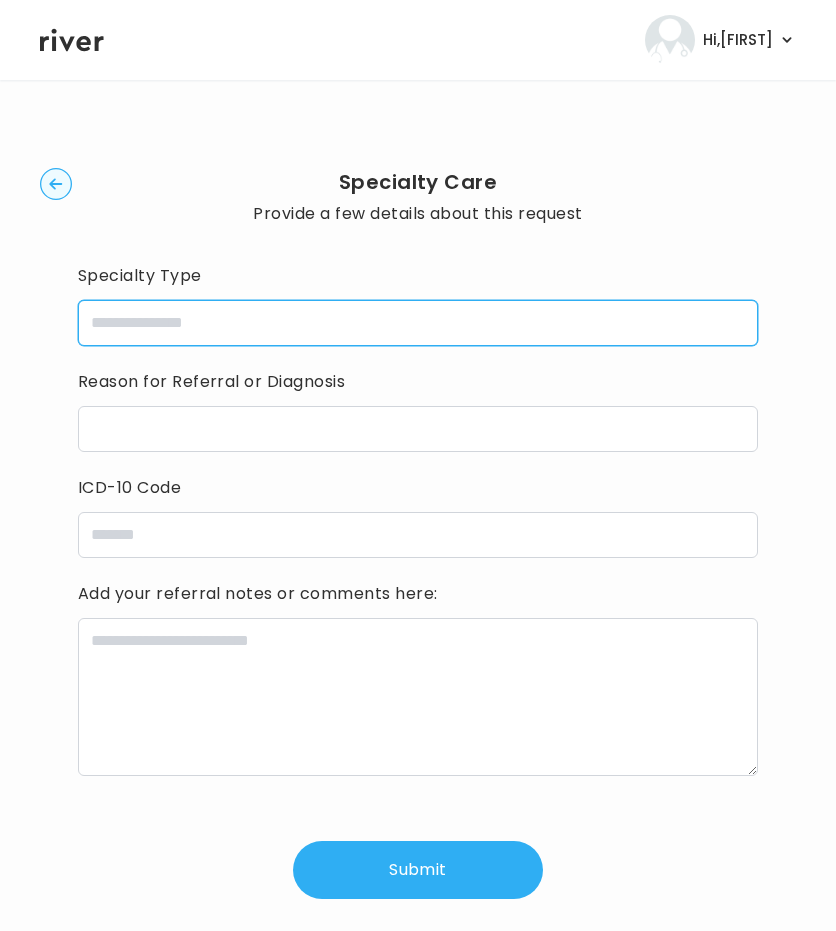 click at bounding box center [418, 323] 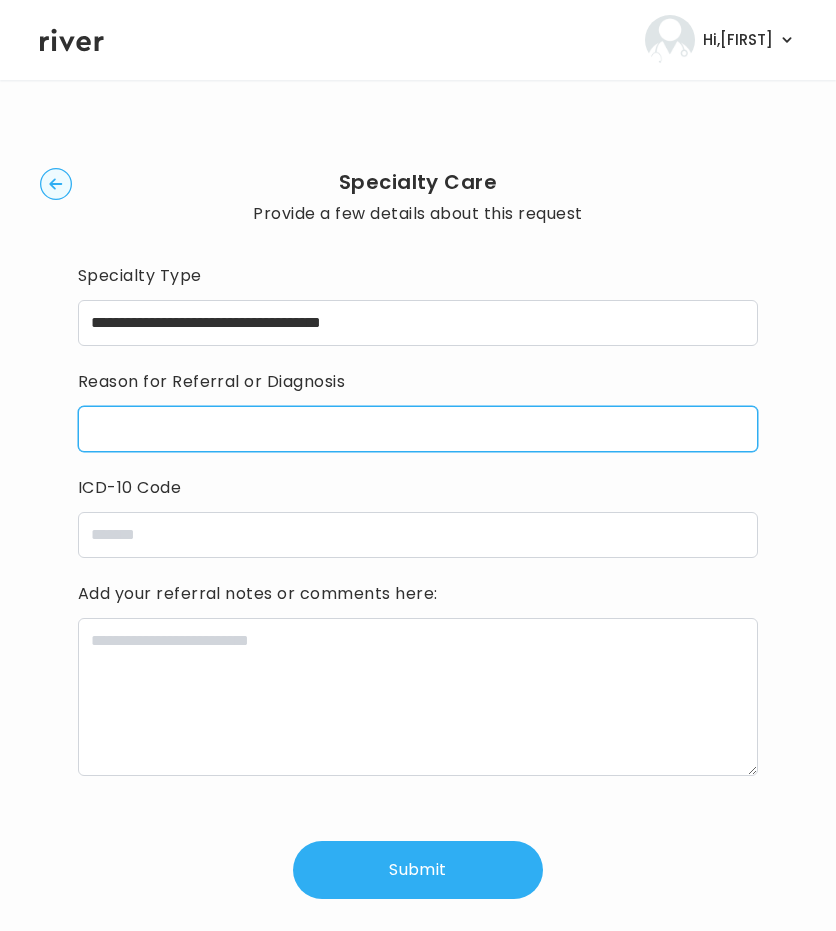 click at bounding box center [418, 429] 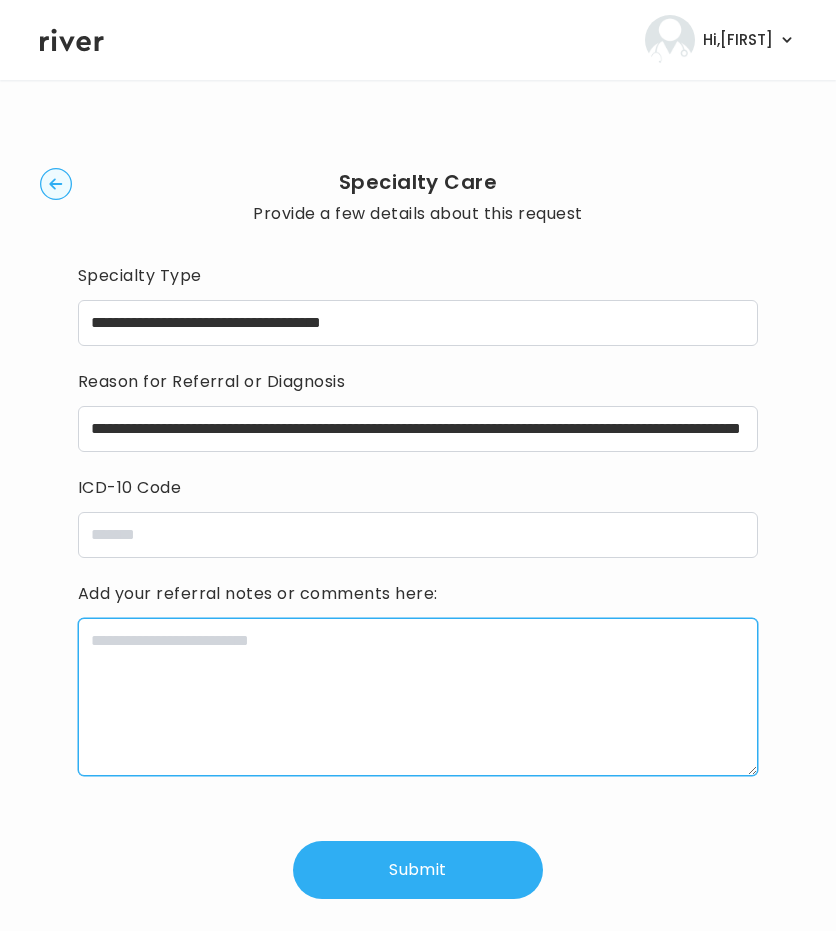 click at bounding box center [418, 697] 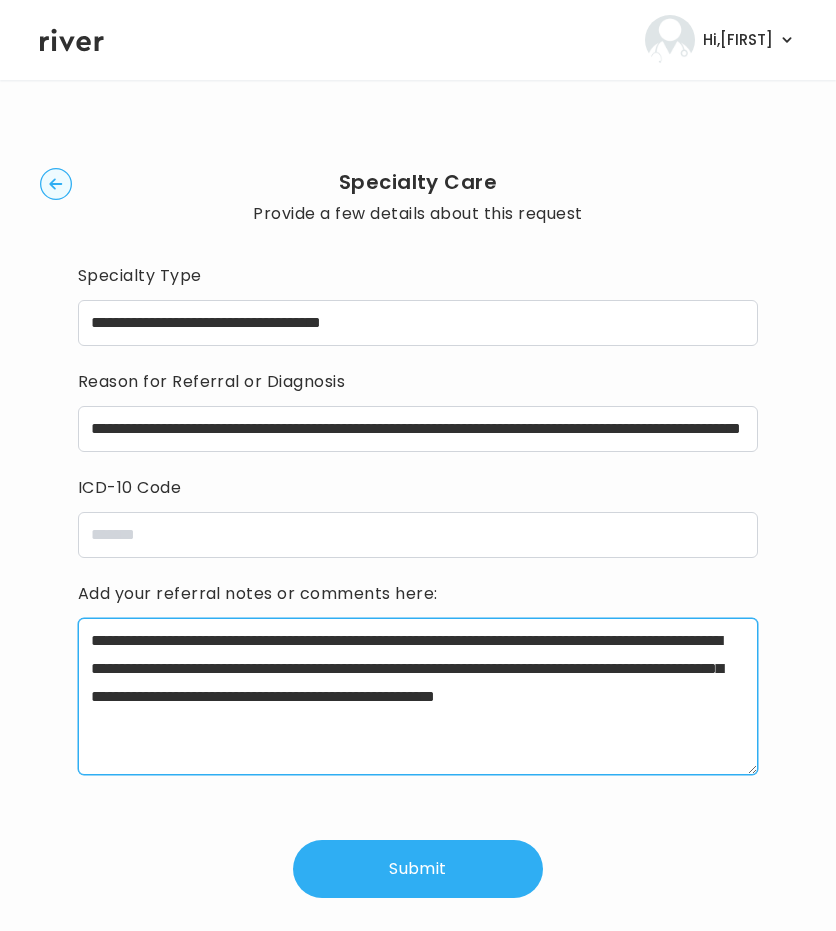 type on "**********" 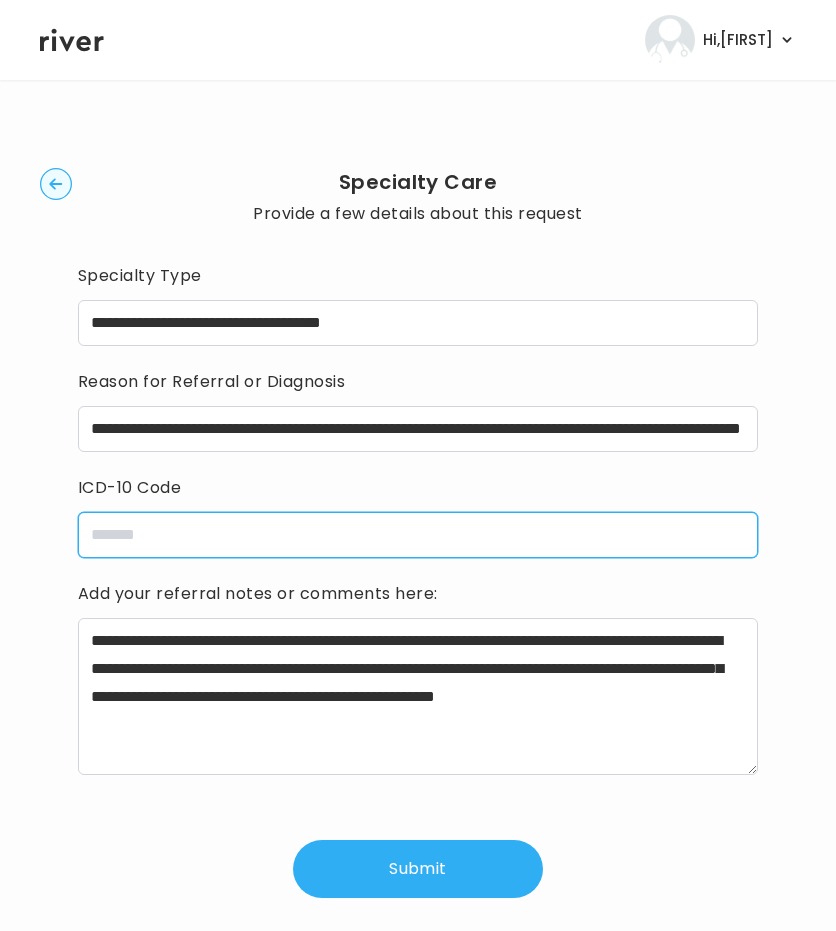 click at bounding box center (418, 535) 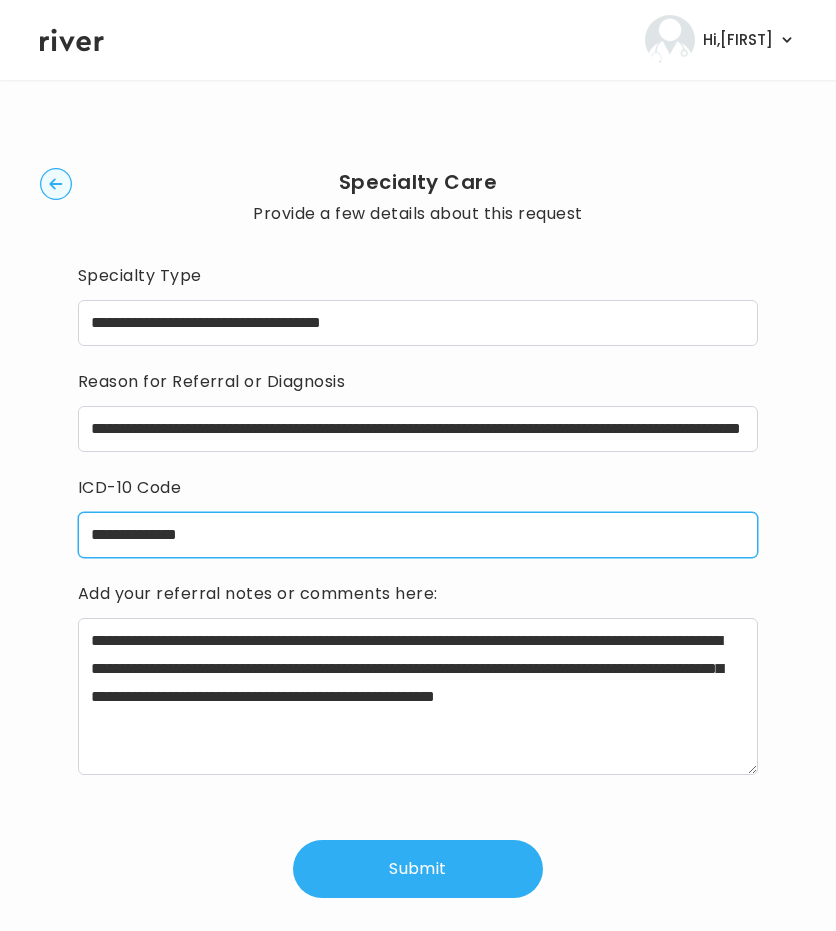 drag, startPoint x: 248, startPoint y: 544, endPoint x: 44, endPoint y: 526, distance: 204.79257 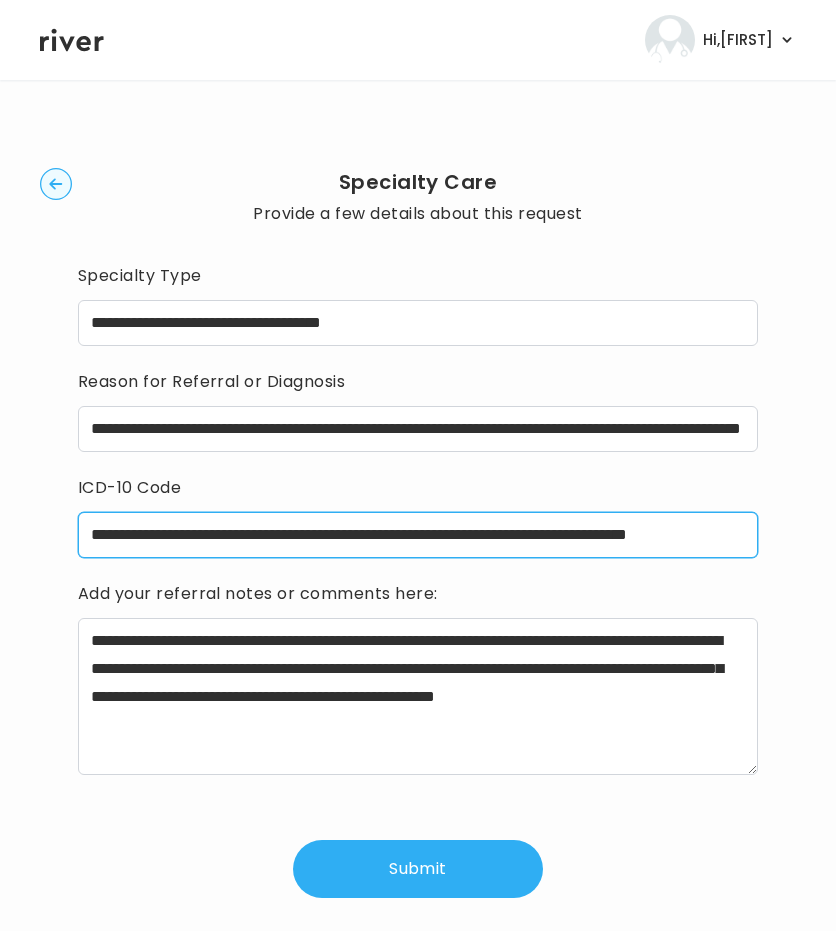 scroll, scrollTop: 0, scrollLeft: 68, axis: horizontal 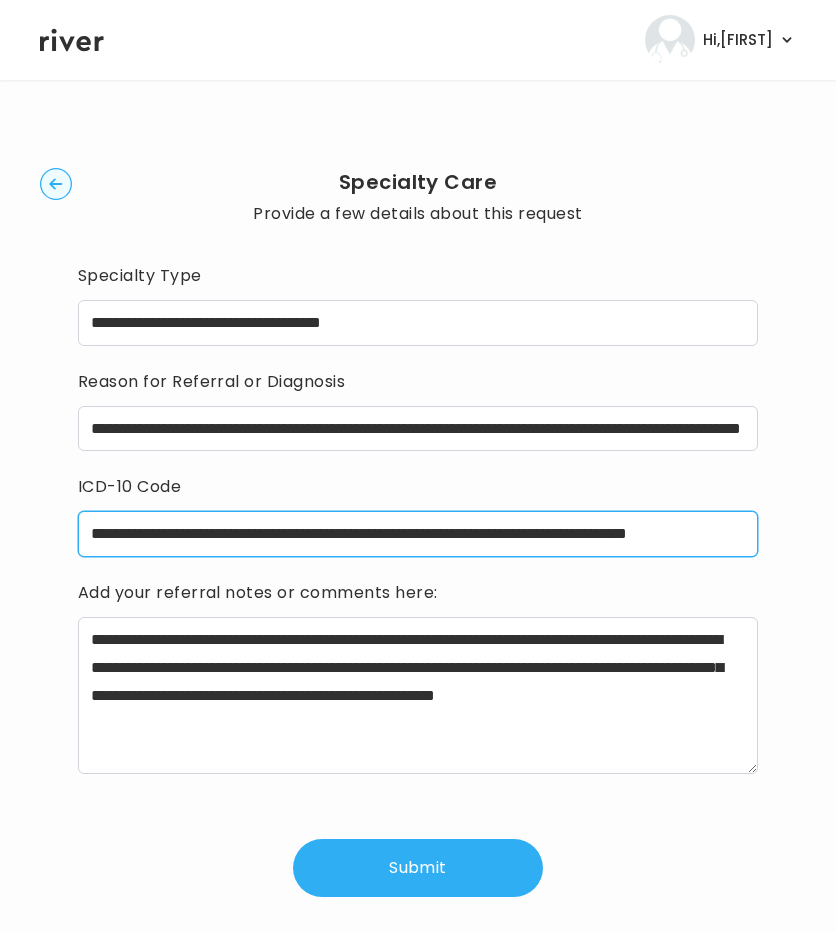 type on "**********" 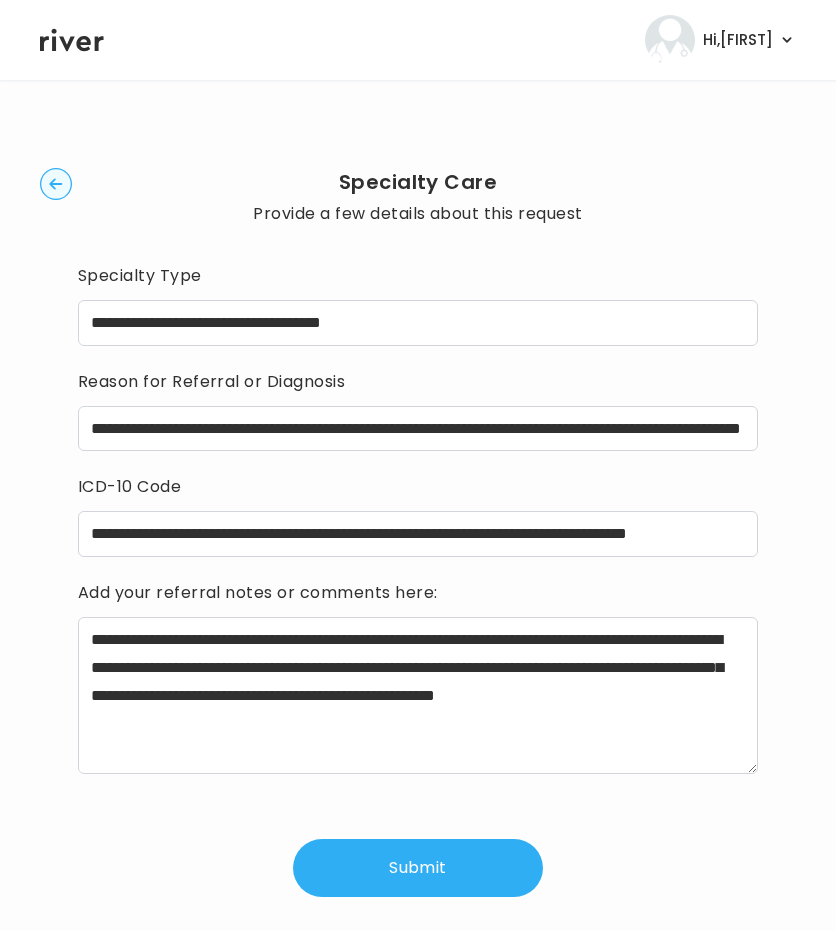 scroll, scrollTop: 0, scrollLeft: 0, axis: both 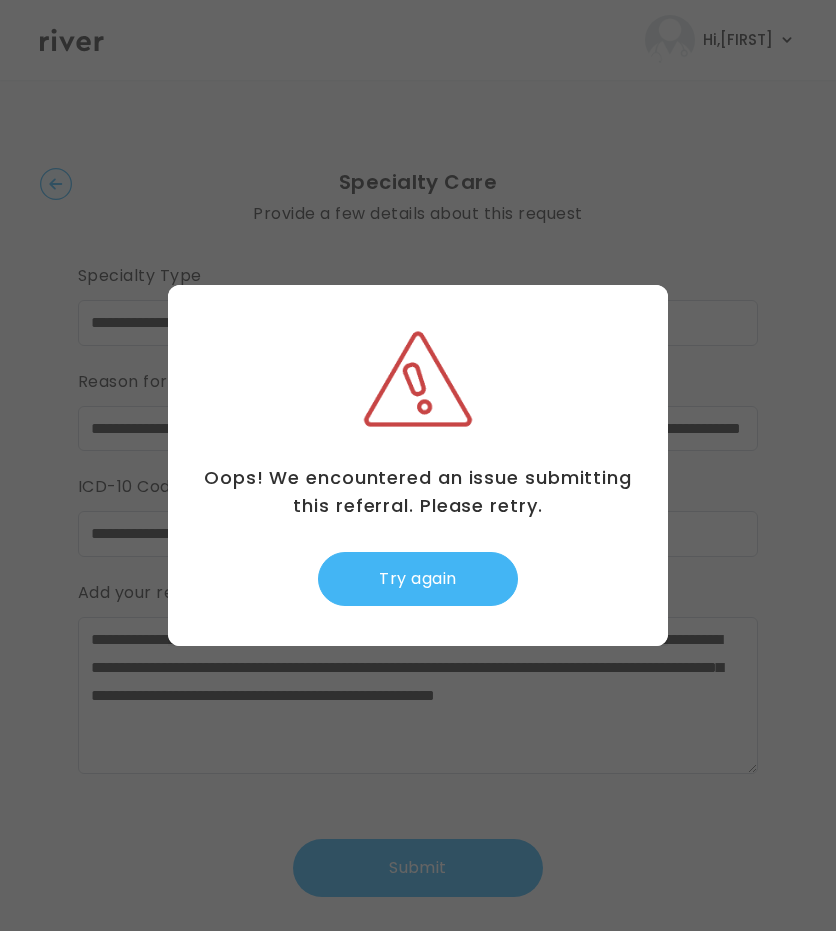 click on "Try again" at bounding box center (418, 579) 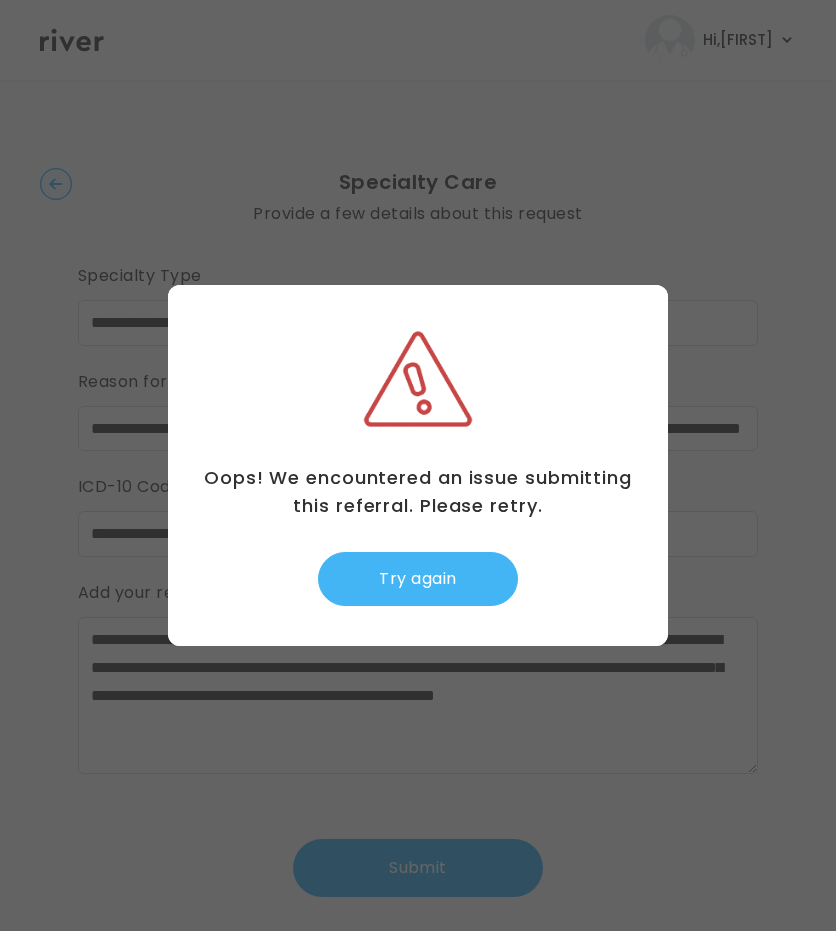 click on "Try again" at bounding box center [418, 579] 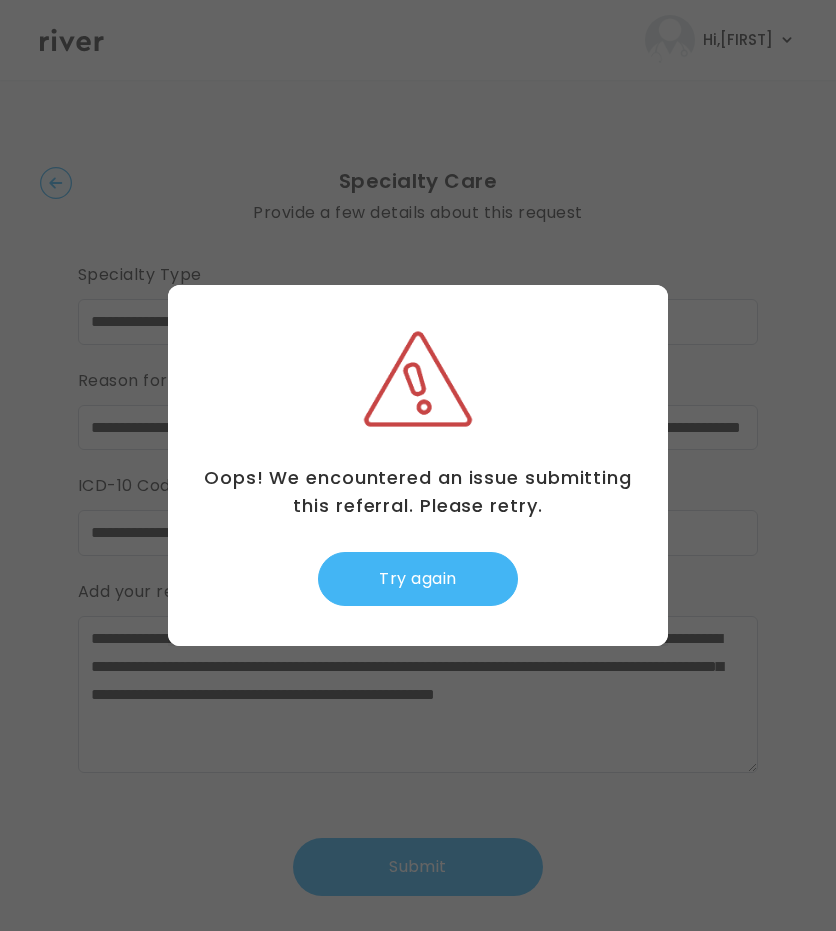scroll, scrollTop: 2, scrollLeft: 0, axis: vertical 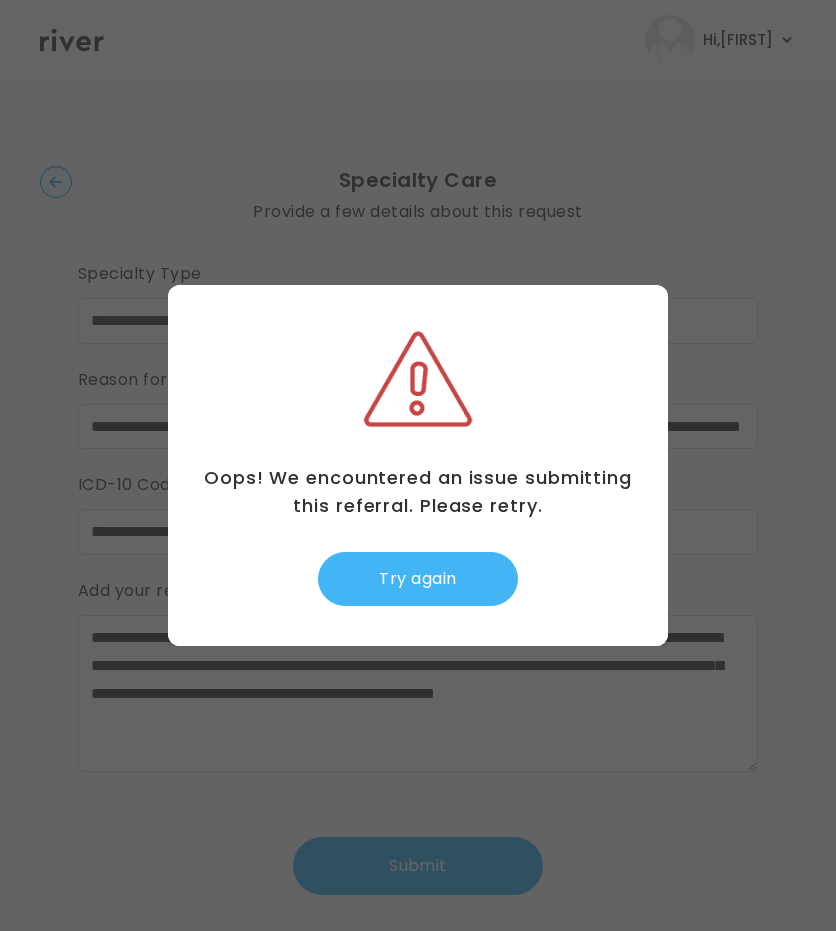 click on "Try again" at bounding box center [418, 579] 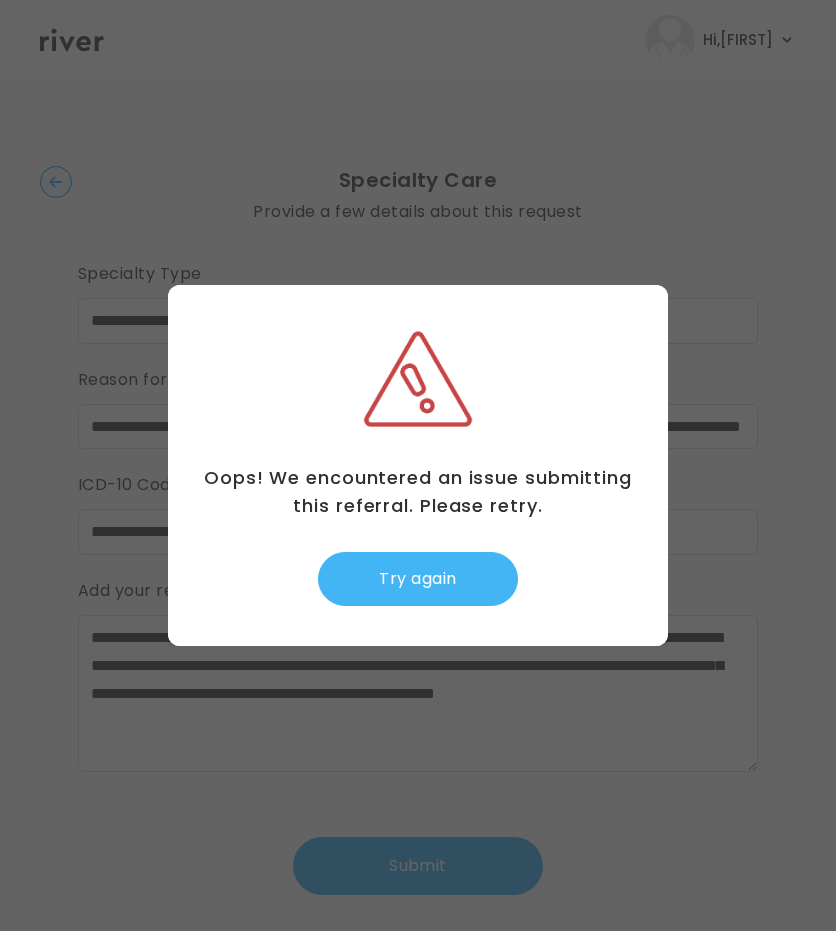 click on "Try again" at bounding box center [418, 579] 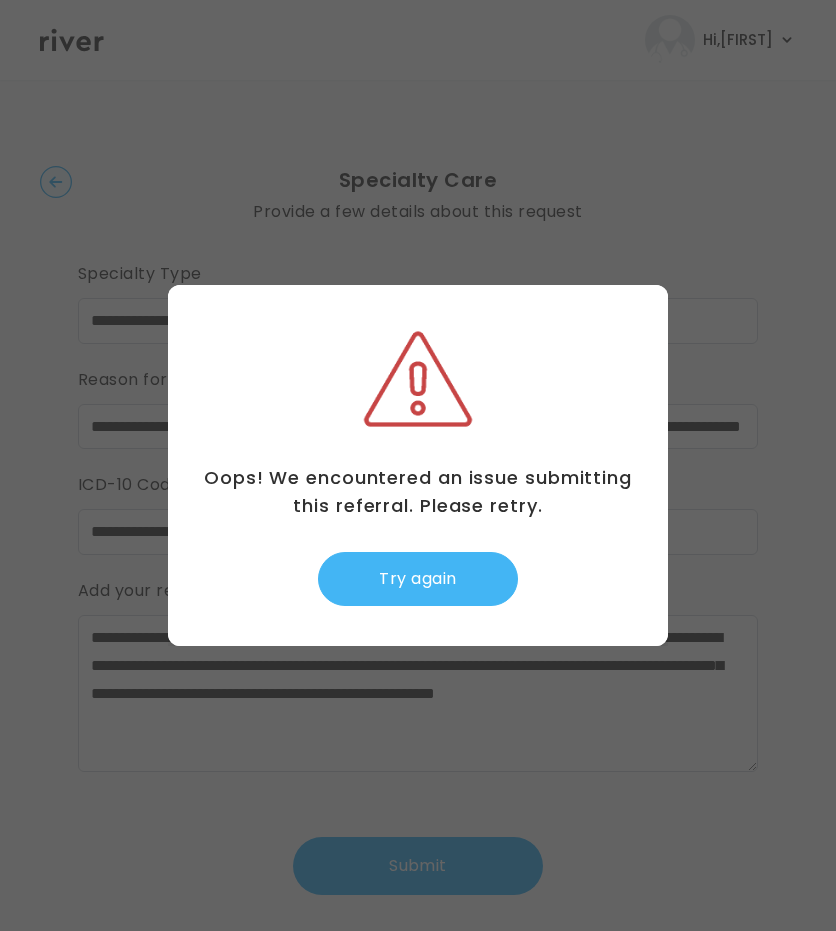 click on "Try again" at bounding box center (418, 579) 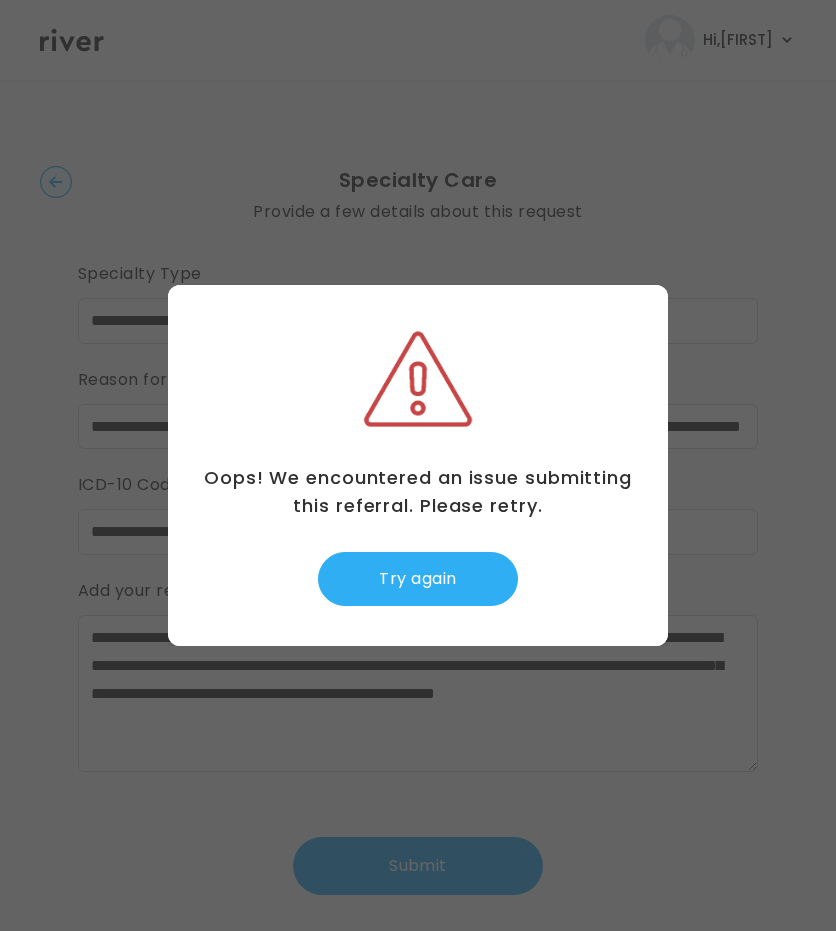 click at bounding box center (418, 465) 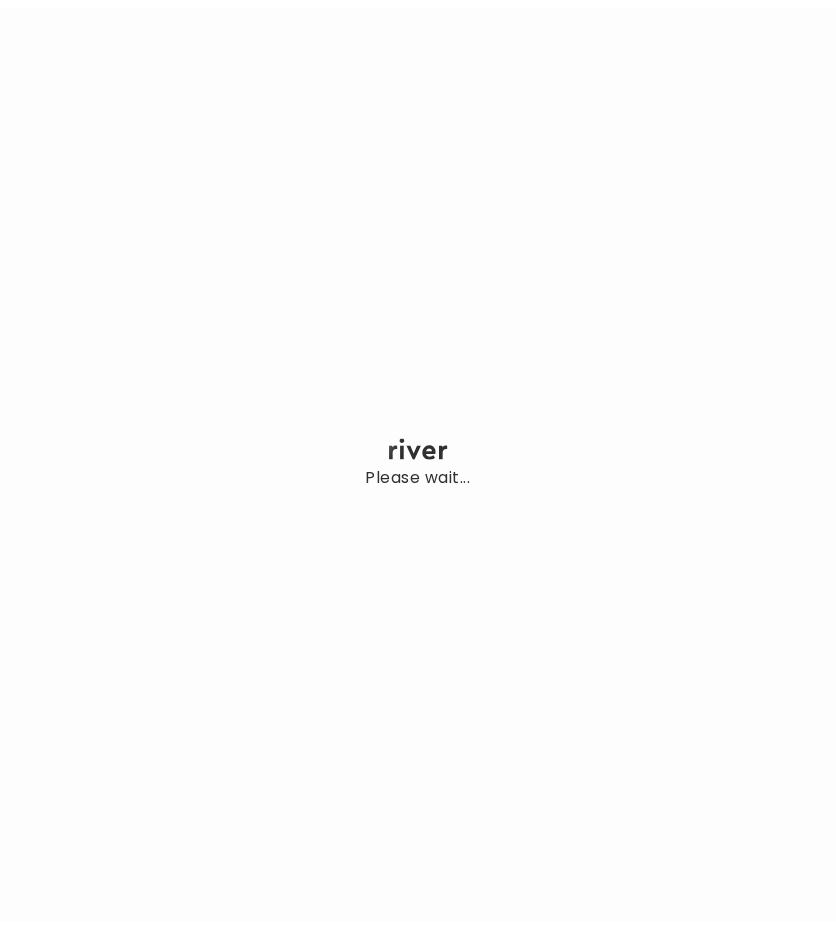 scroll, scrollTop: 0, scrollLeft: 0, axis: both 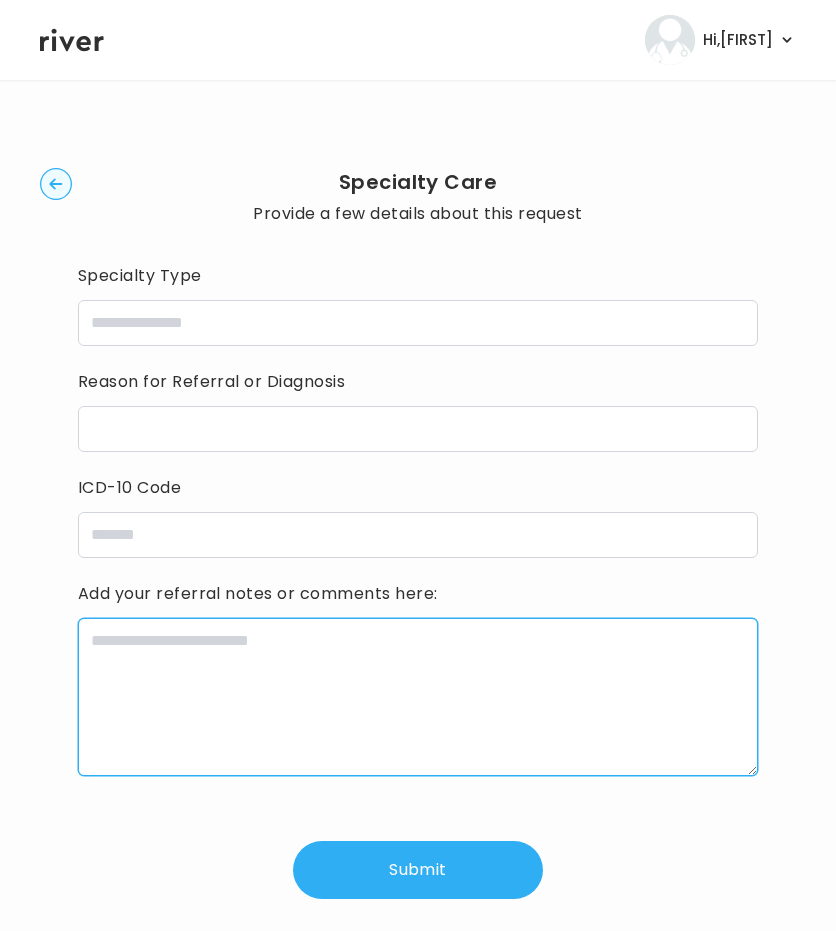 click at bounding box center (418, 697) 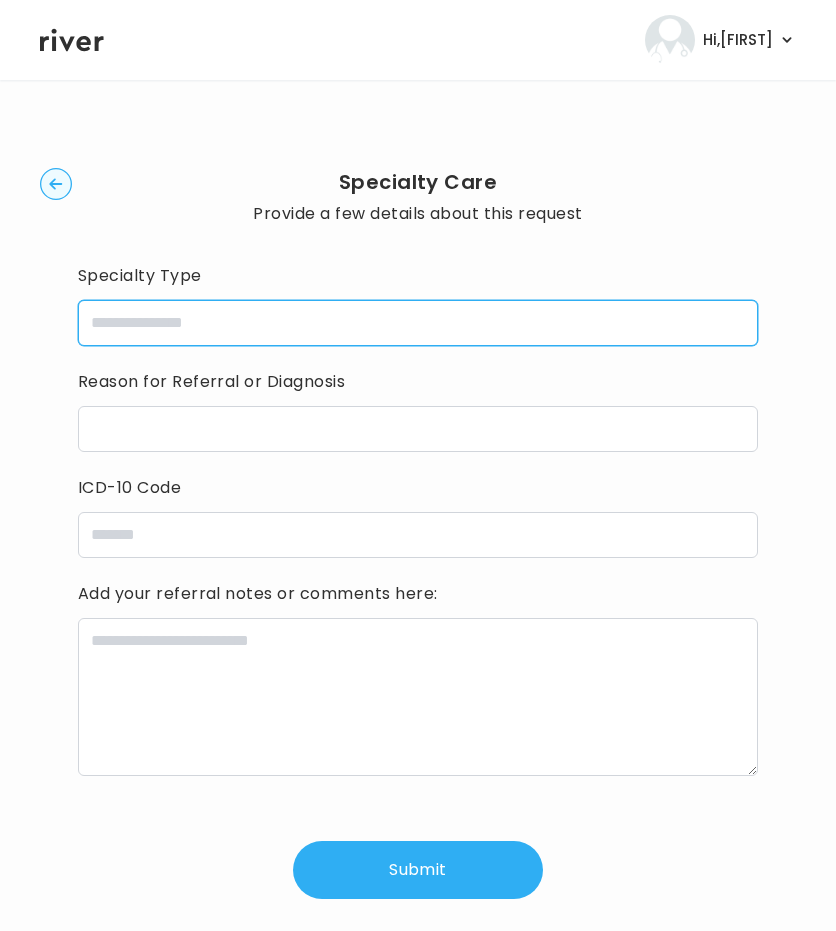 click at bounding box center [418, 323] 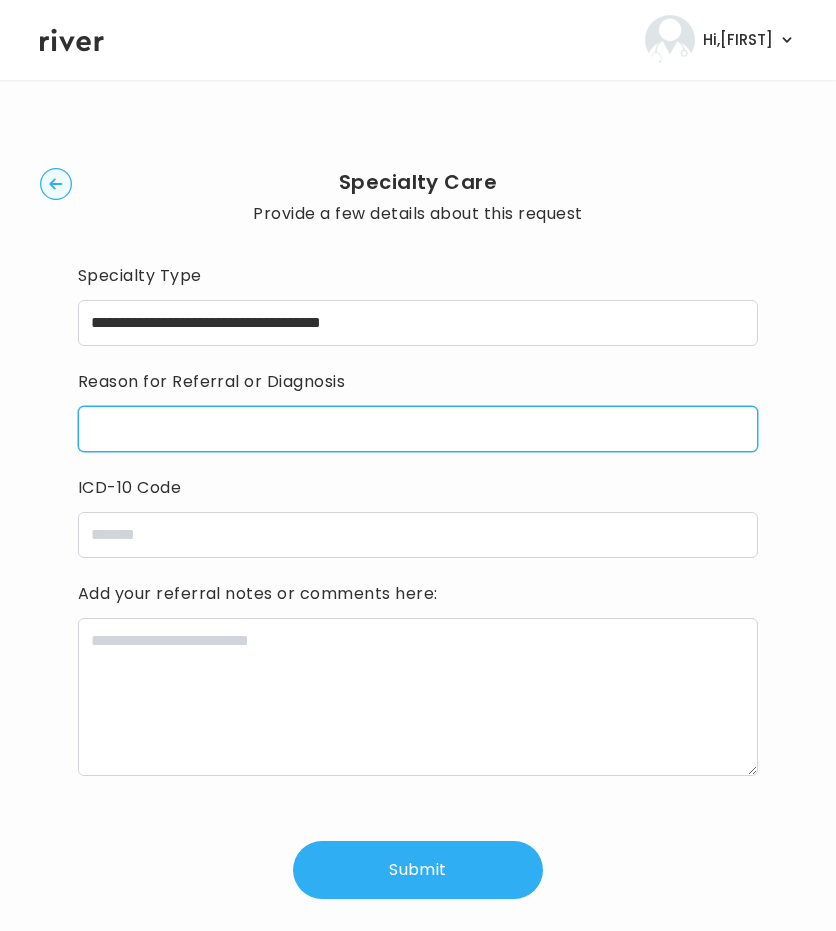 click at bounding box center (418, 429) 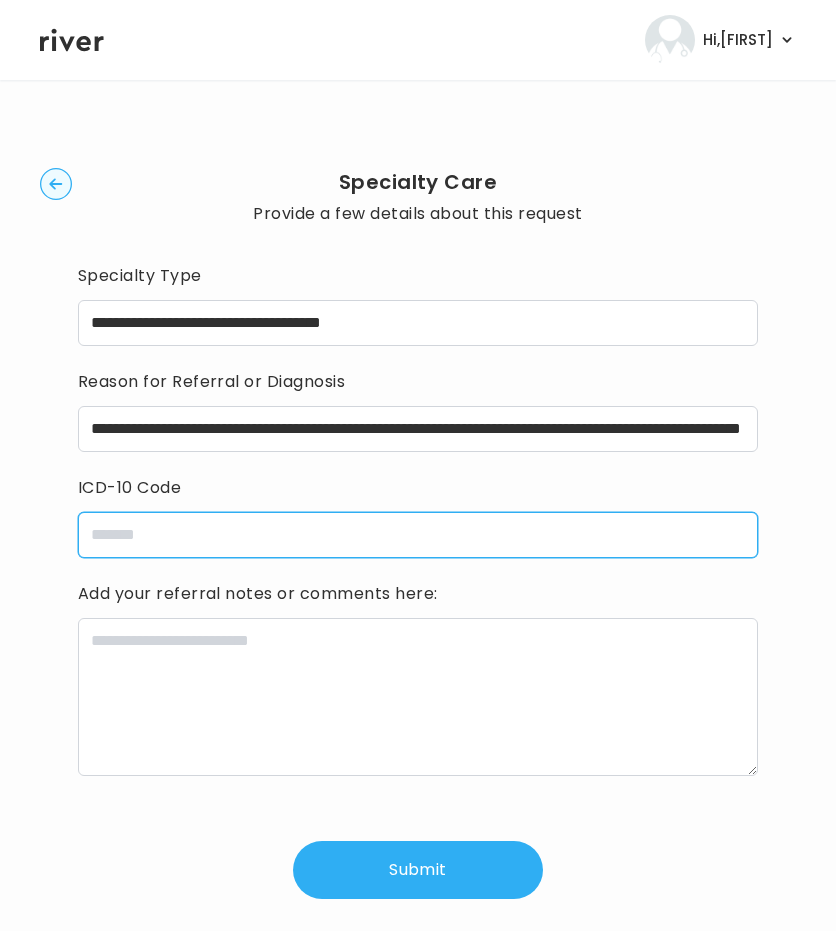 click at bounding box center [418, 535] 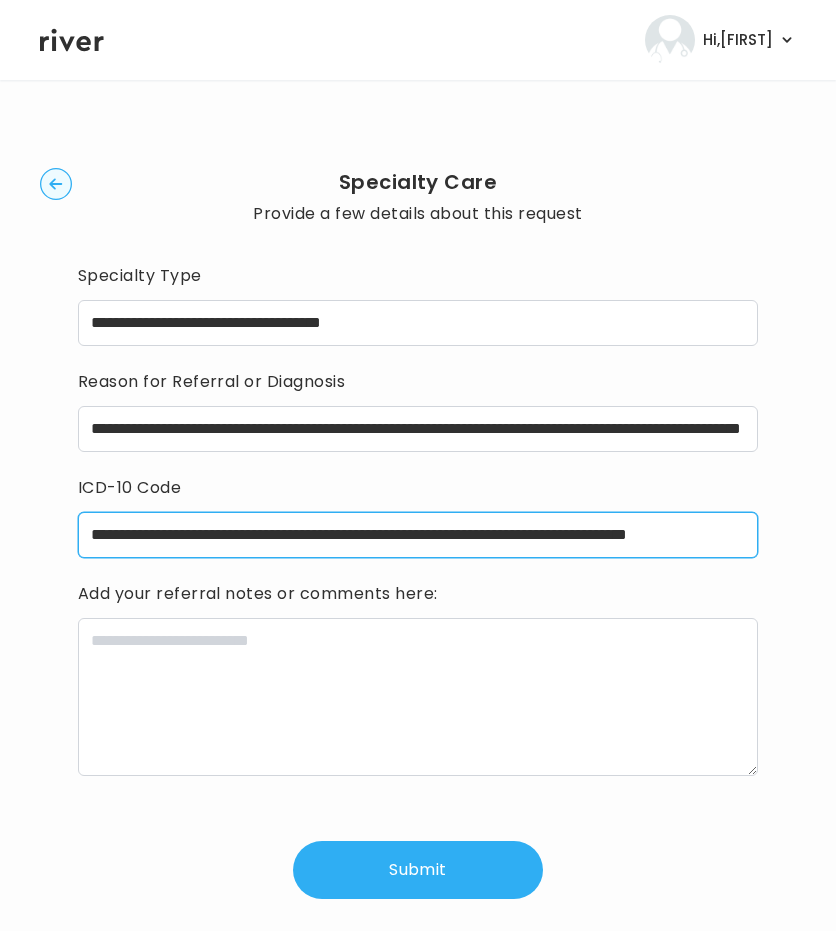 scroll, scrollTop: 0, scrollLeft: 68, axis: horizontal 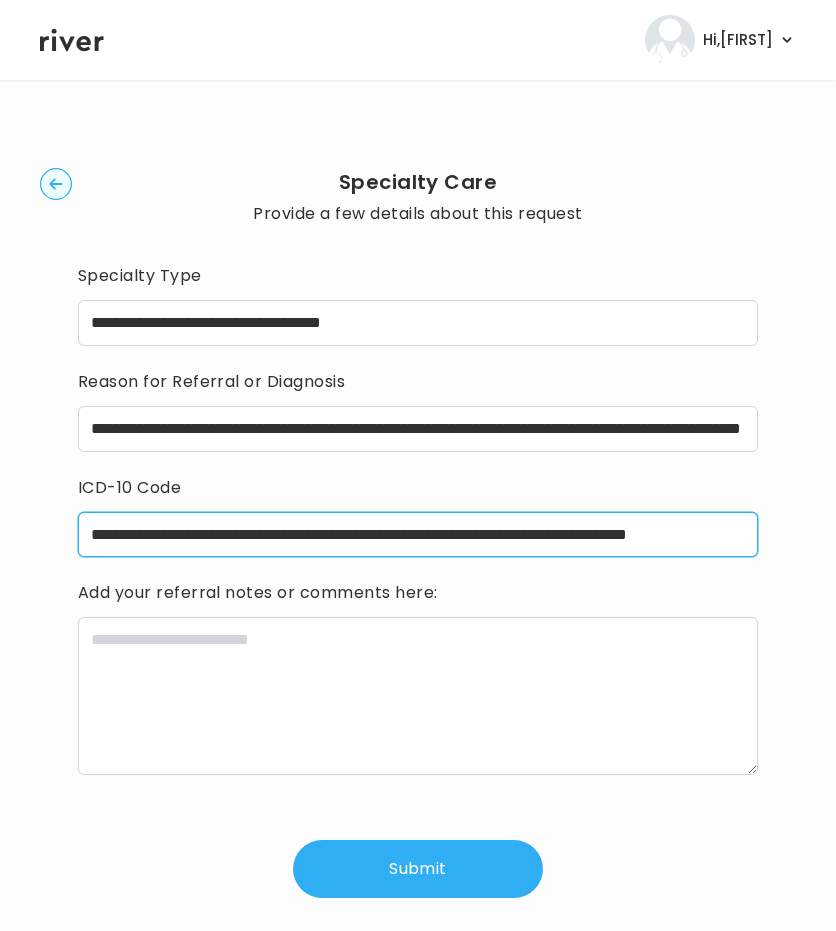 type on "**********" 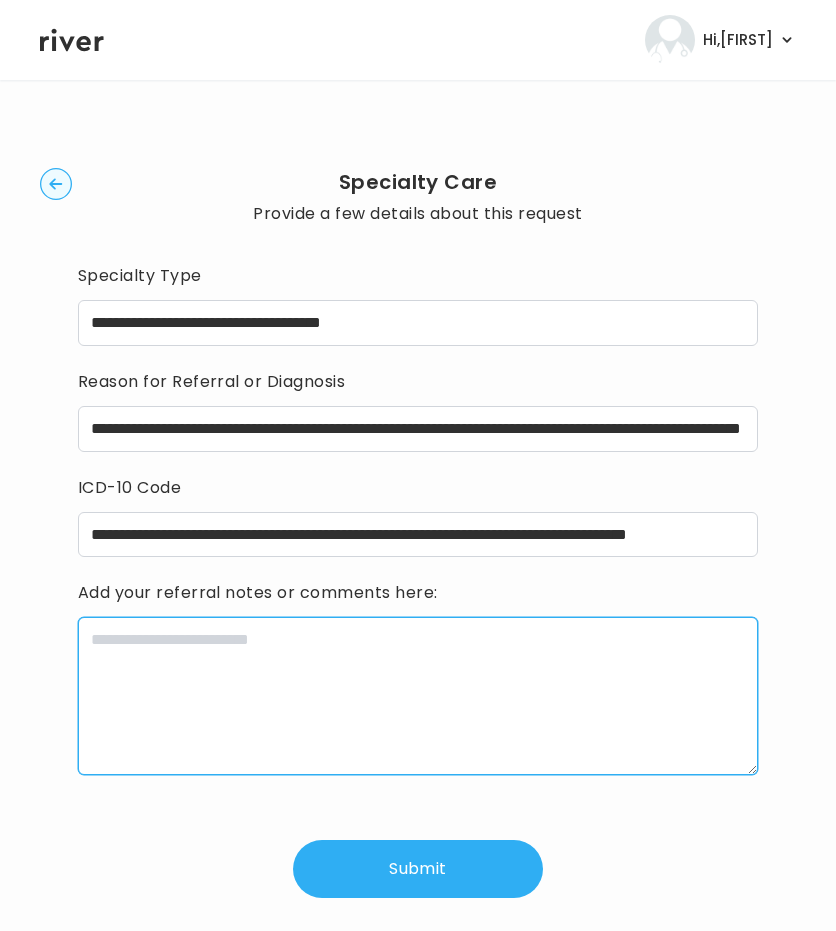 scroll, scrollTop: 0, scrollLeft: 0, axis: both 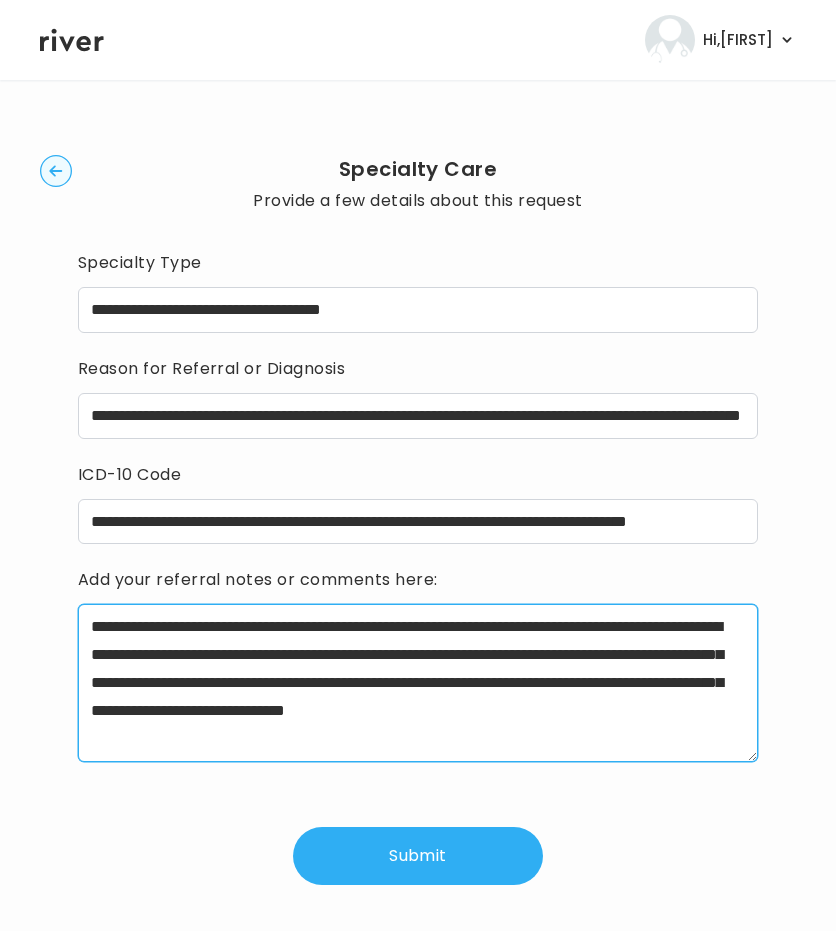 type on "**********" 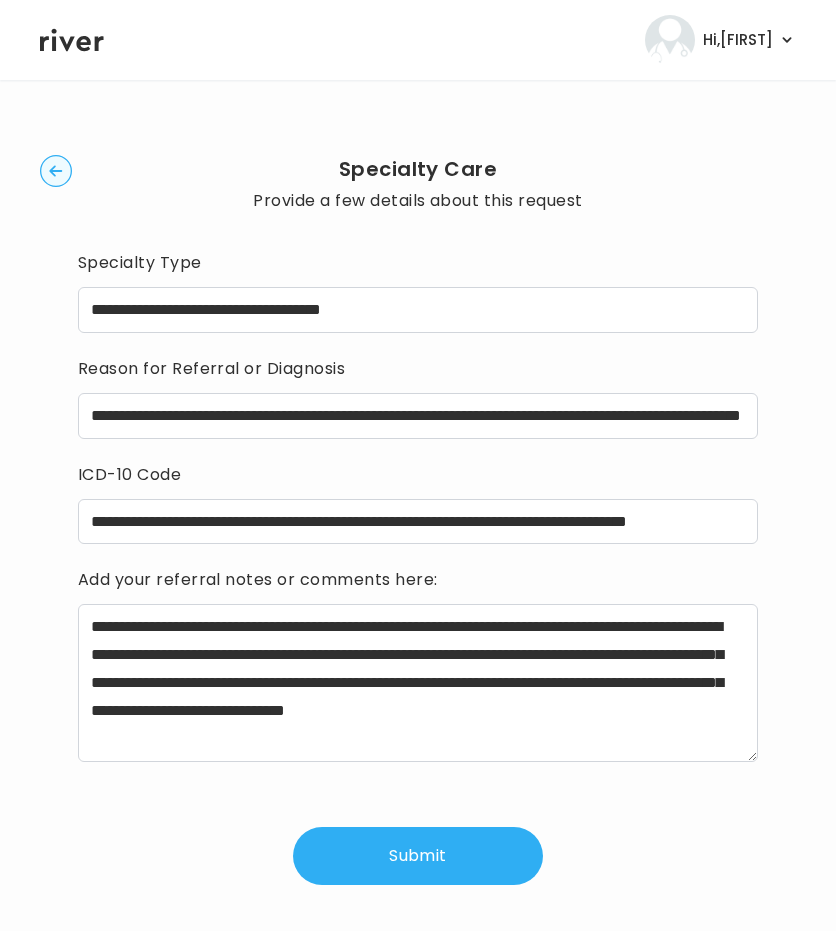 click on "Submit" at bounding box center (418, 856) 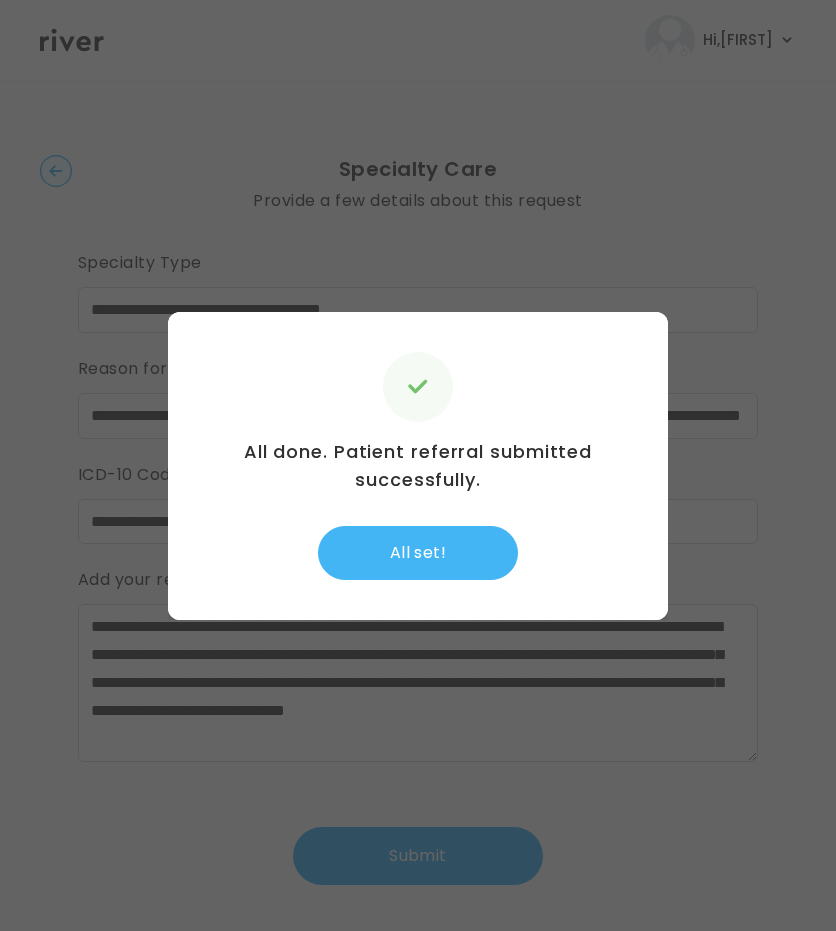 click on "All set!" at bounding box center [418, 553] 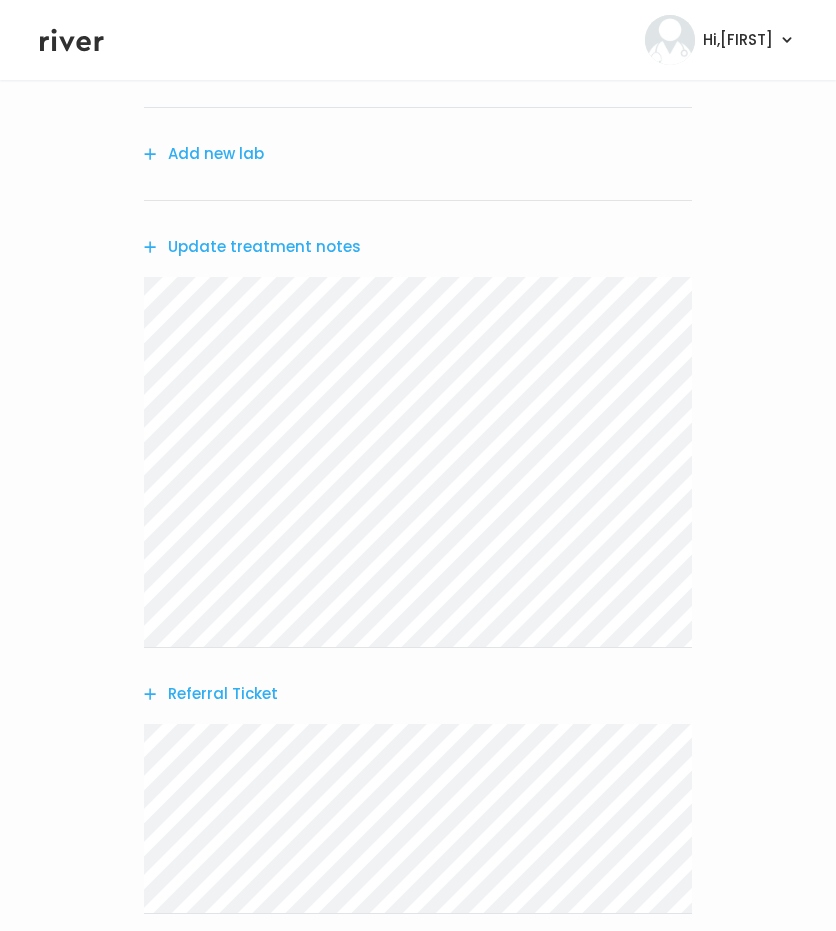scroll, scrollTop: 449, scrollLeft: 0, axis: vertical 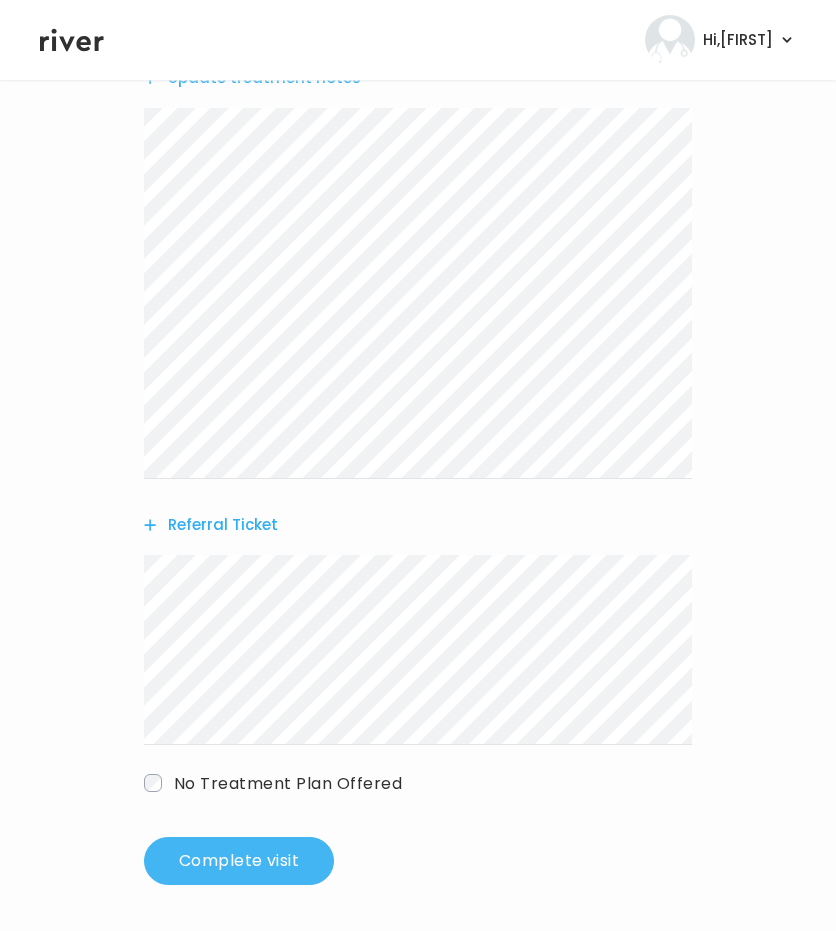 click on "Complete visit" at bounding box center [239, 861] 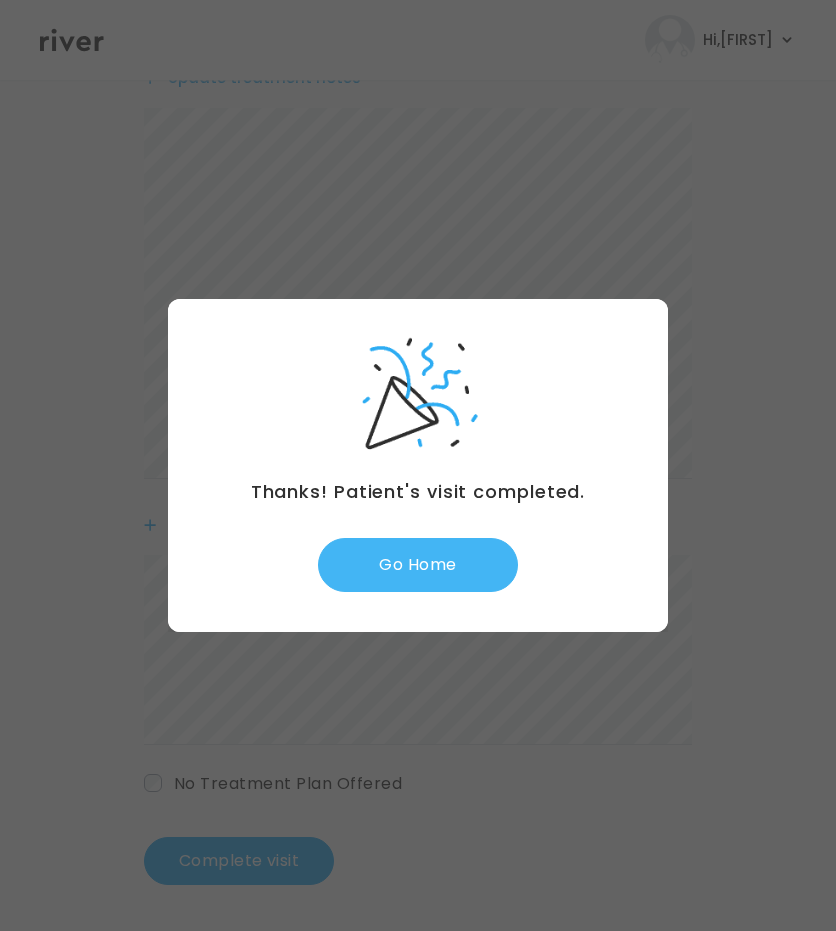 click on "Go Home" at bounding box center (418, 565) 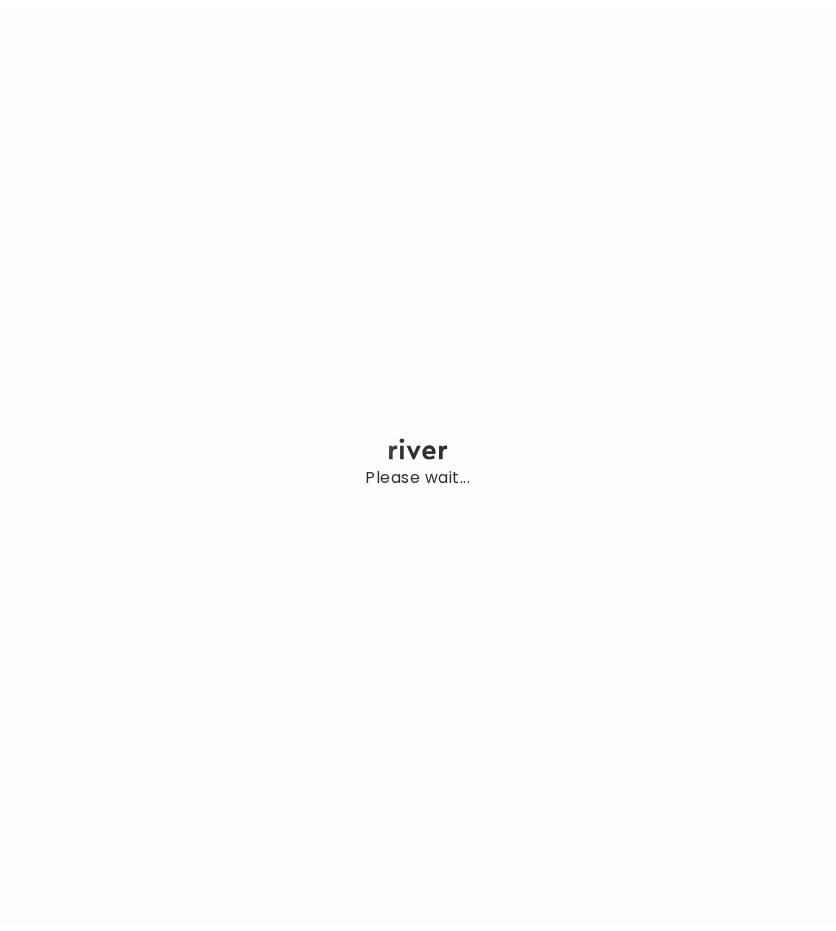 scroll, scrollTop: 0, scrollLeft: 0, axis: both 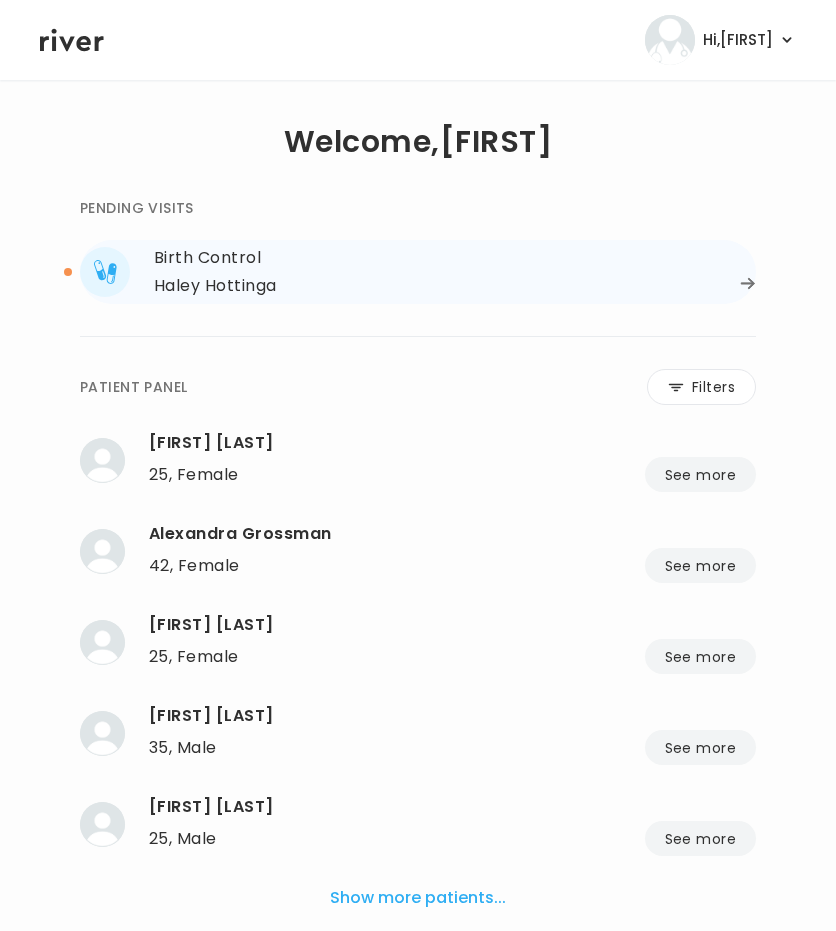 click on "Haley Hottinga" at bounding box center (215, 286) 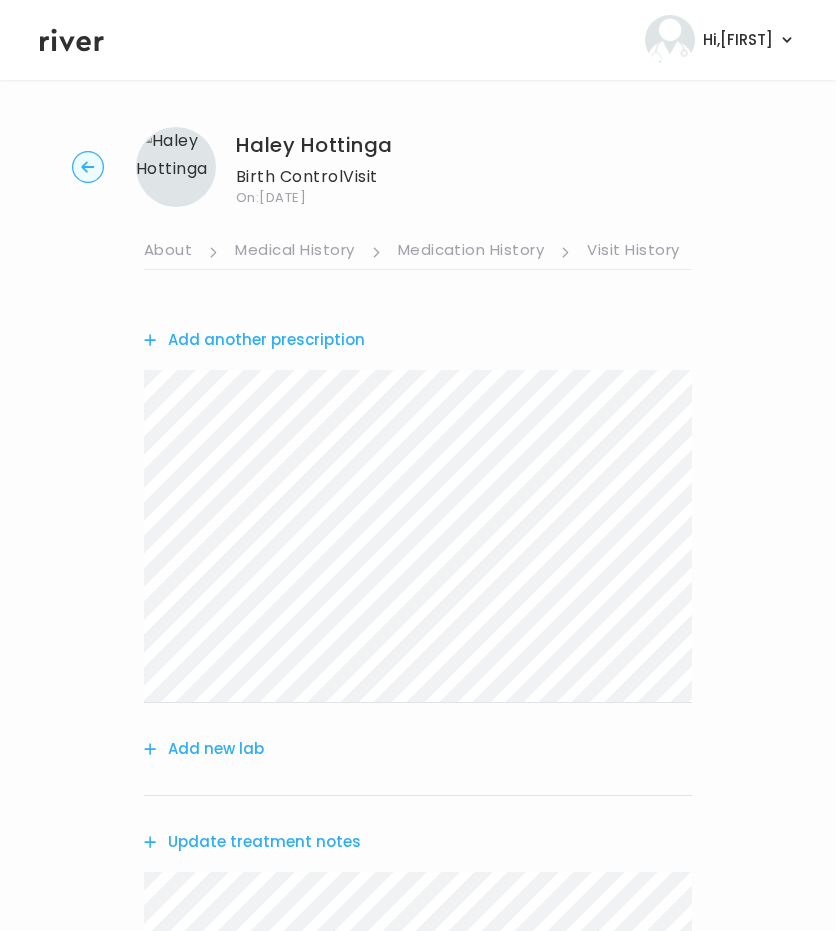 scroll, scrollTop: 0, scrollLeft: 0, axis: both 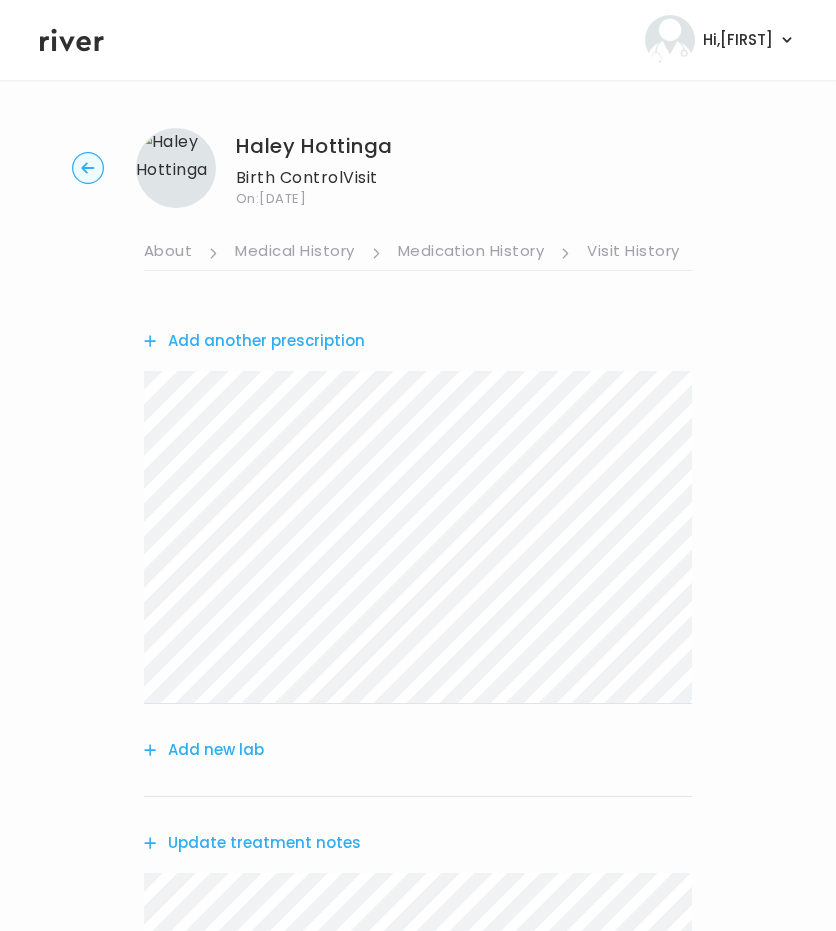 click on "Medication History" at bounding box center [471, 253] 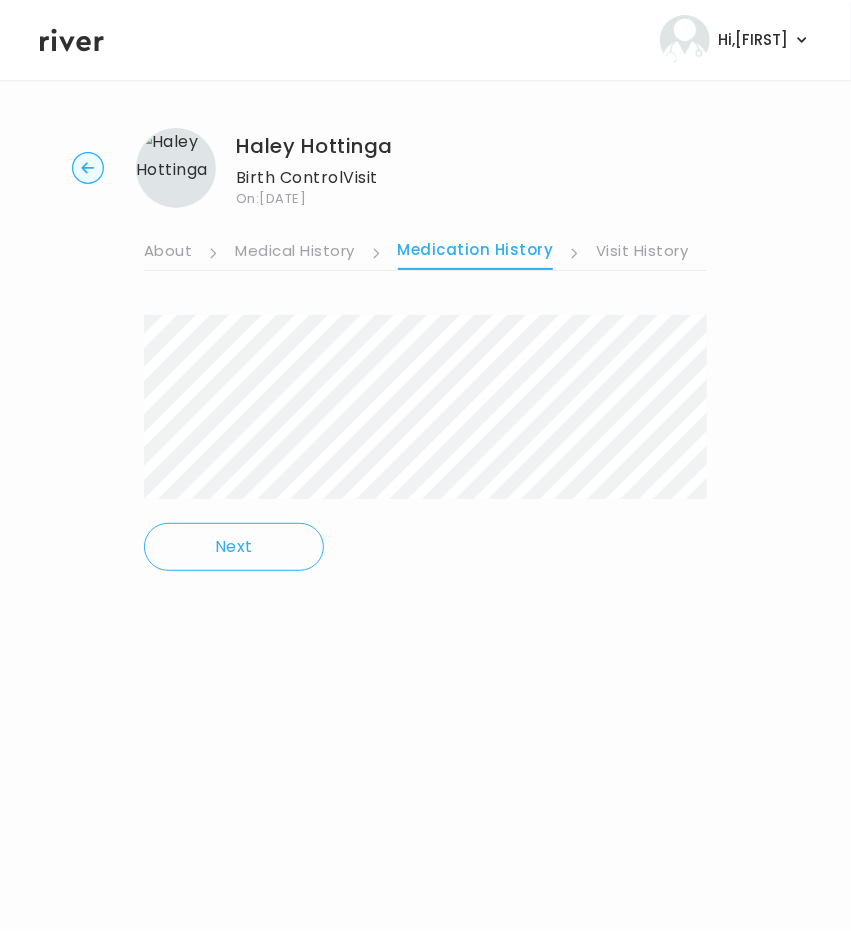 click on "Visit History" at bounding box center [642, 253] 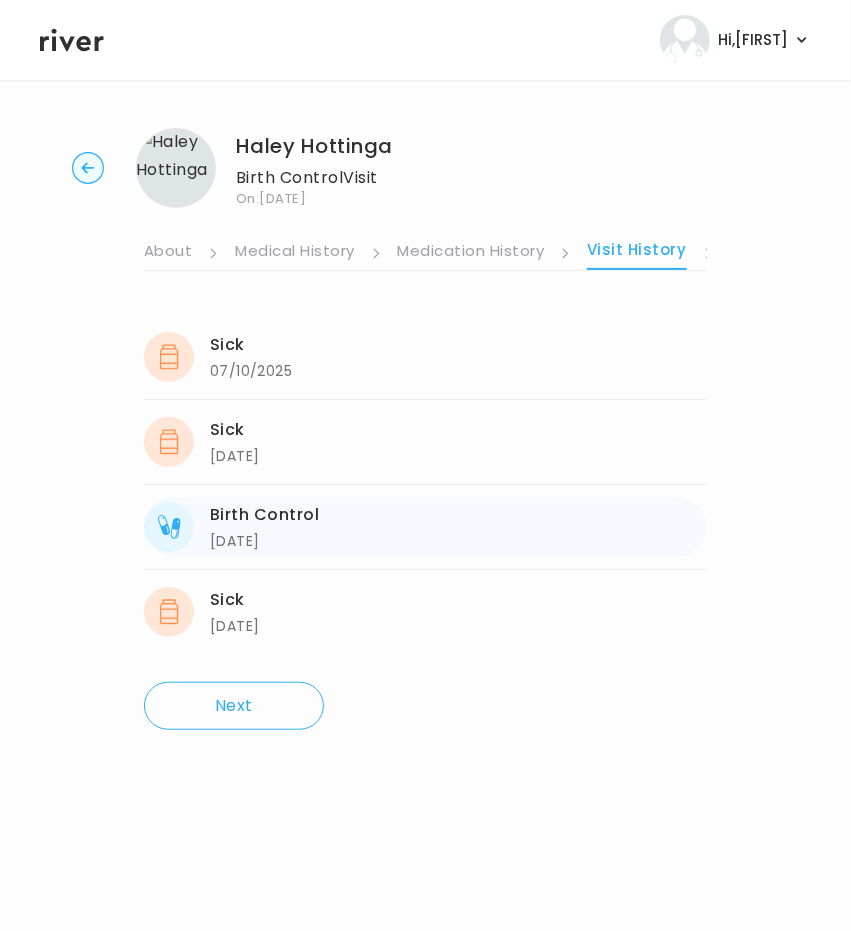 click on "[DATE]" at bounding box center (264, 541) 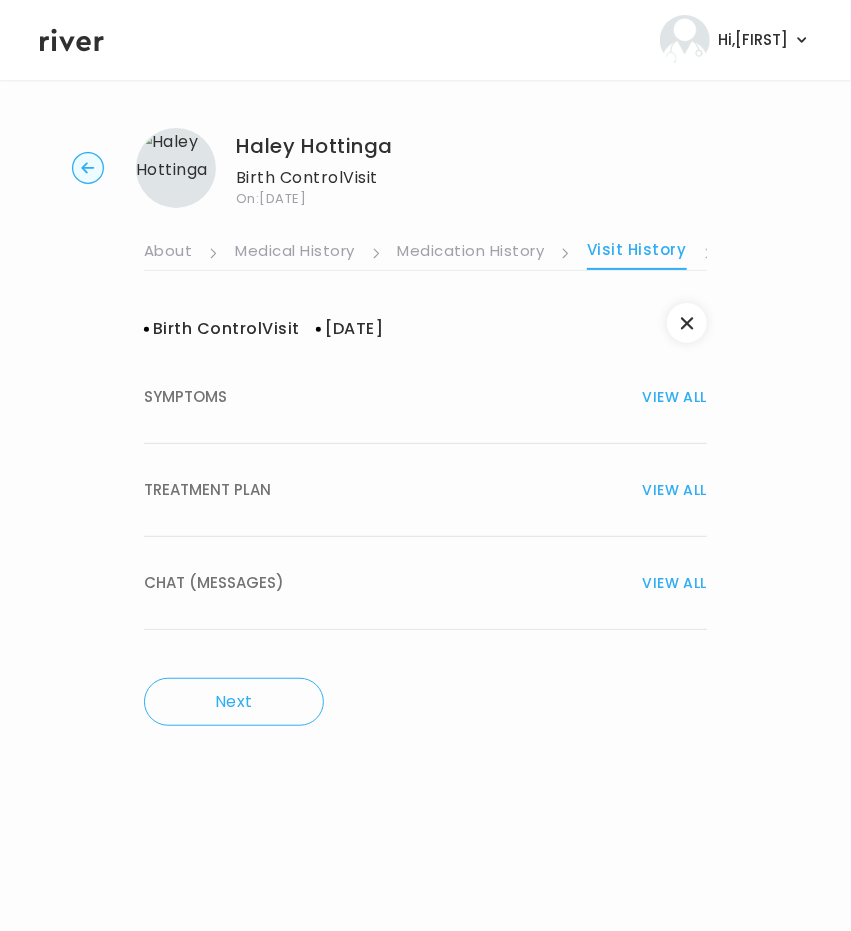 click on "TREATMENT PLAN VIEW ALL" at bounding box center [425, 490] 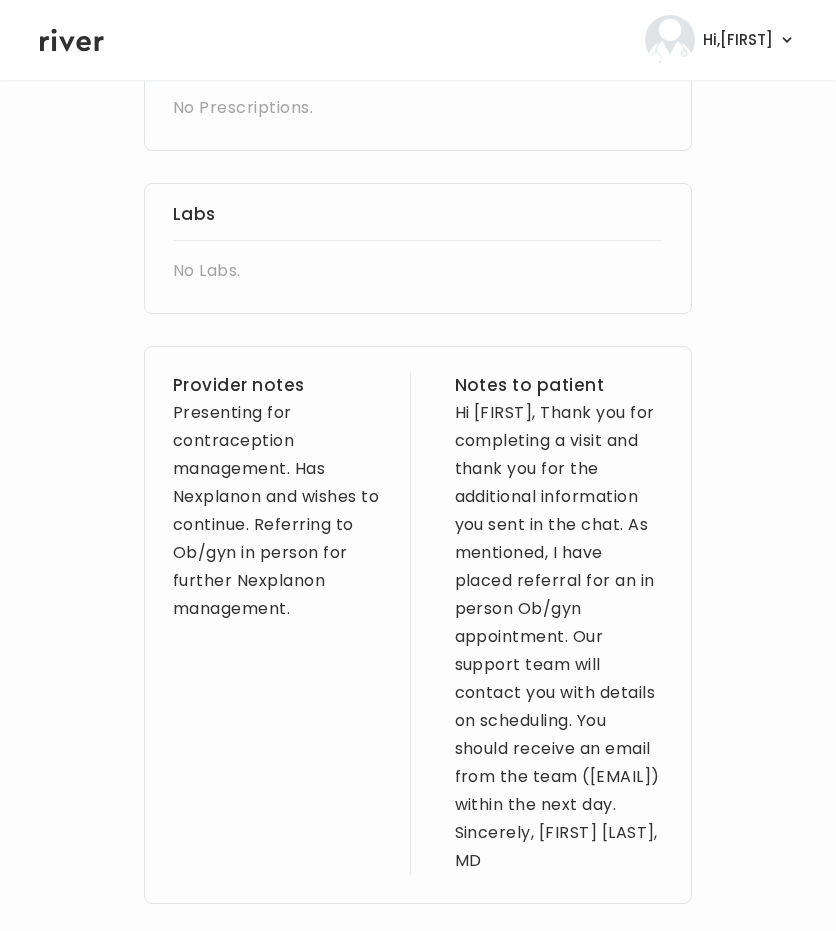 scroll, scrollTop: 771, scrollLeft: 0, axis: vertical 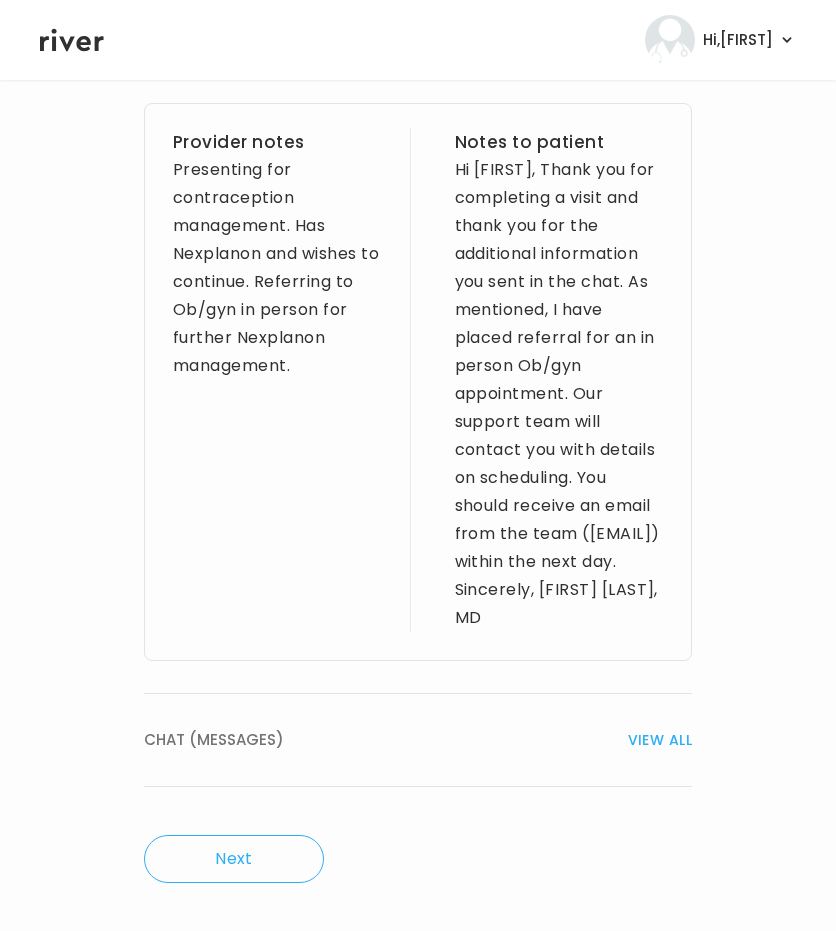 click on "CHAT (MESSAGES)" at bounding box center [214, 740] 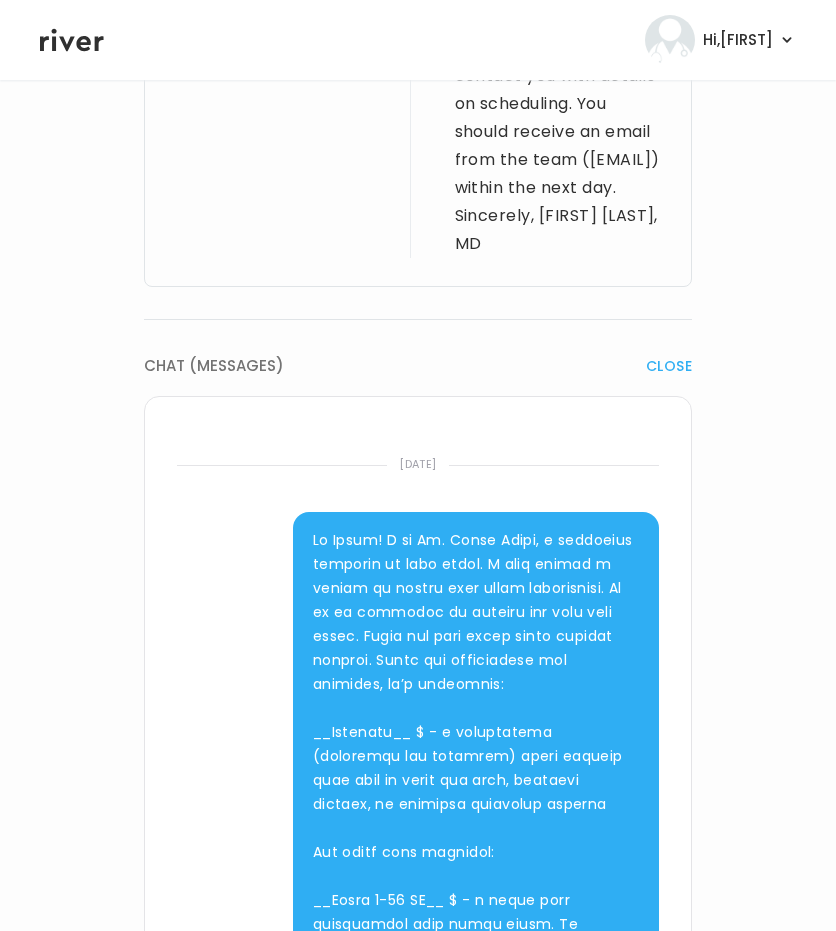 scroll, scrollTop: 1119, scrollLeft: 0, axis: vertical 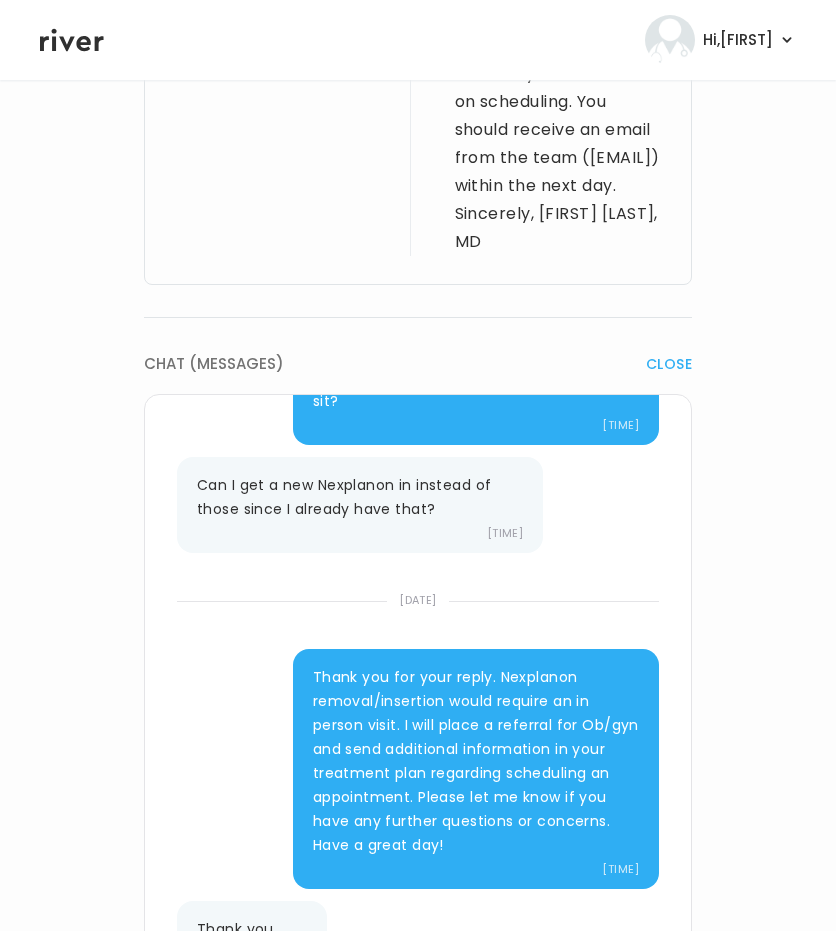 click on "Thank you for your reply. Nexplanon removal/insertion would require an in person visit. I will place a referral for Ob/gyn and send additional information in your treatment plan regarding scheduling an appointment. Please let me know if you have any further questions or concerns. Have a great day!" at bounding box center (476, 761) 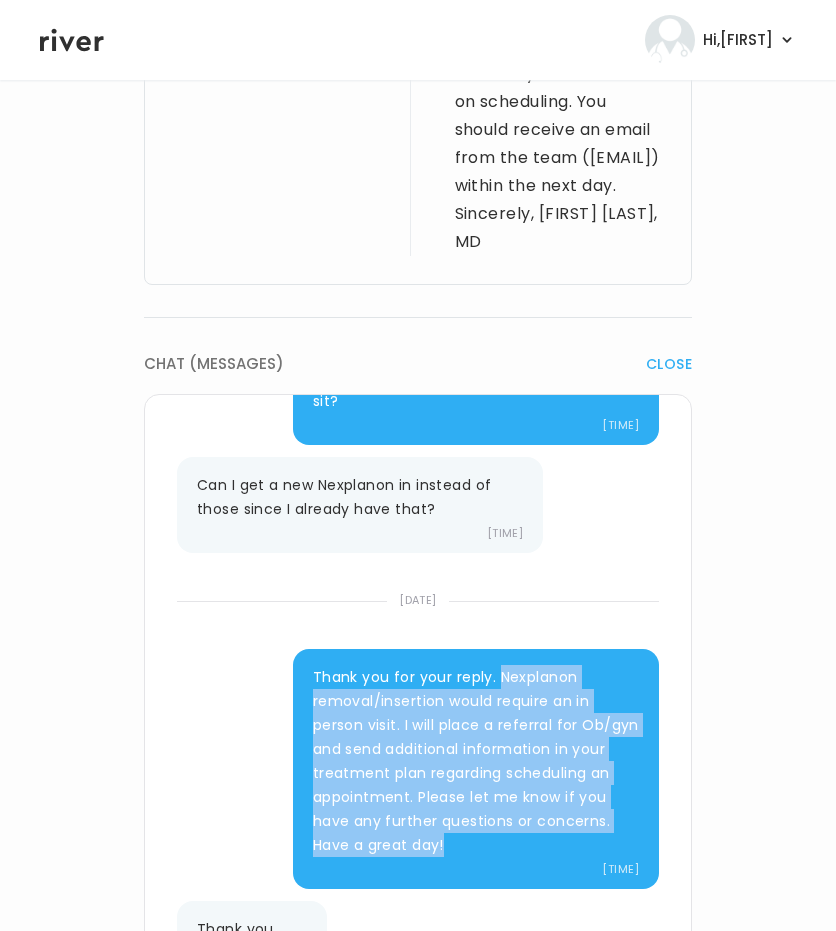 drag, startPoint x: 495, startPoint y: 703, endPoint x: 544, endPoint y: 877, distance: 180.7678 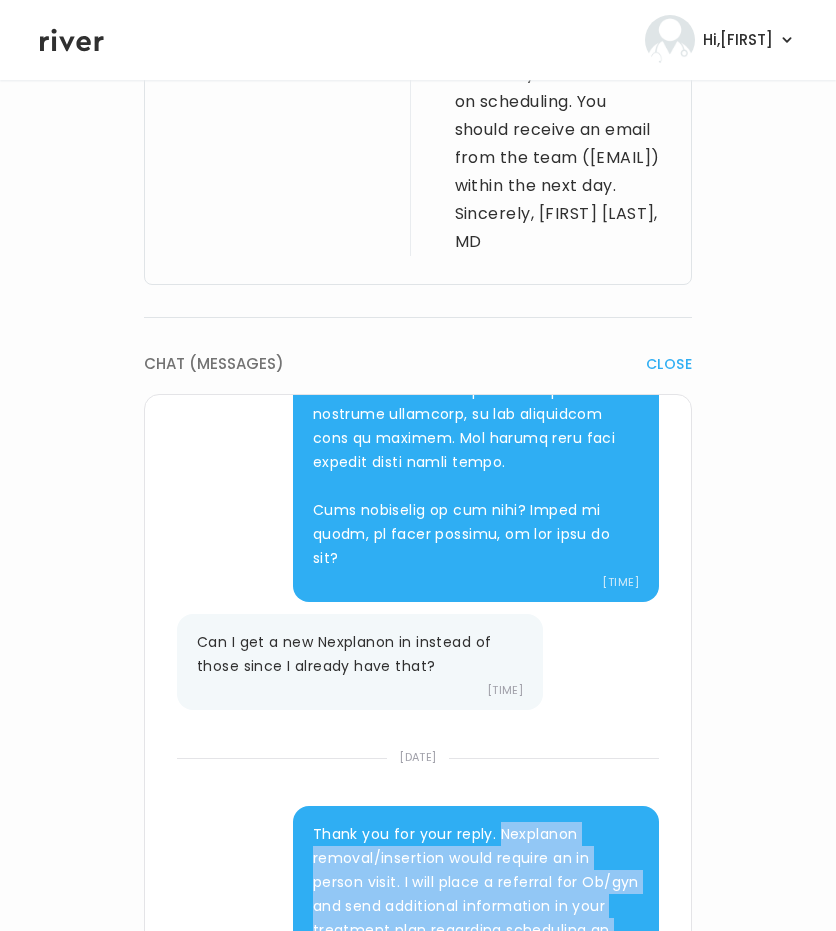 scroll, scrollTop: 1233, scrollLeft: 0, axis: vertical 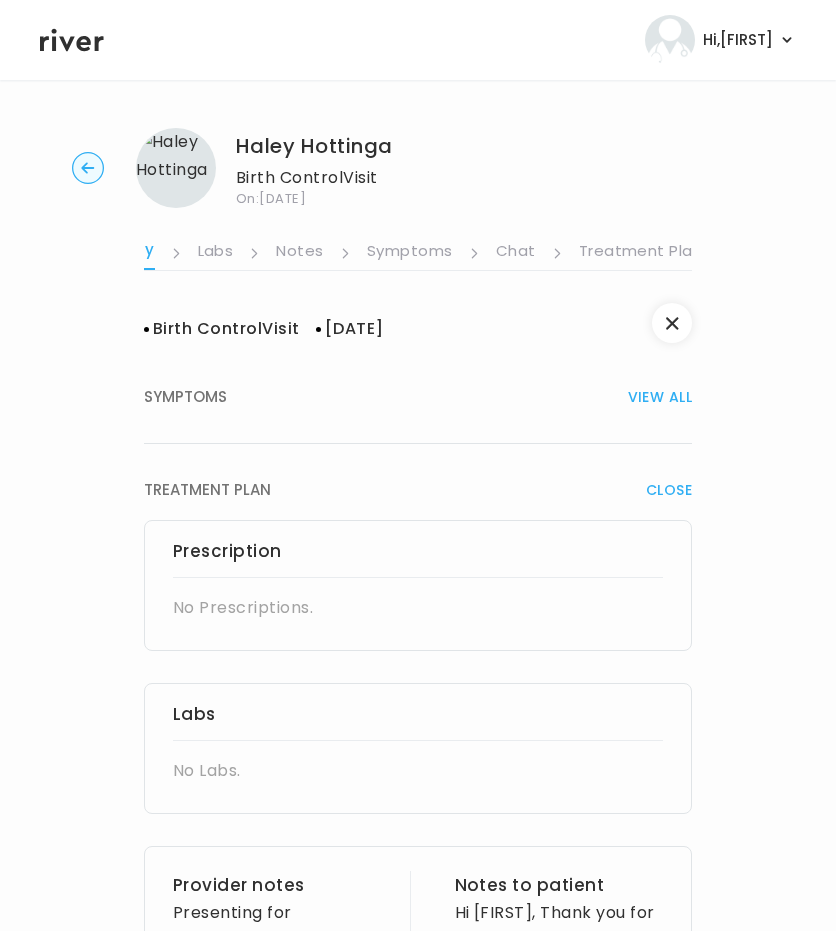 click on "Treatment Plan" at bounding box center (641, 253) 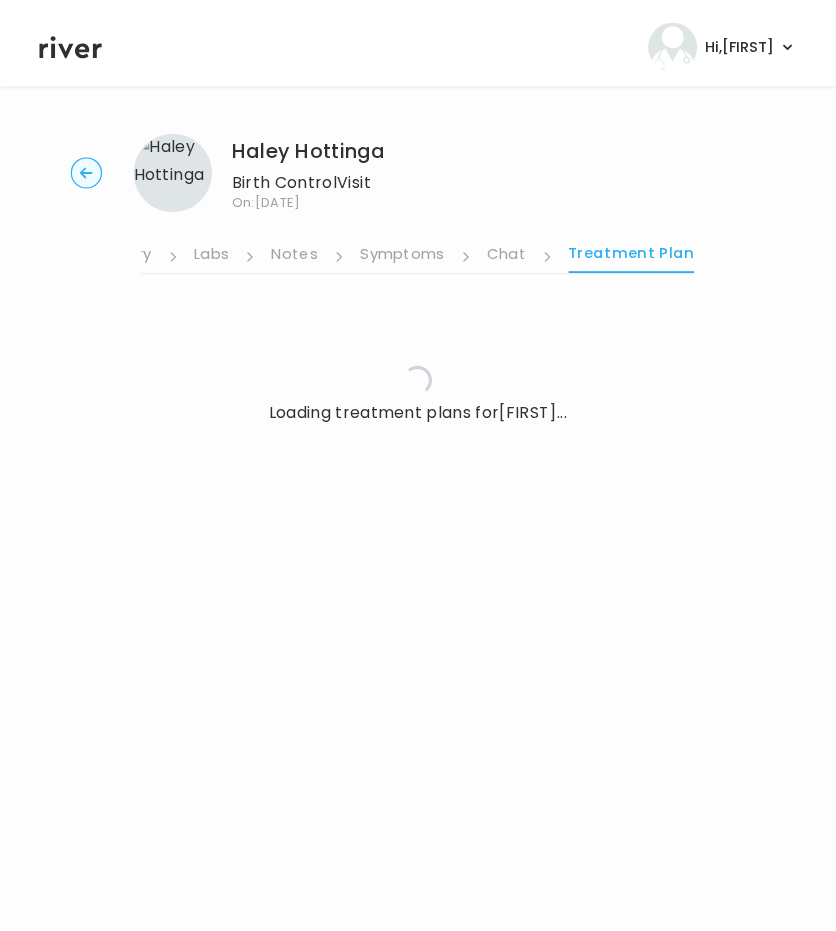 scroll, scrollTop: 0, scrollLeft: 516, axis: horizontal 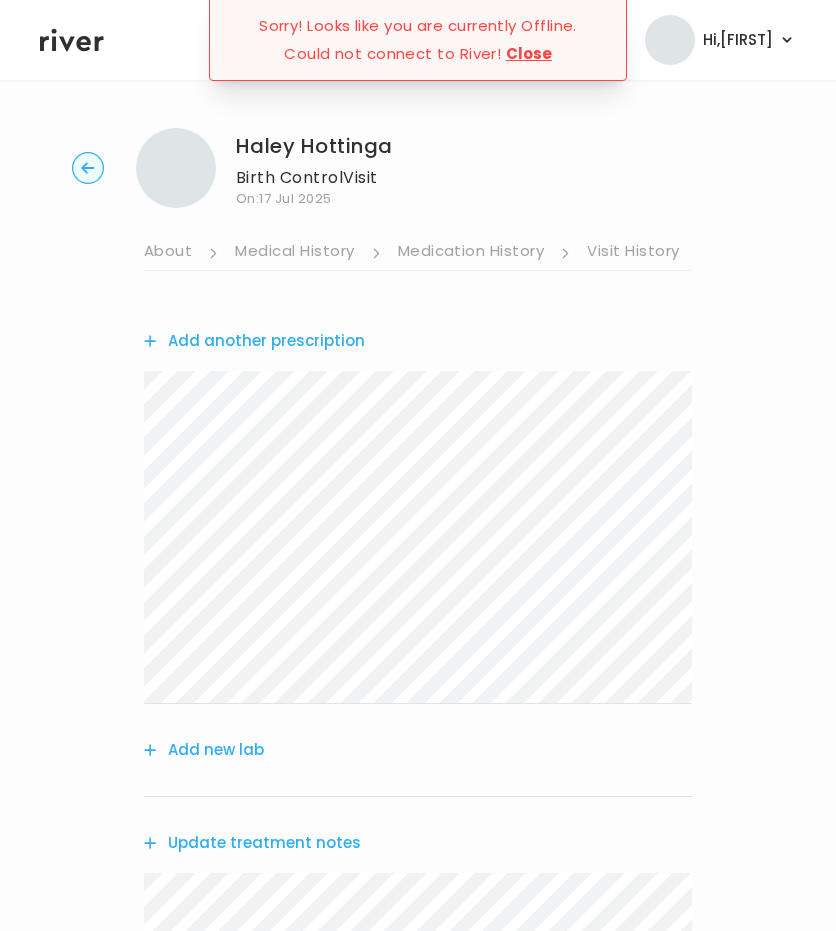click on "Close" at bounding box center [529, 54] 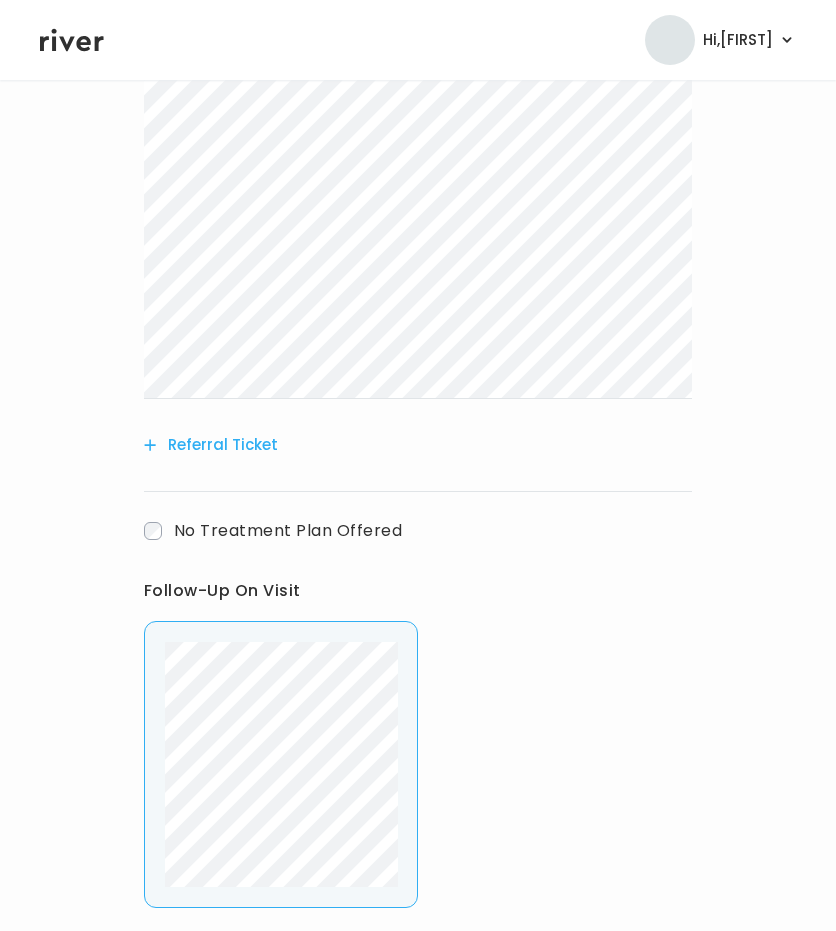 scroll, scrollTop: 954, scrollLeft: 0, axis: vertical 